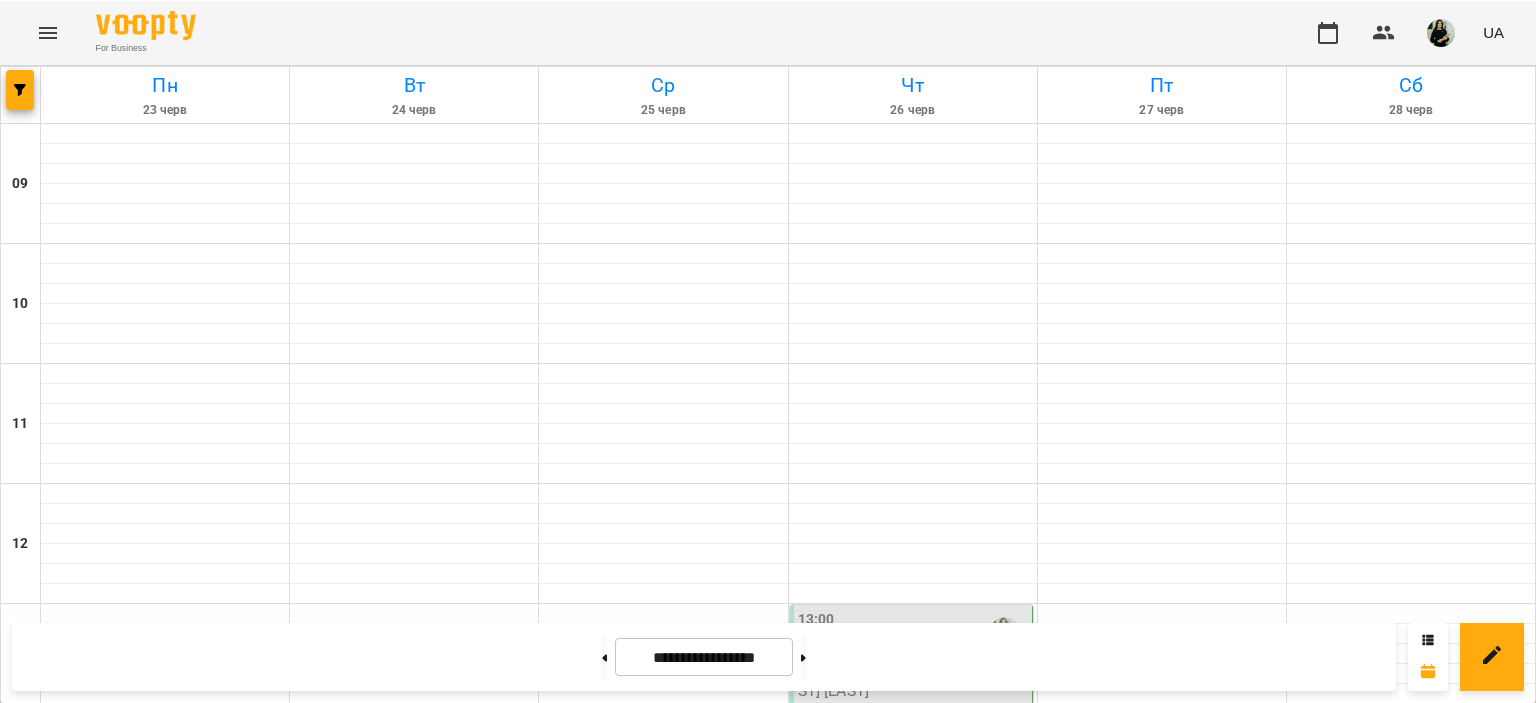 scroll, scrollTop: 0, scrollLeft: 0, axis: both 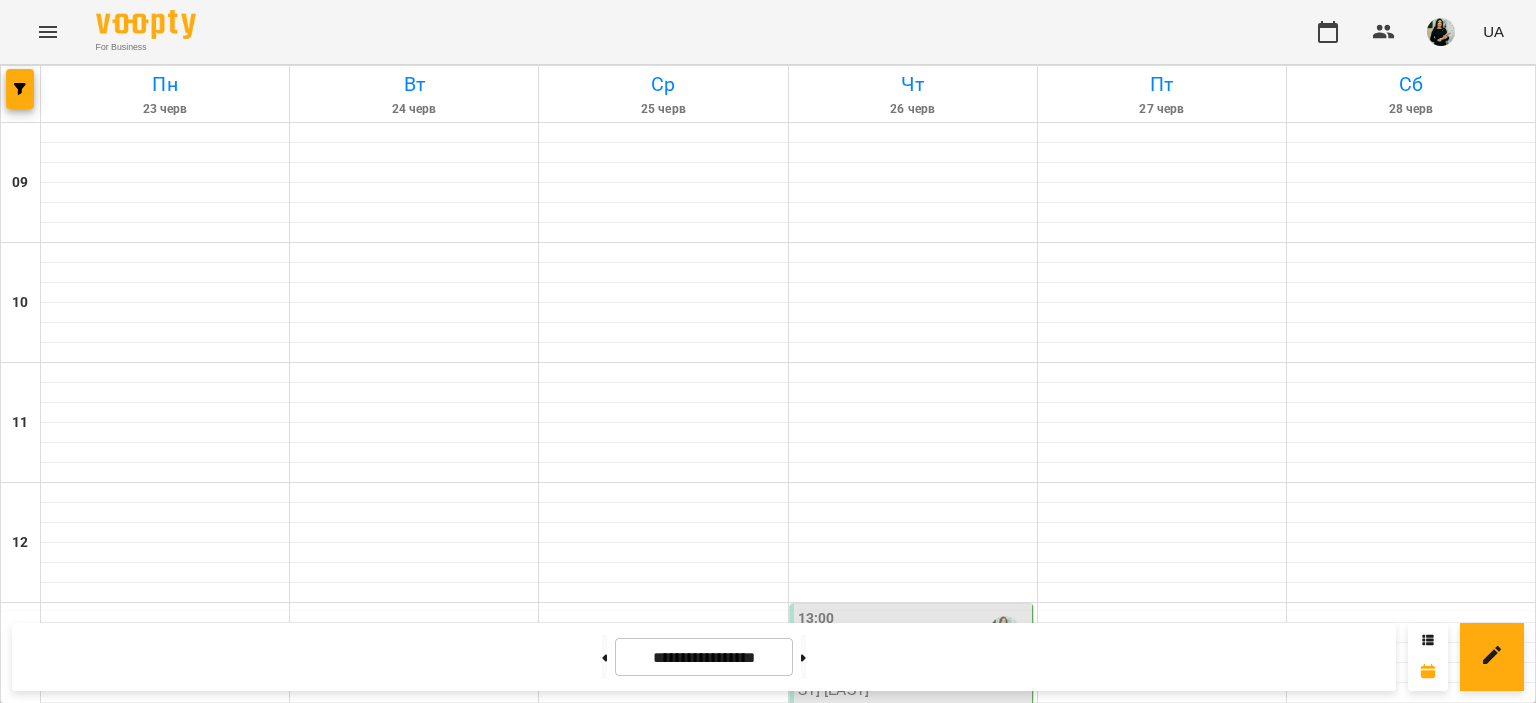 click on "14:00" at bounding box center (1162, 751) 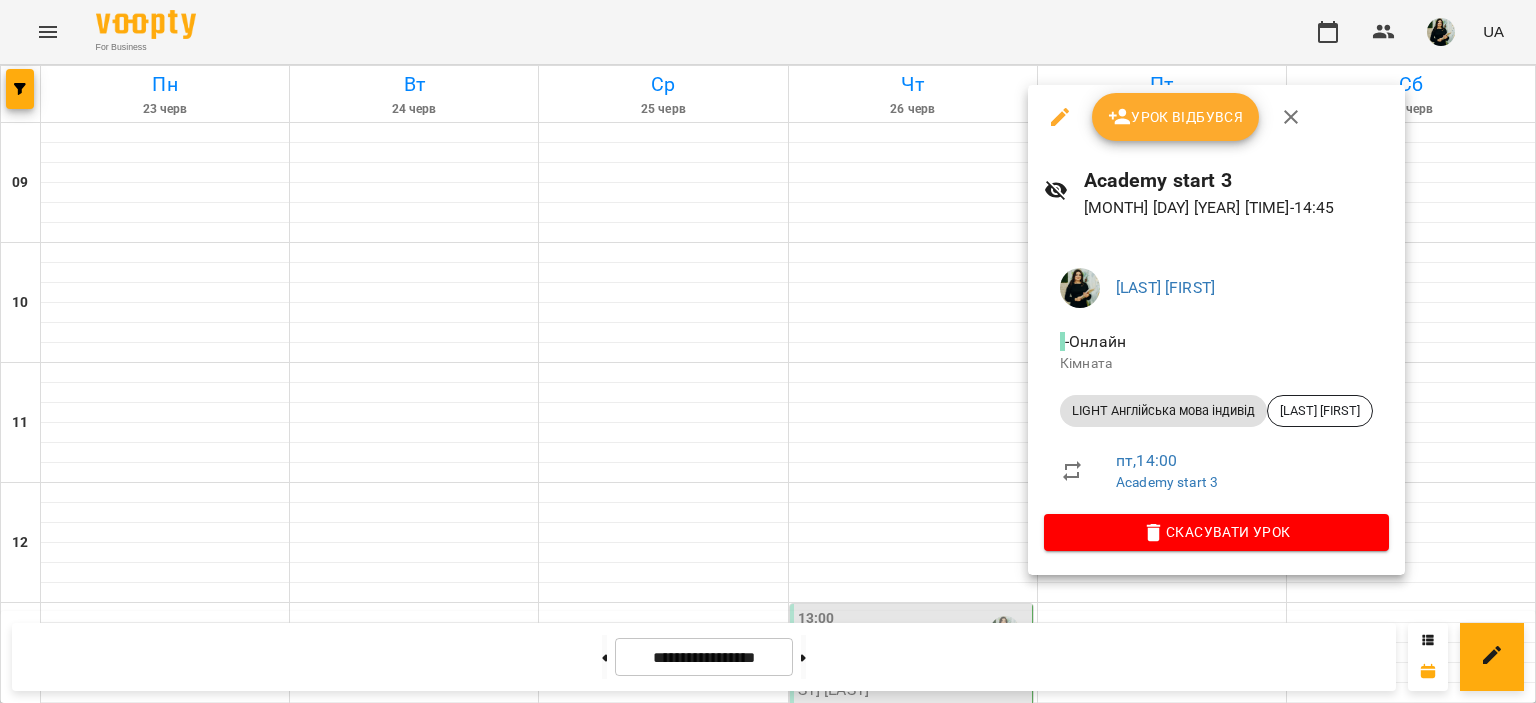 click at bounding box center [1060, 117] 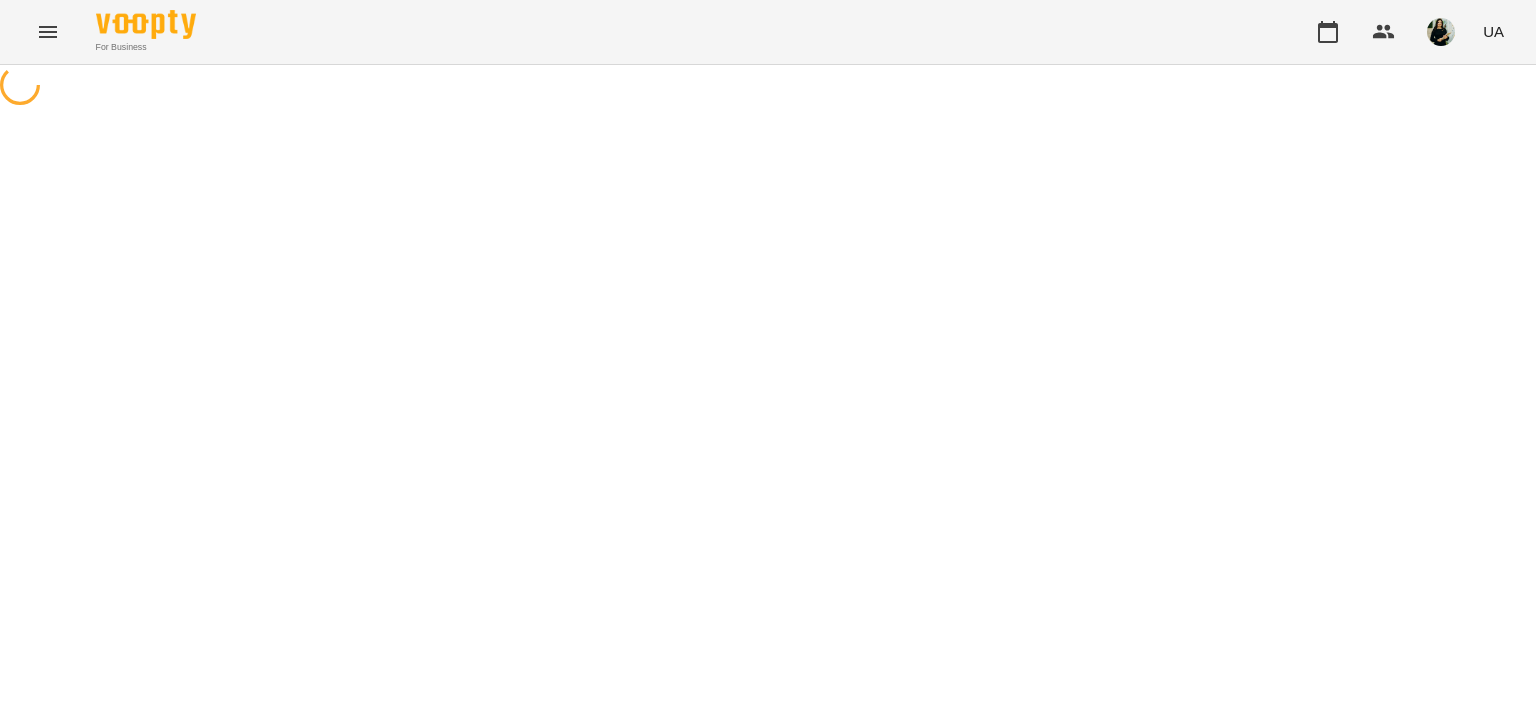 select on "**********" 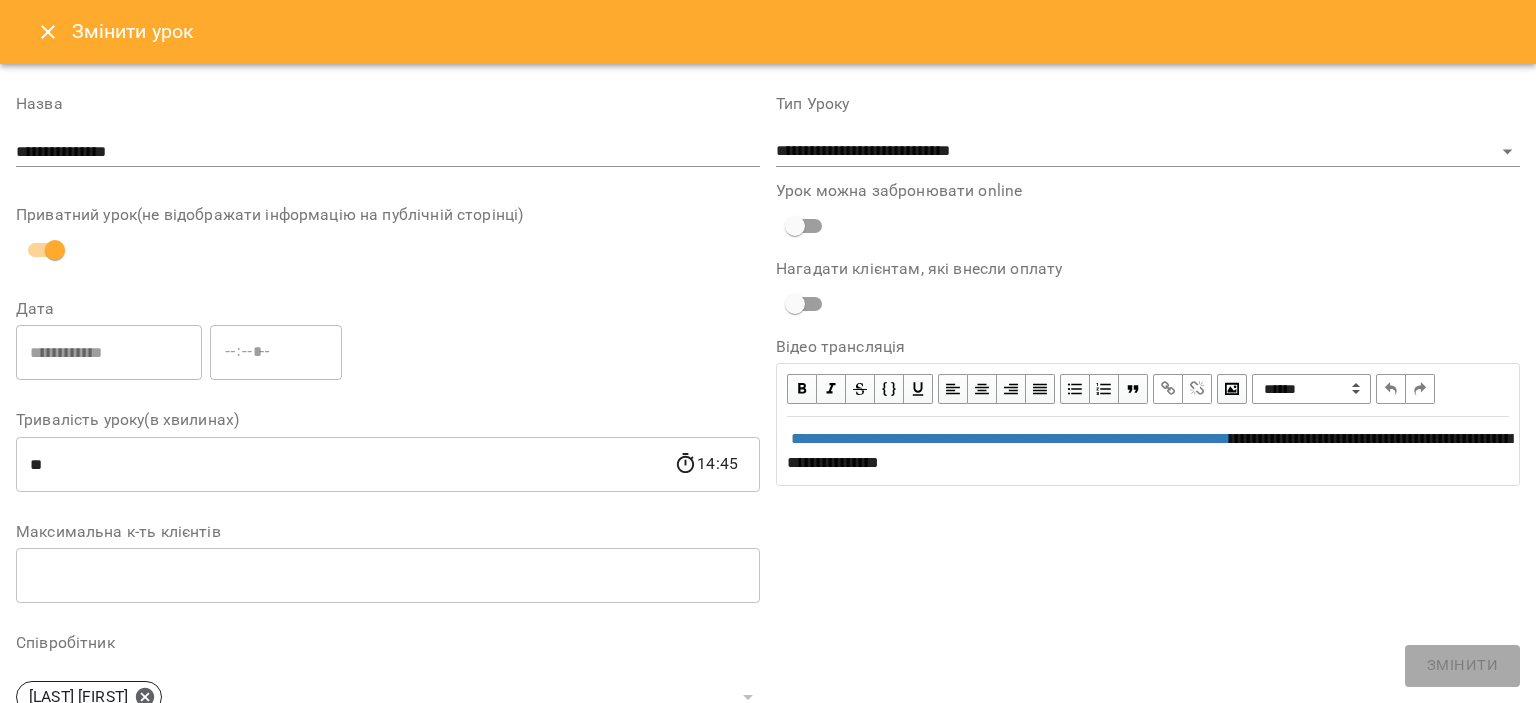 click 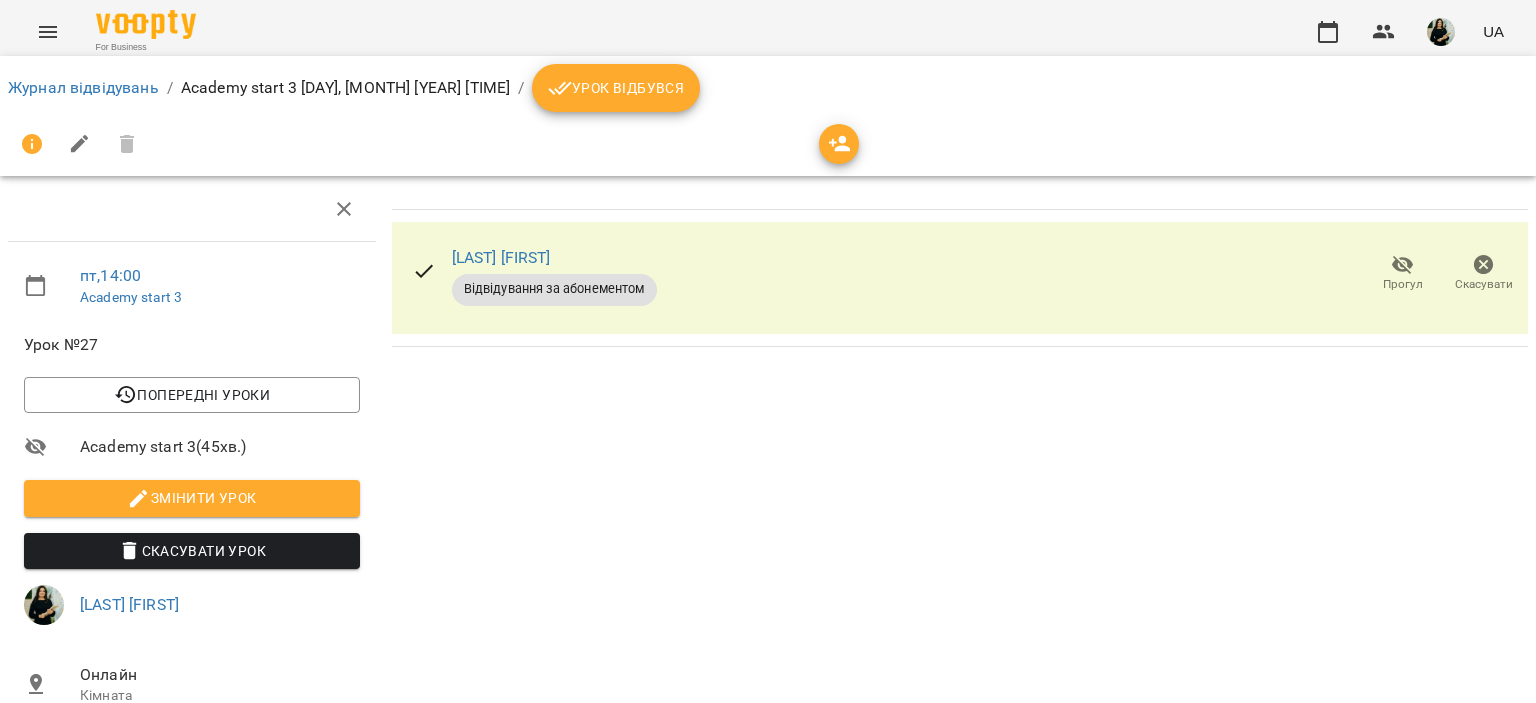 click on "Урок відбувся" at bounding box center (616, 88) 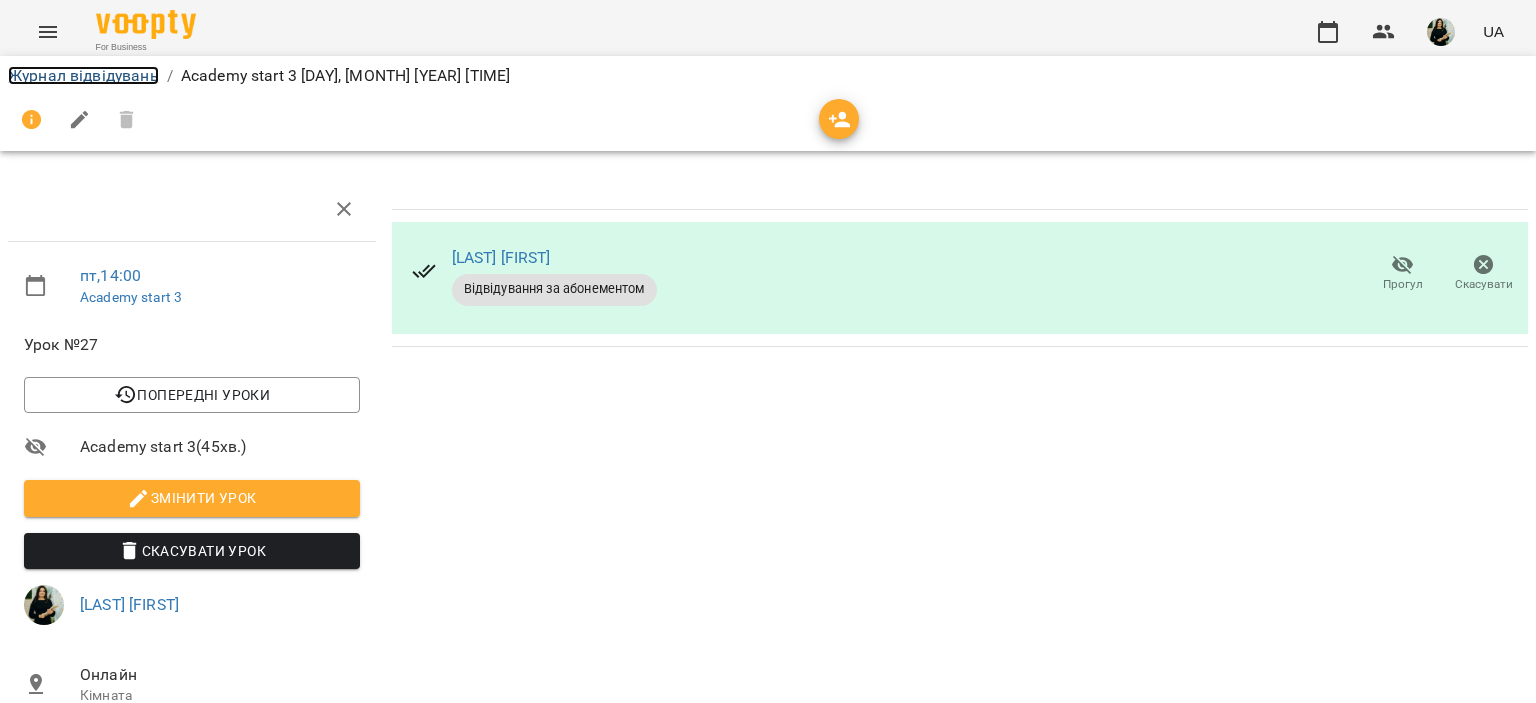 click on "Журнал відвідувань" at bounding box center [83, 75] 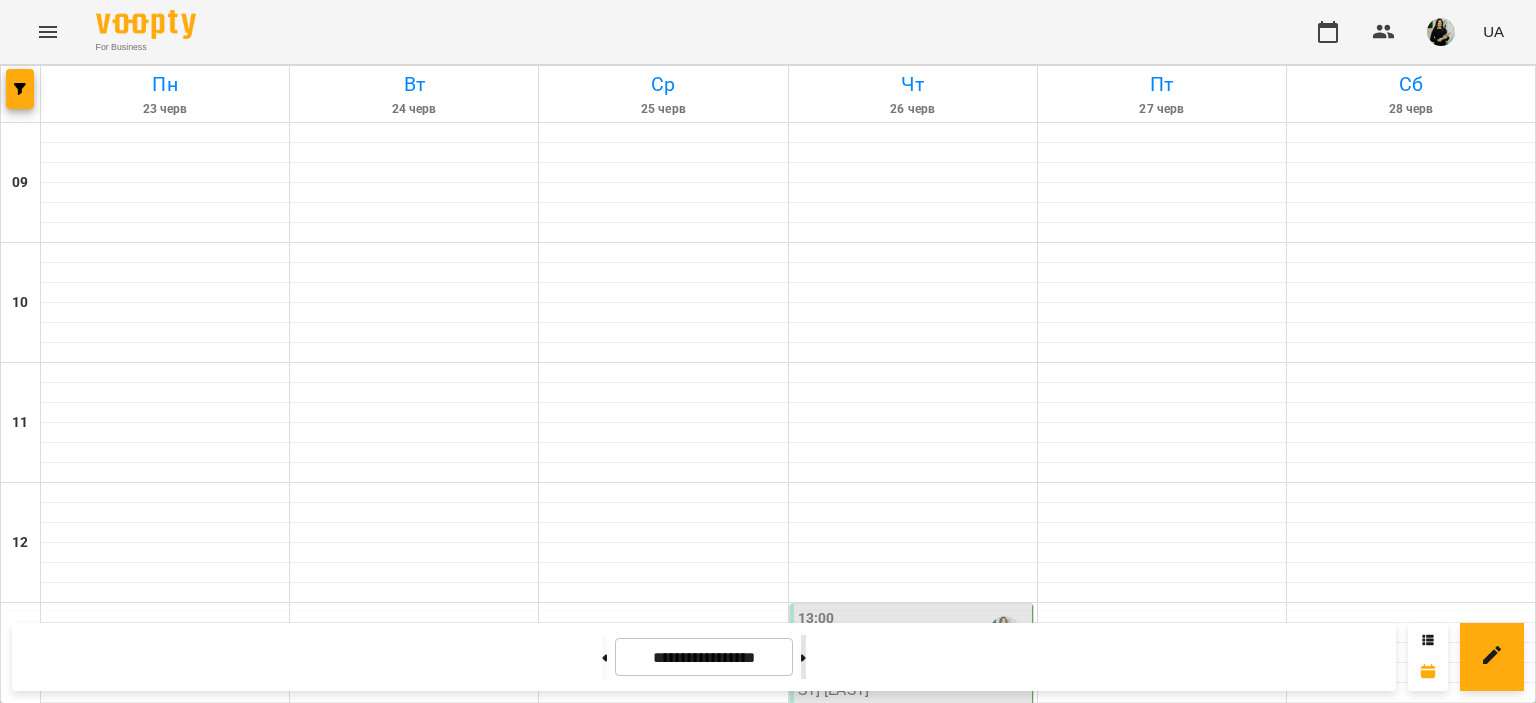 click at bounding box center [803, 657] 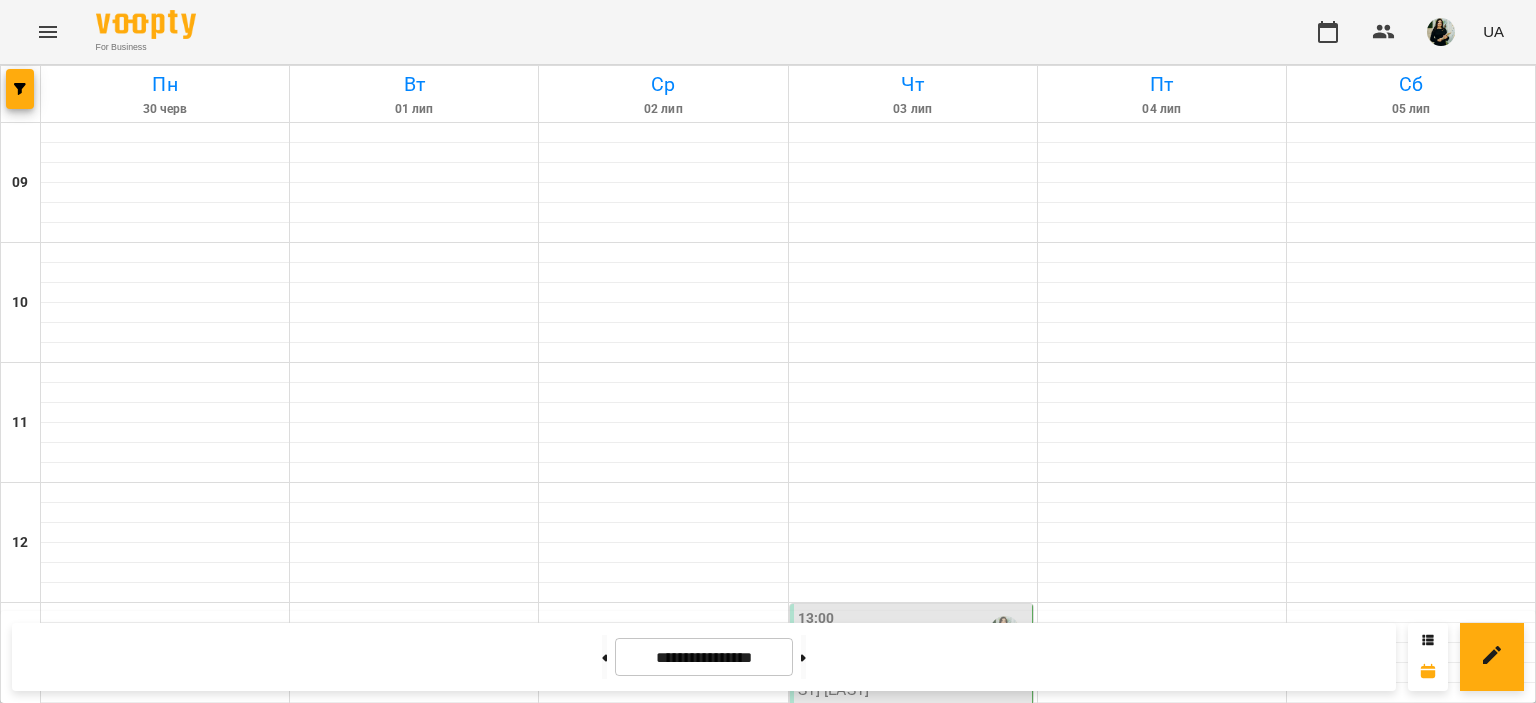scroll, scrollTop: 949, scrollLeft: 0, axis: vertical 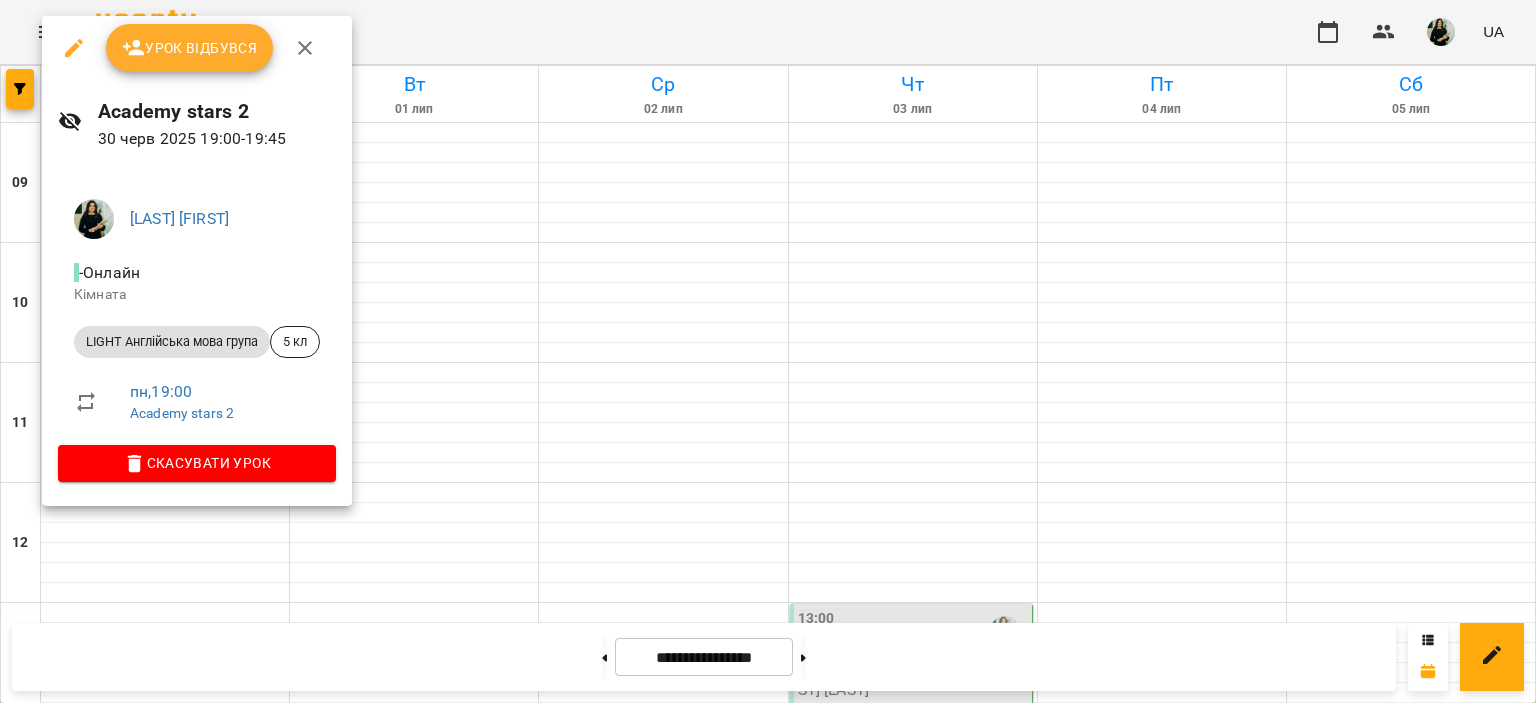 click 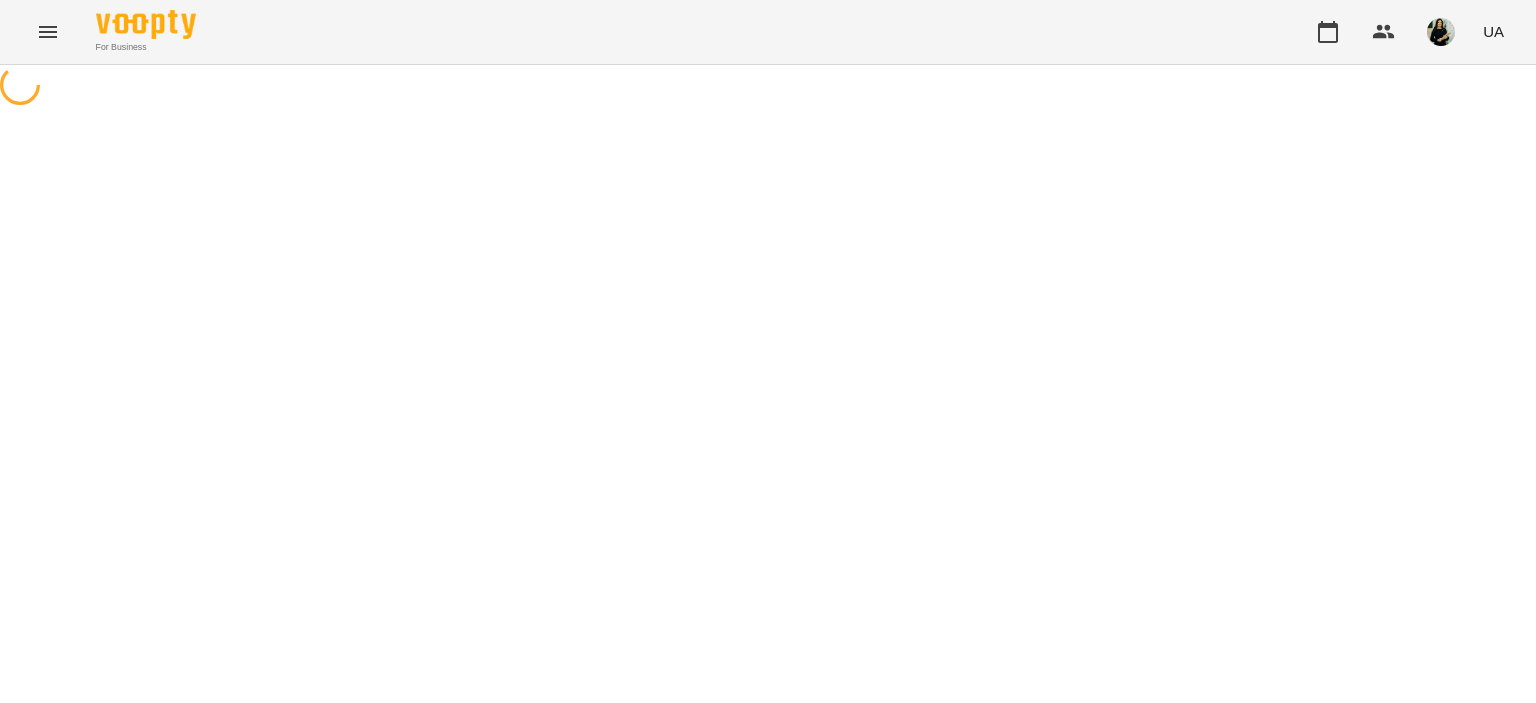select on "**********" 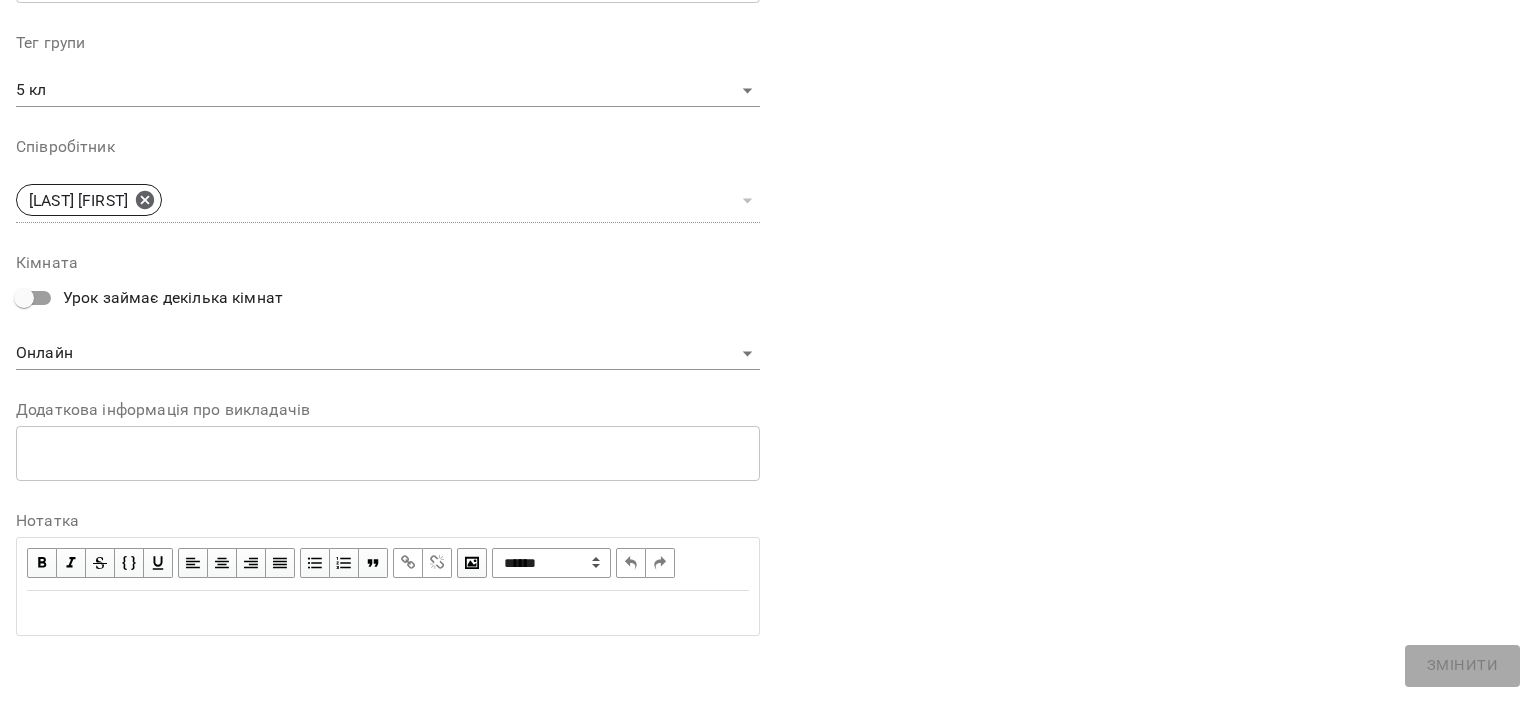 scroll, scrollTop: 603, scrollLeft: 0, axis: vertical 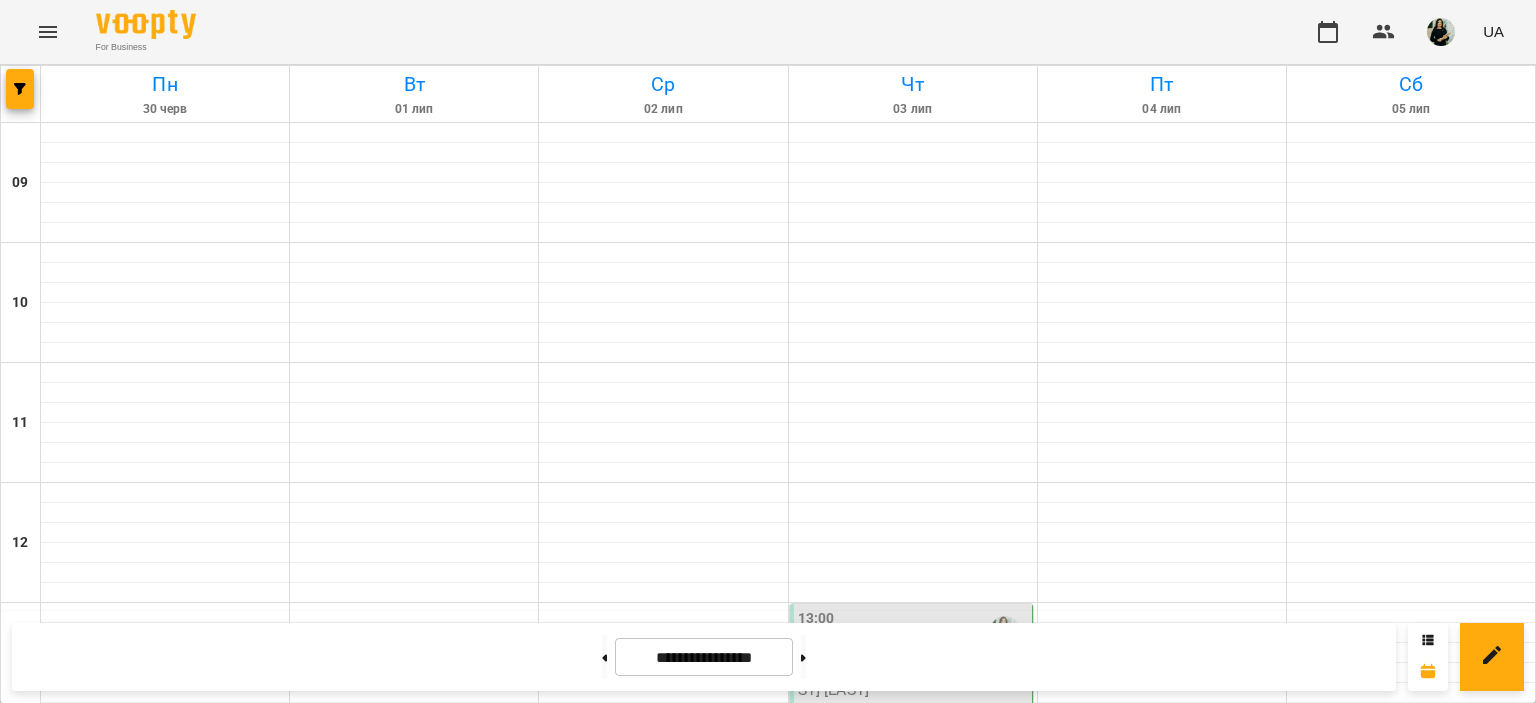 click on "19:00" at bounding box center [165, 1351] 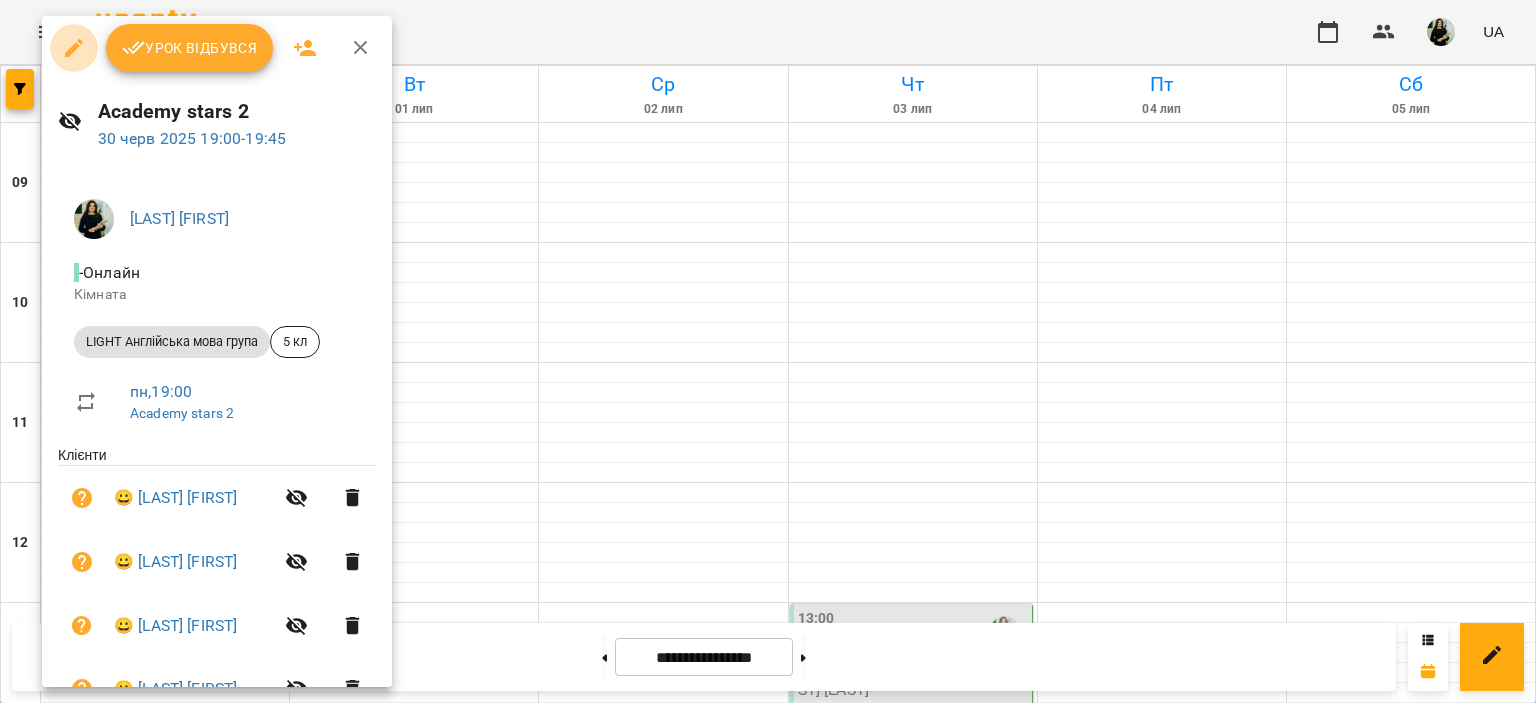 click 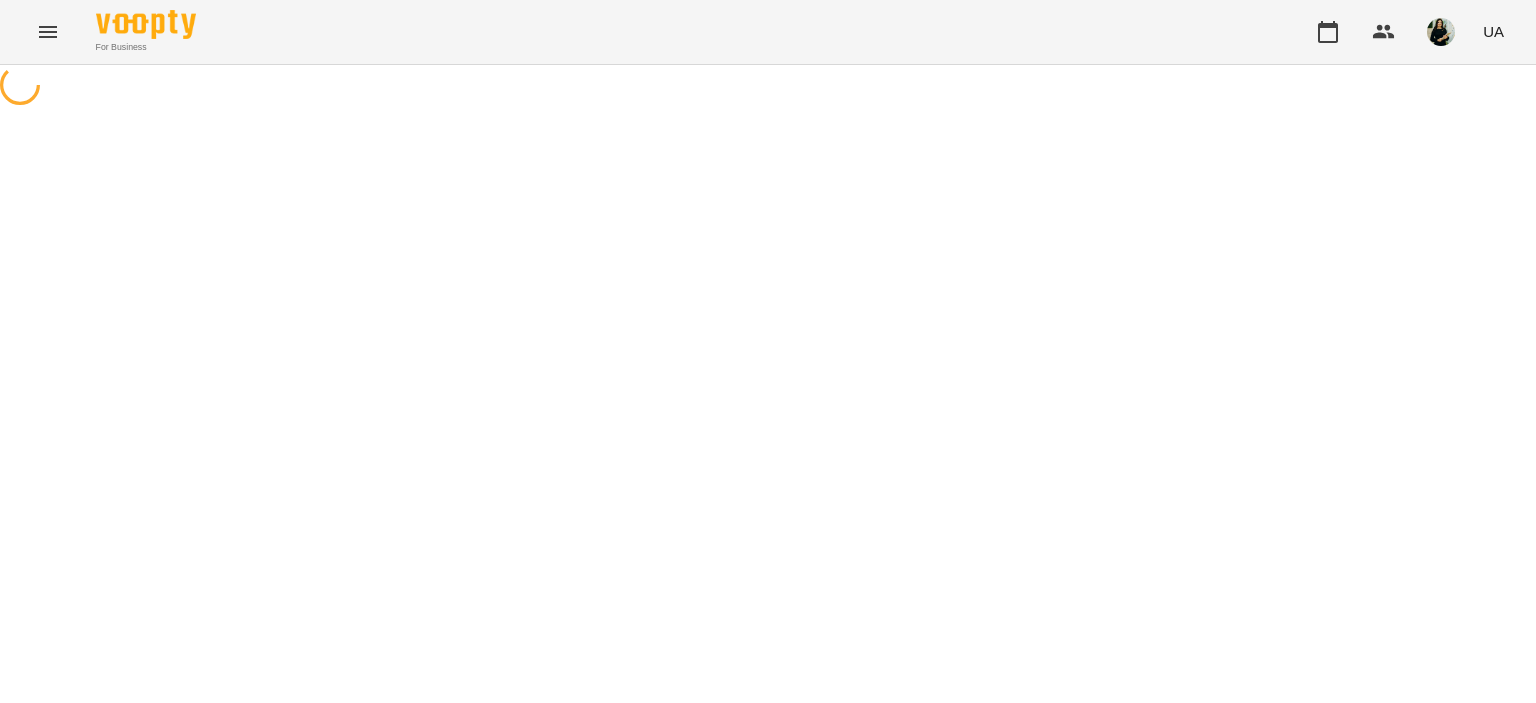 select on "**********" 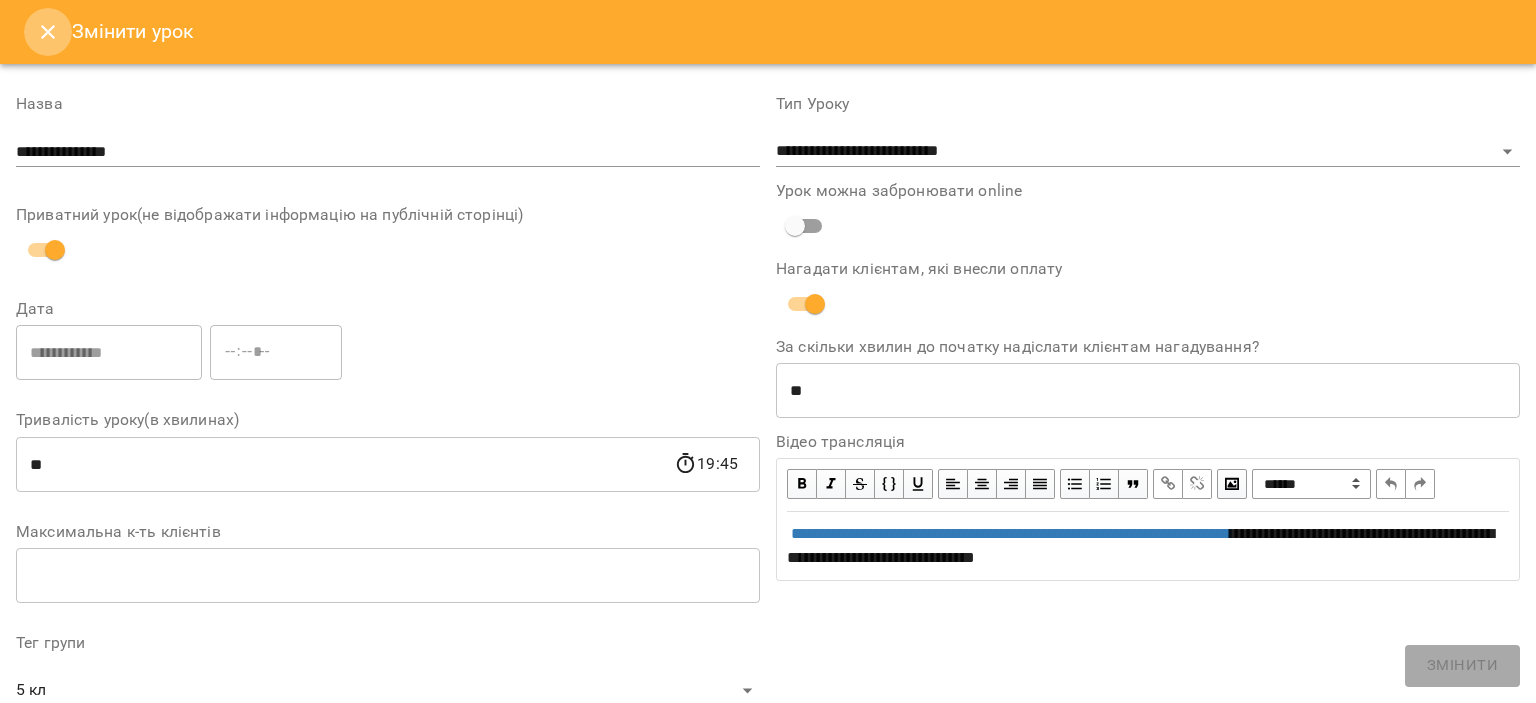 click 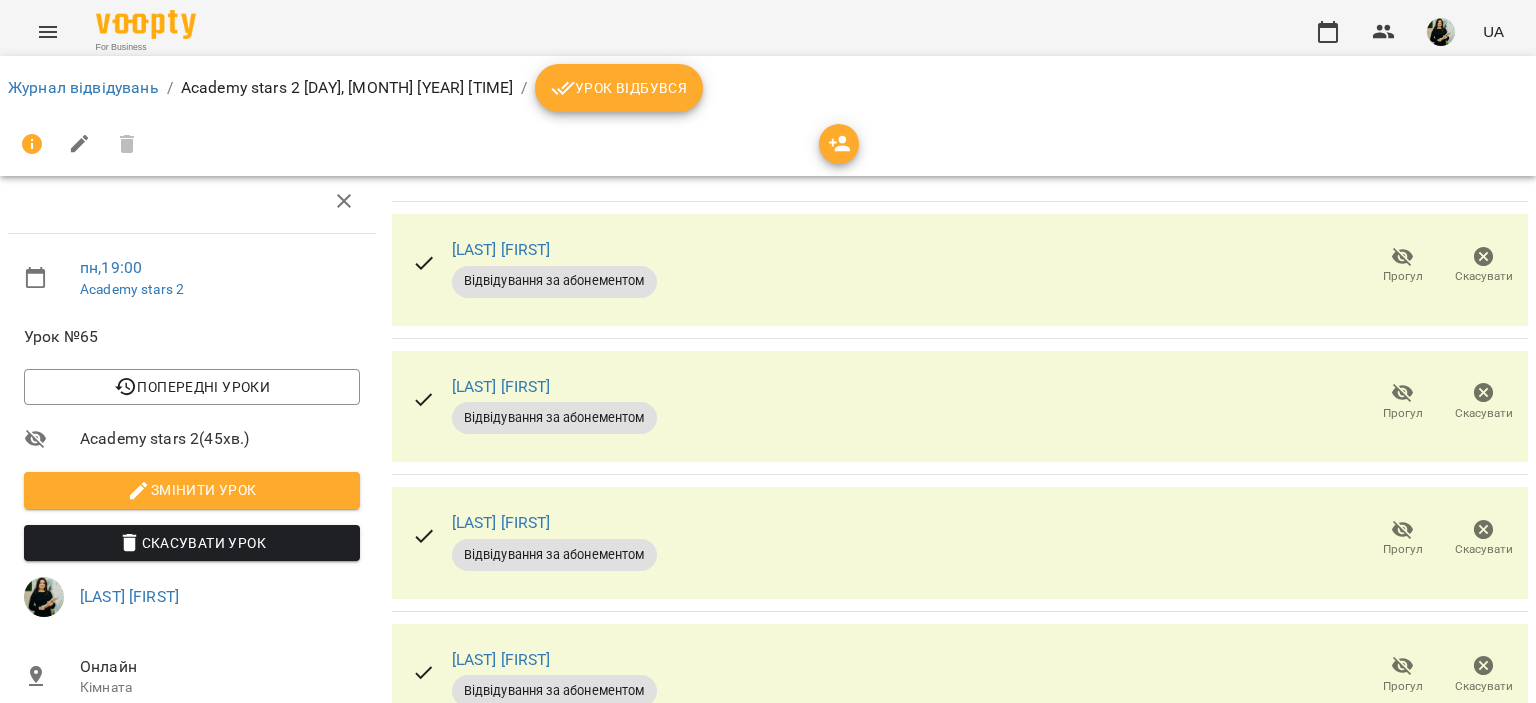scroll, scrollTop: 200, scrollLeft: 0, axis: vertical 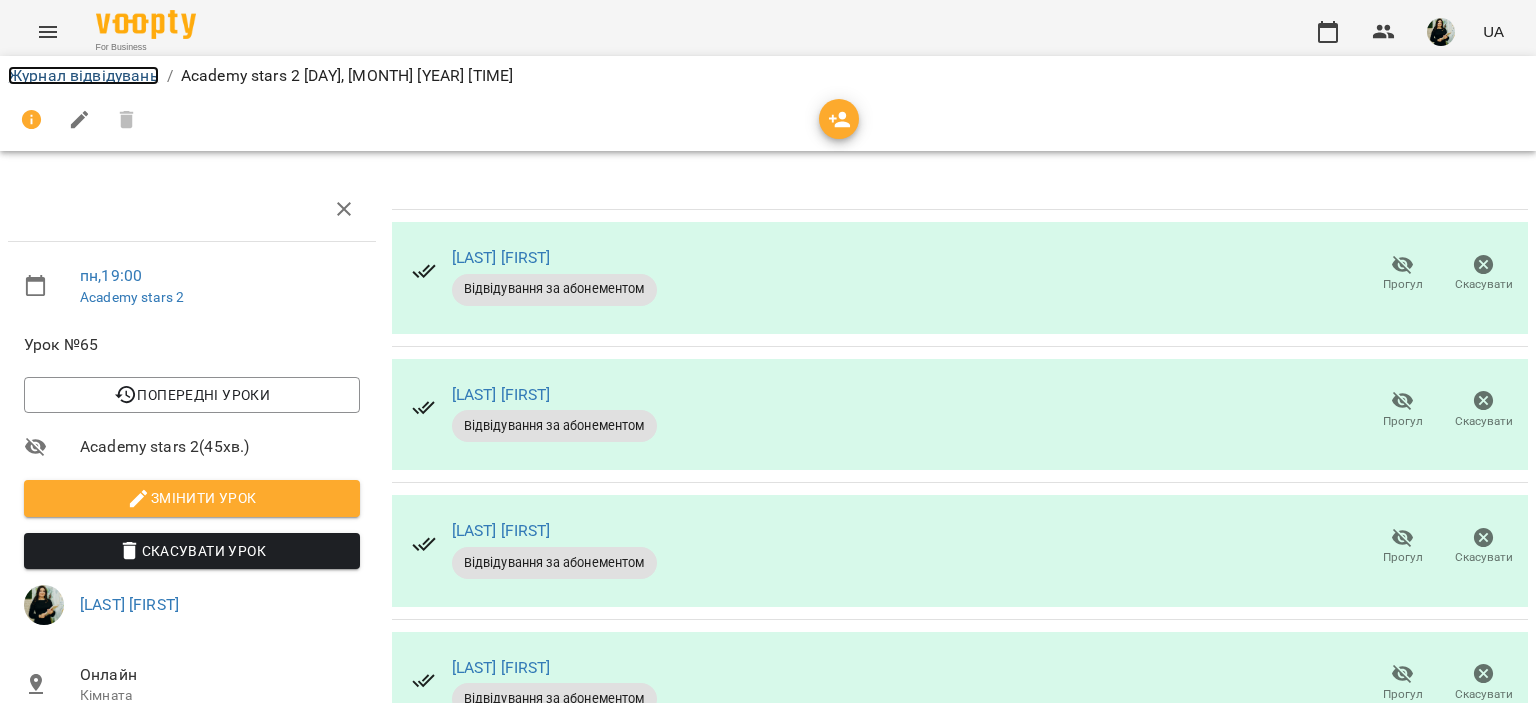 click on "Журнал відвідувань" at bounding box center [83, 75] 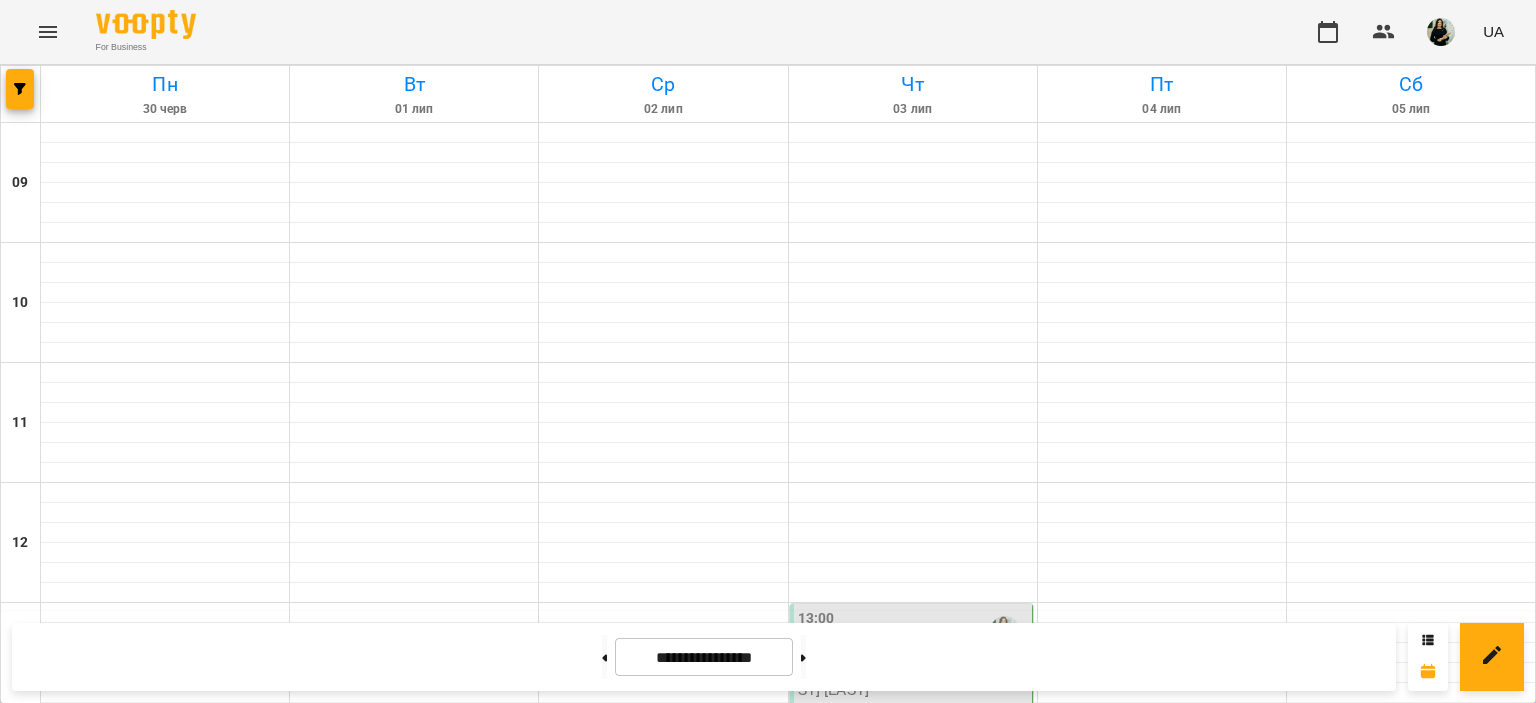 scroll, scrollTop: 349, scrollLeft: 0, axis: vertical 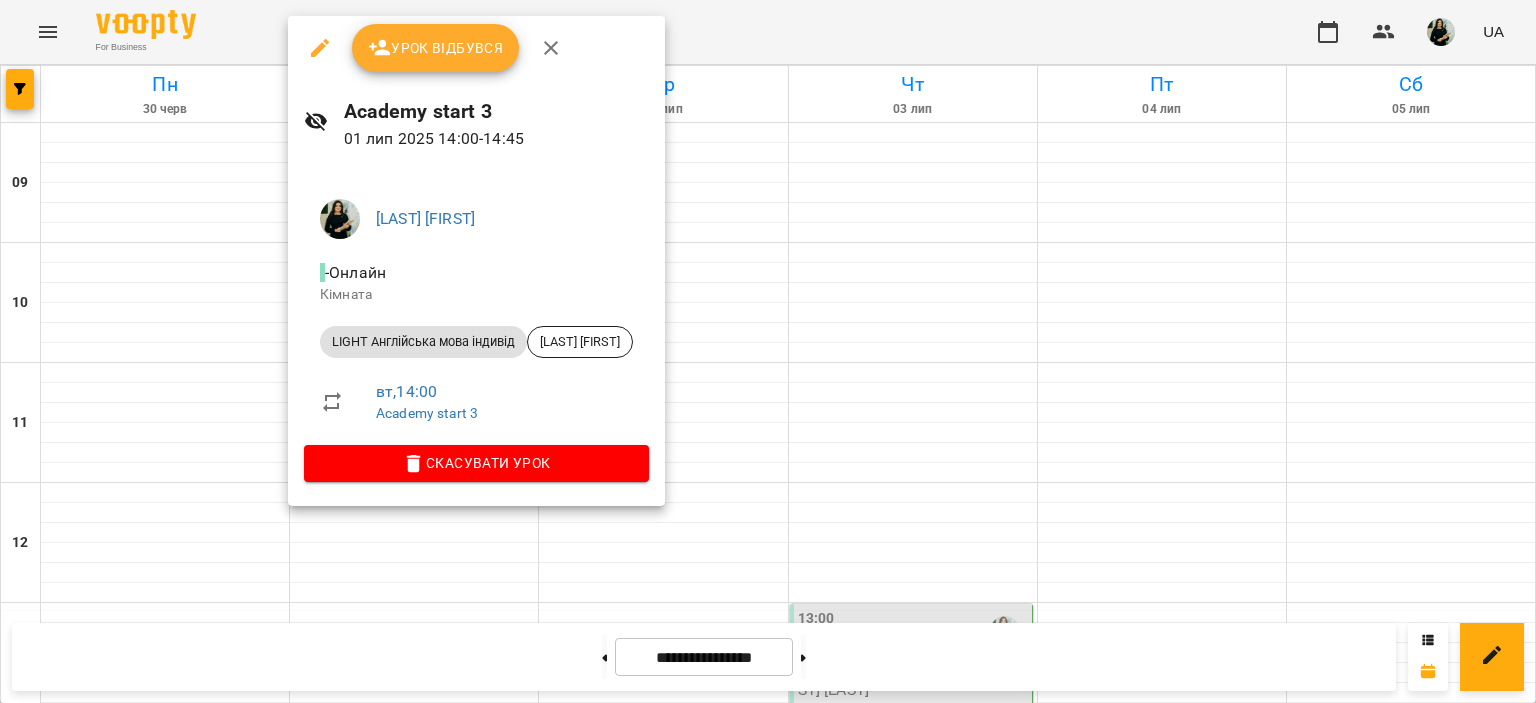 click at bounding box center (320, 48) 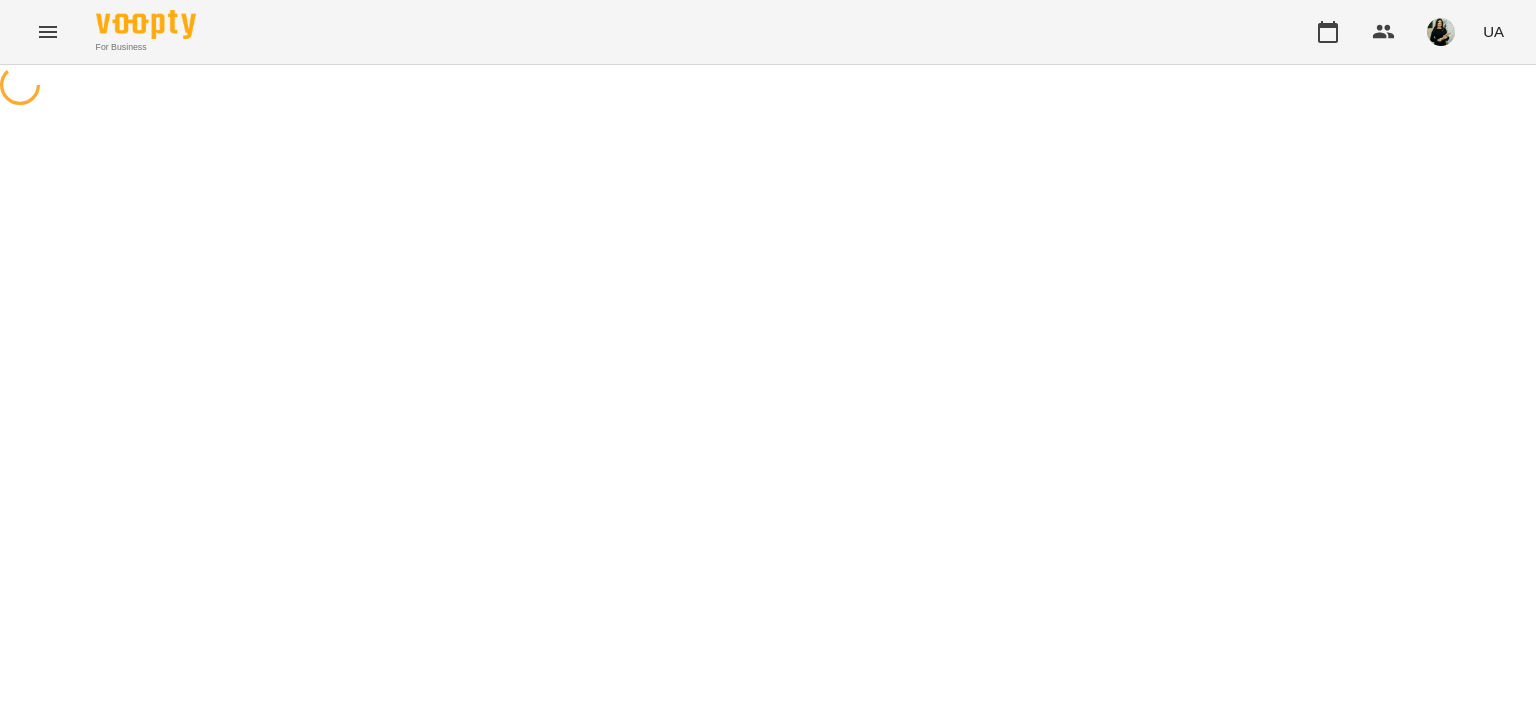 select on "**********" 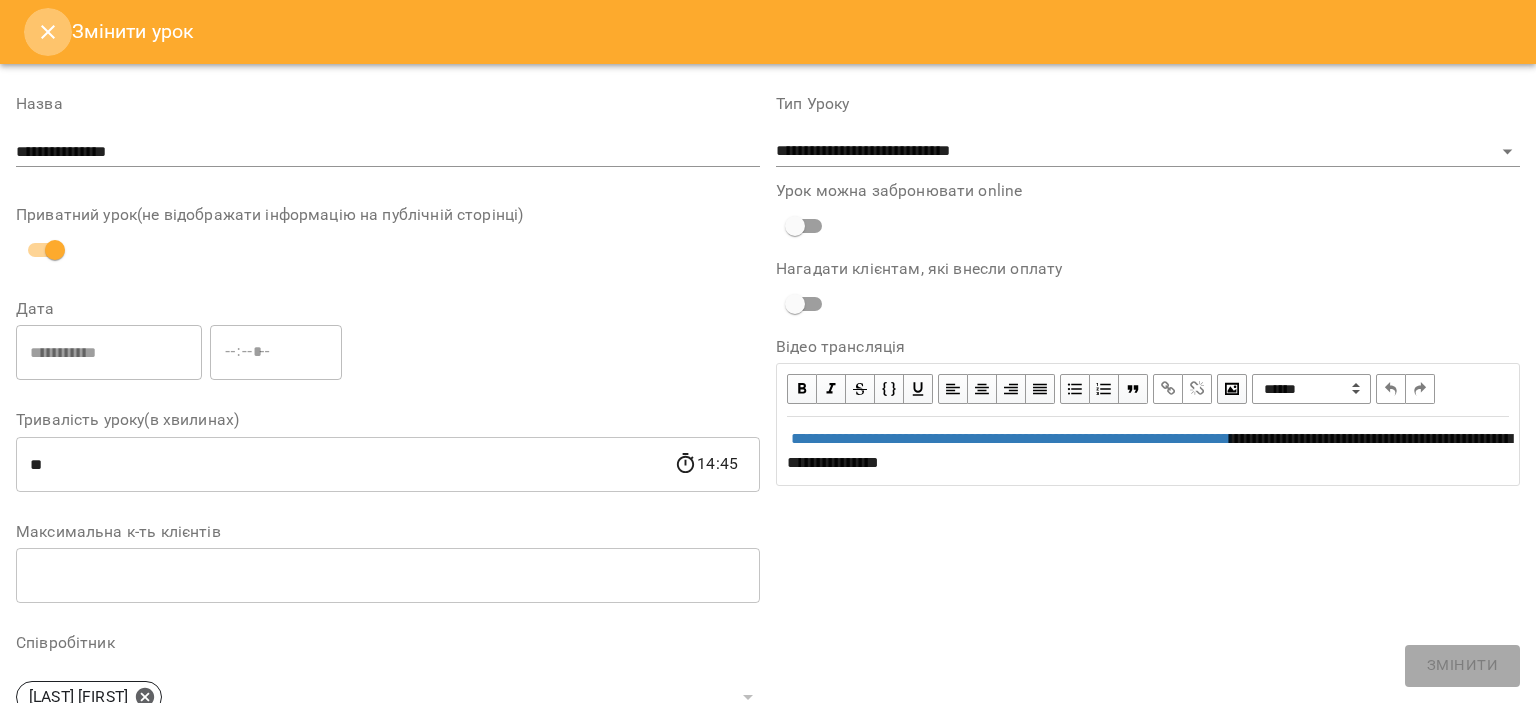 click at bounding box center (48, 32) 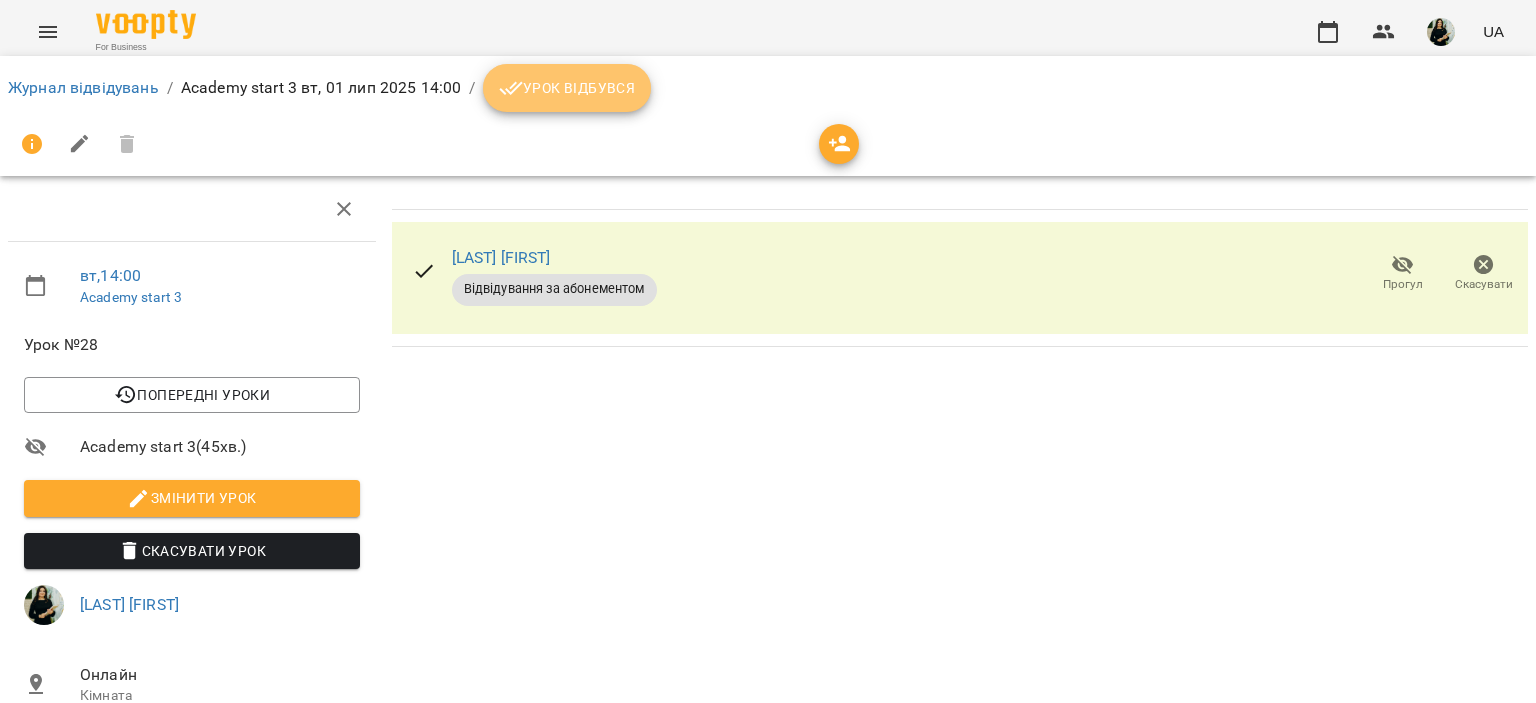 drag, startPoint x: 550, startPoint y: 91, endPoint x: 511, endPoint y: 87, distance: 39.20459 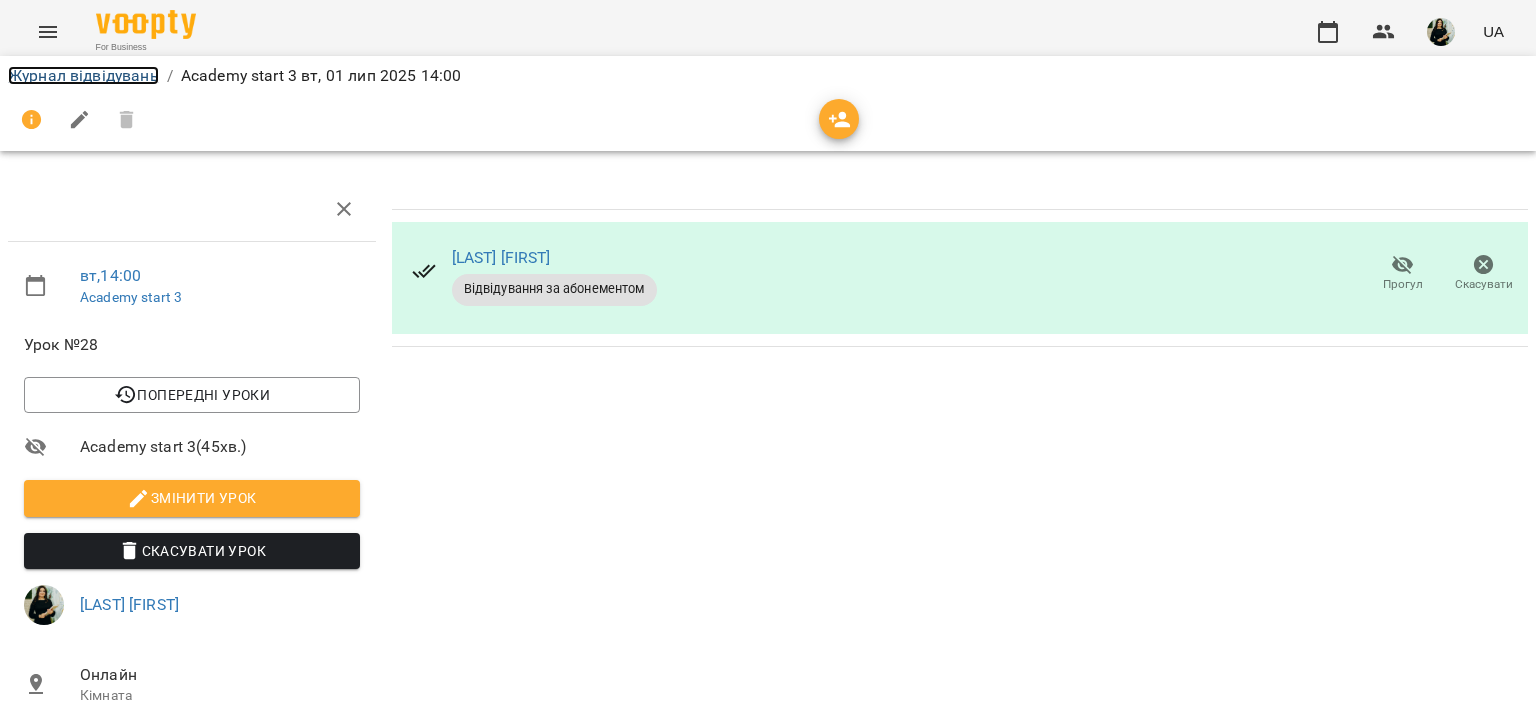 click on "Журнал відвідувань" at bounding box center (83, 75) 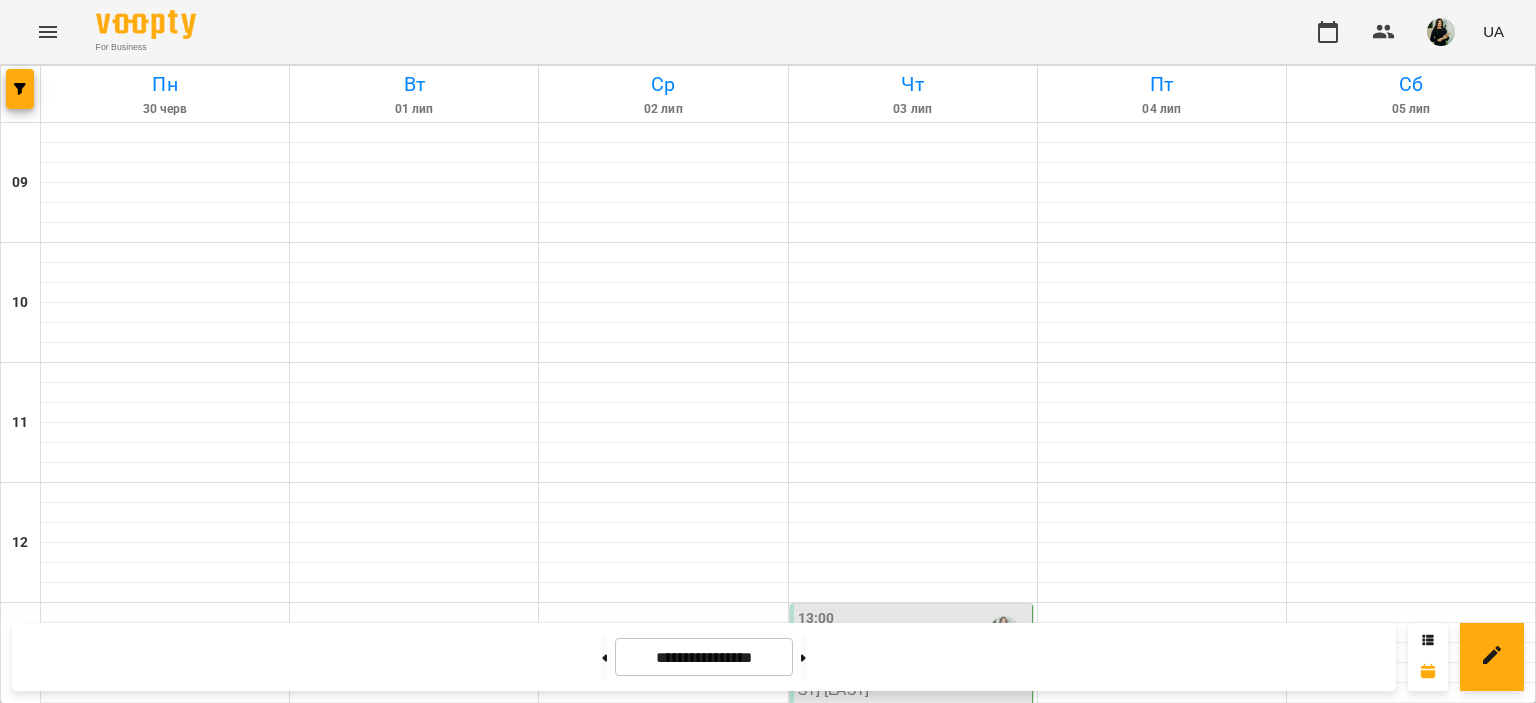 scroll, scrollTop: 600, scrollLeft: 0, axis: vertical 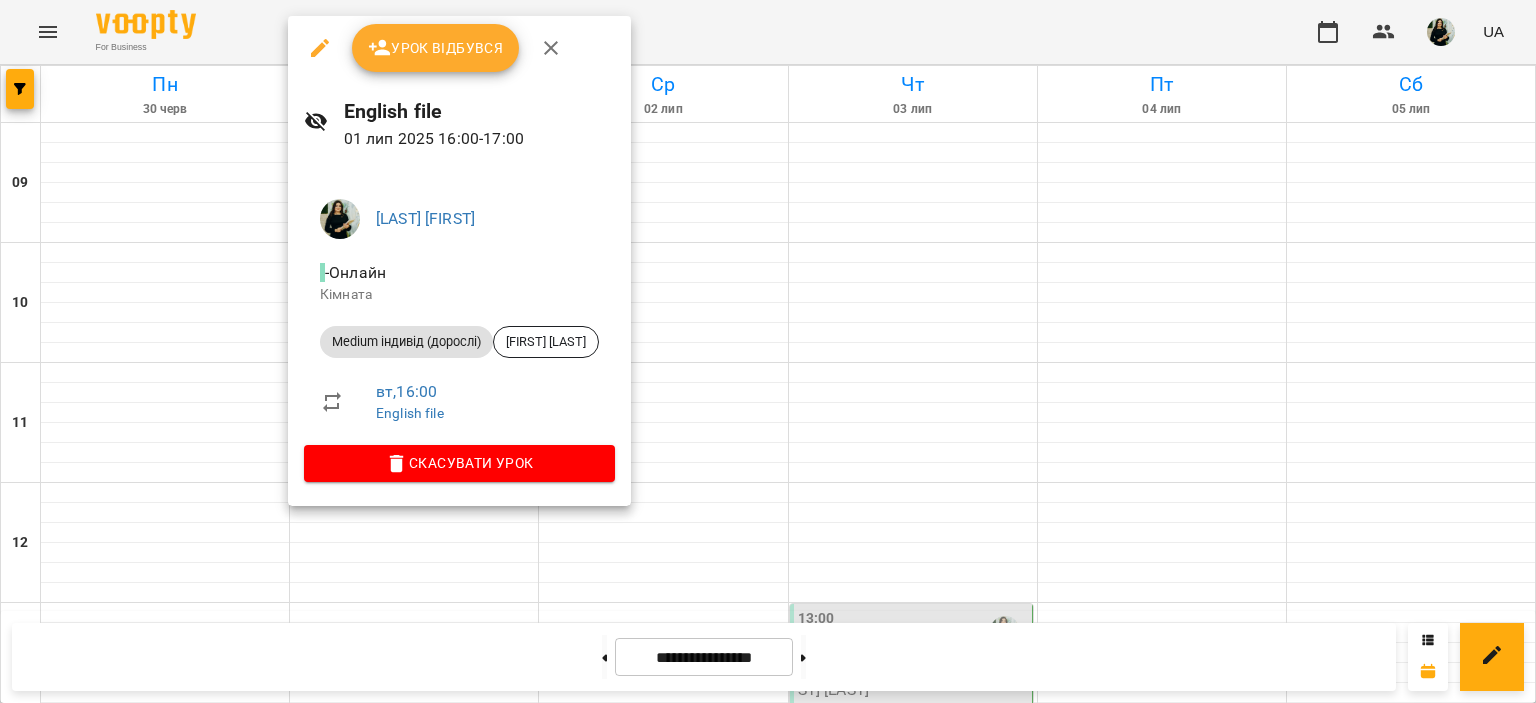 click 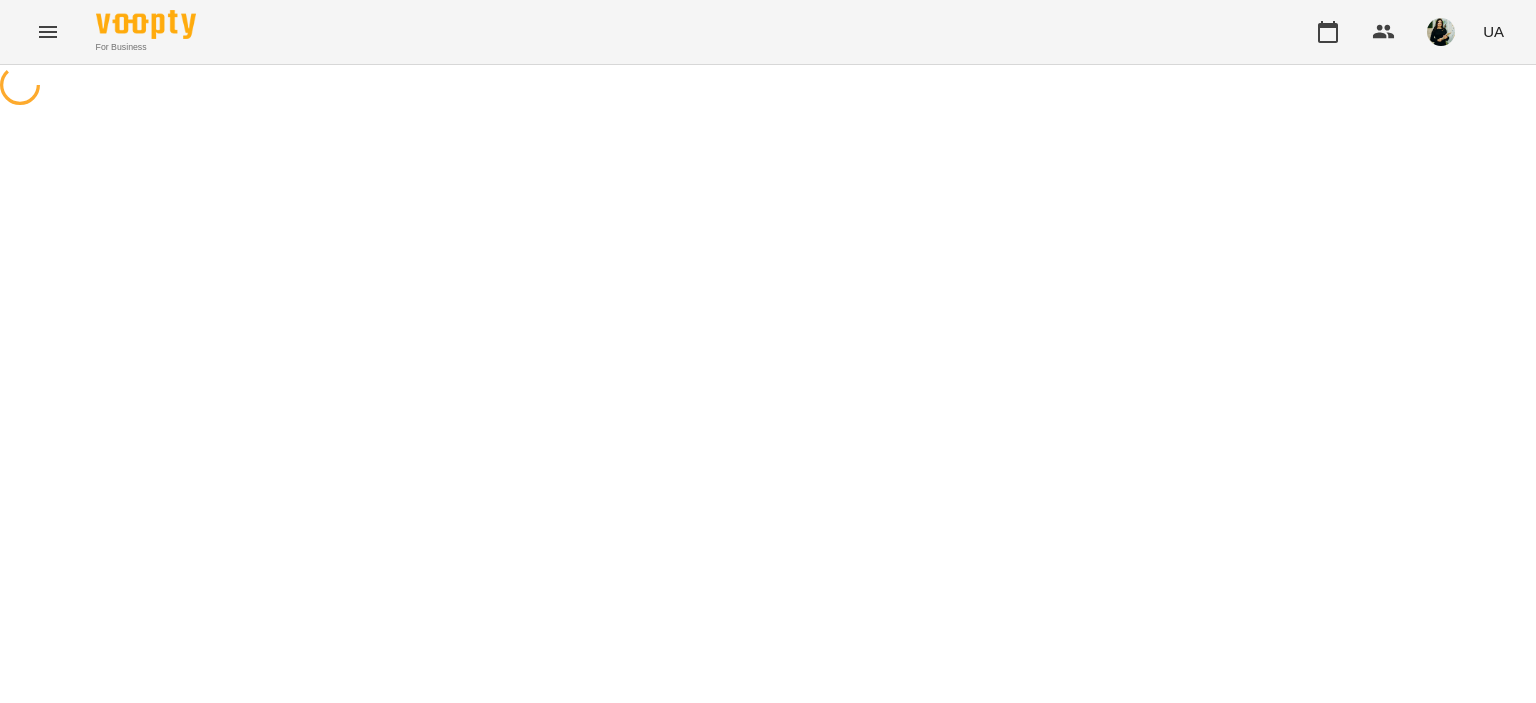select on "**********" 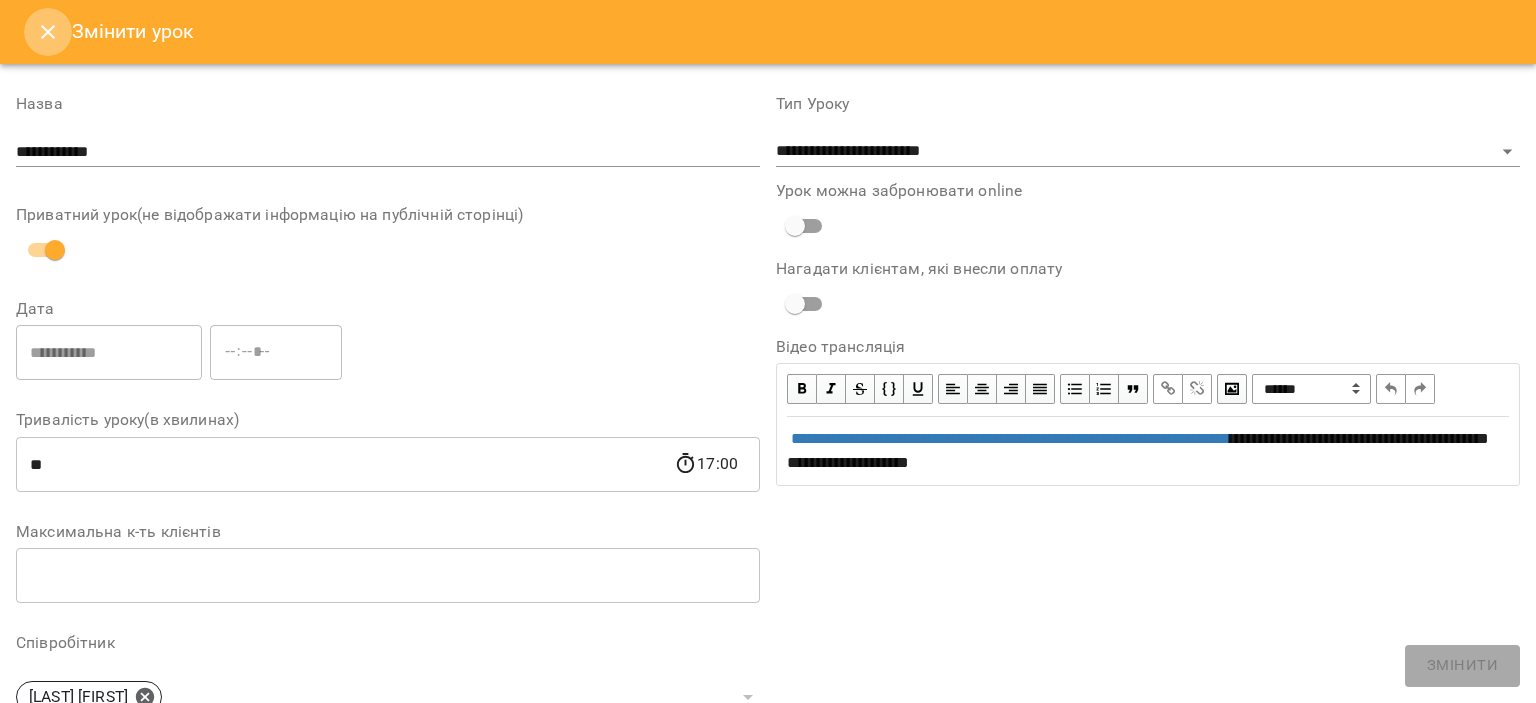 click at bounding box center (48, 32) 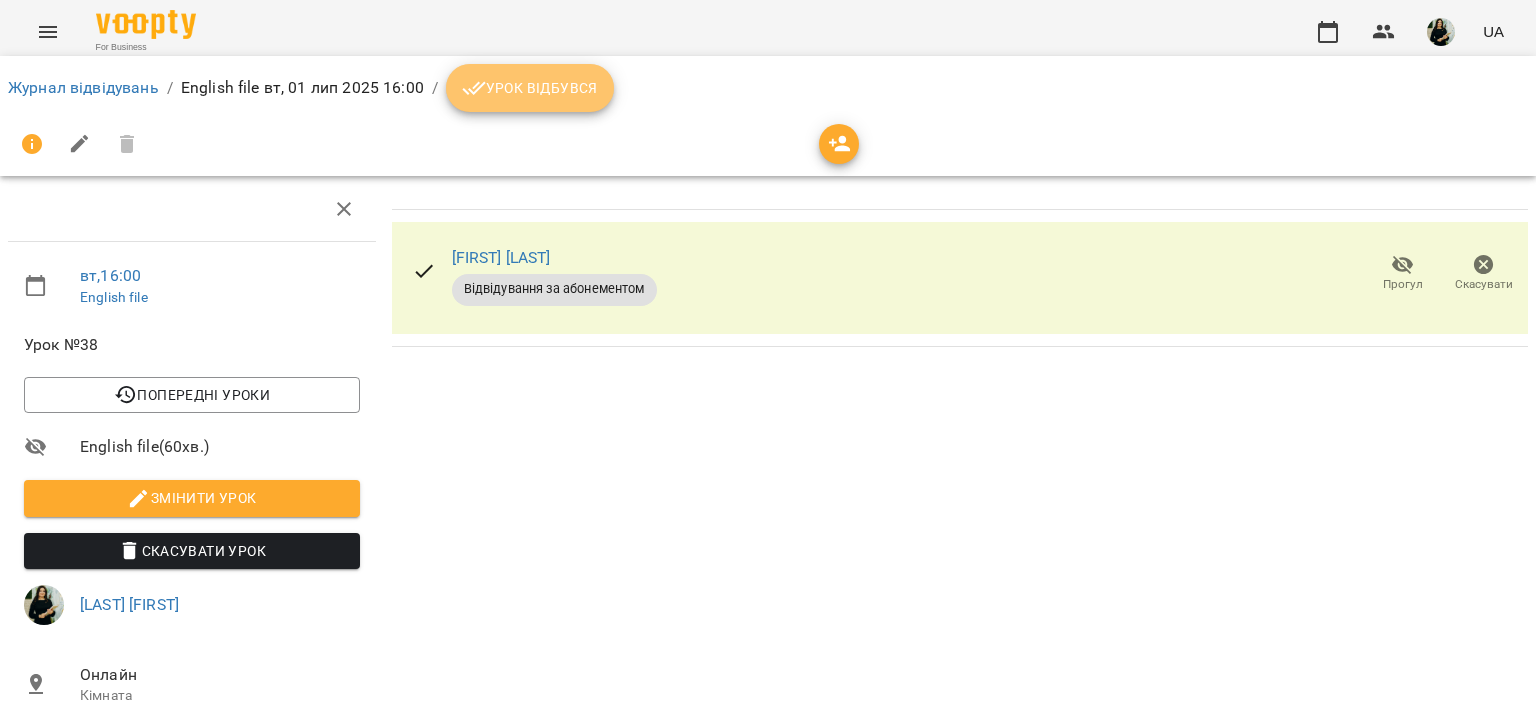 click on "Урок відбувся" at bounding box center [530, 88] 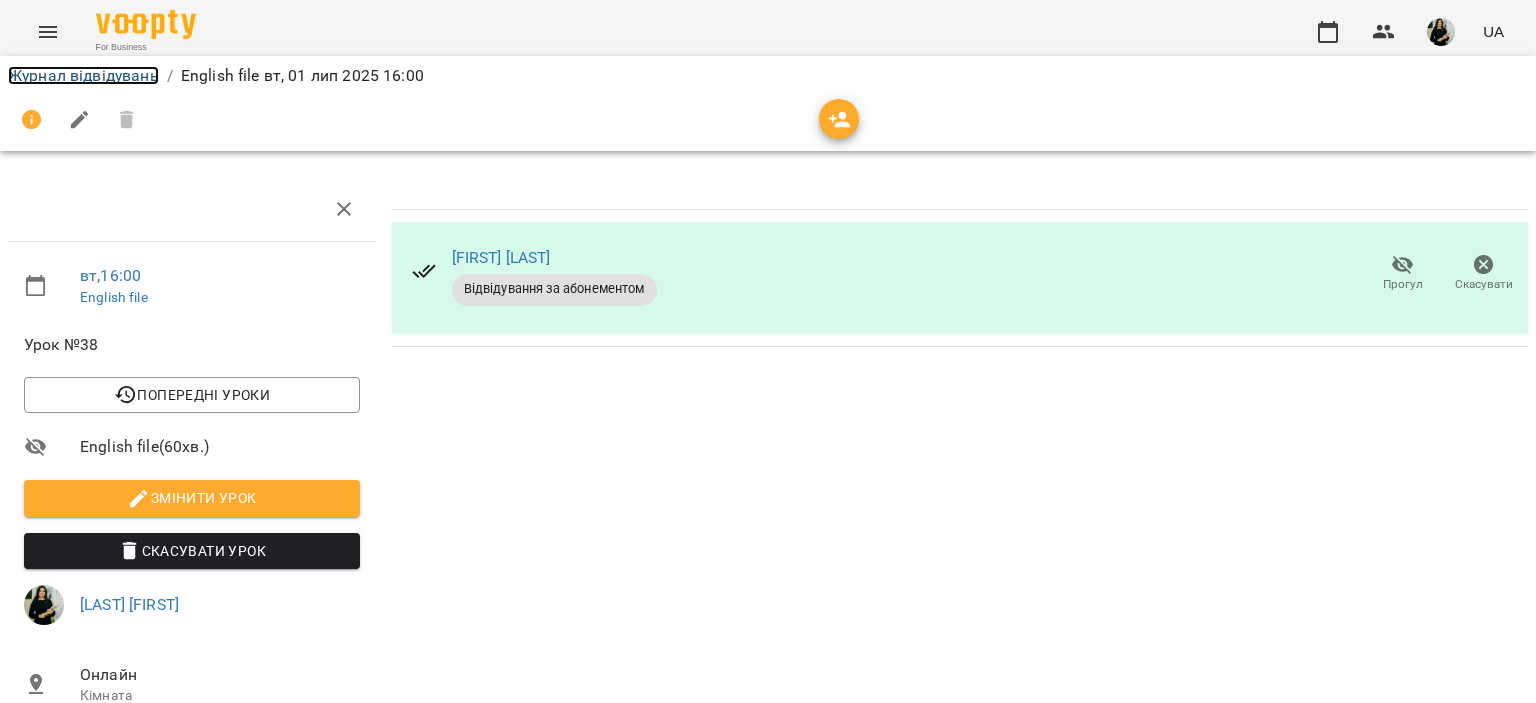 click on "Журнал відвідувань" at bounding box center [83, 75] 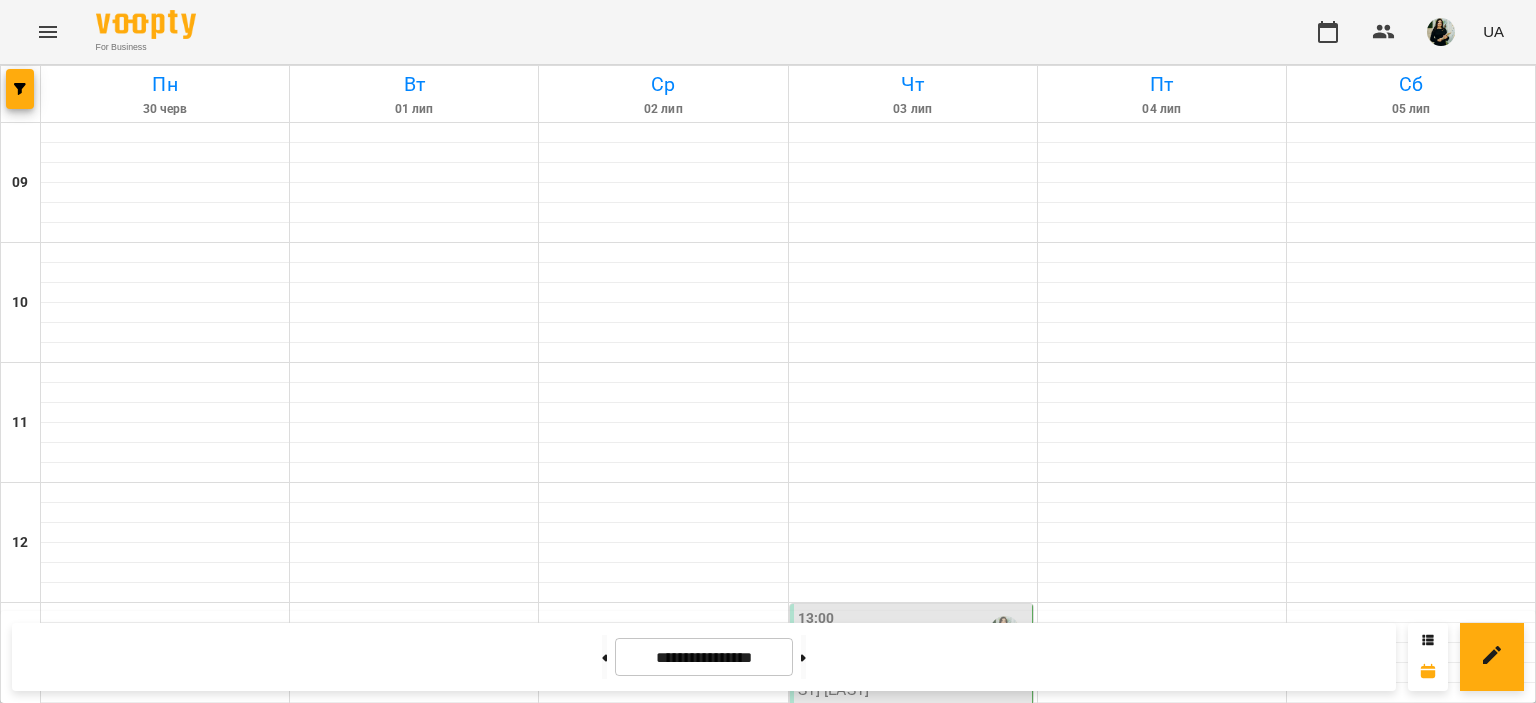 scroll, scrollTop: 949, scrollLeft: 0, axis: vertical 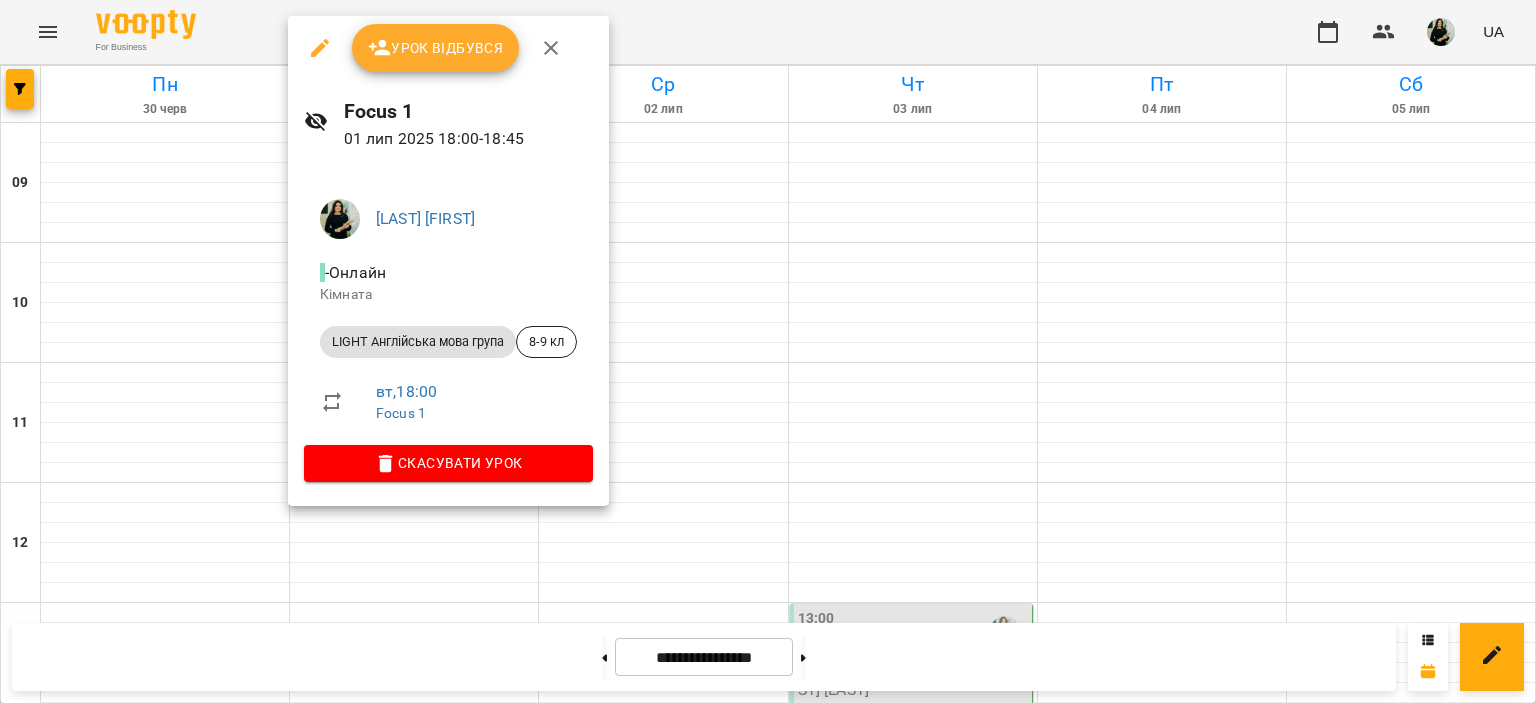 click at bounding box center [320, 48] 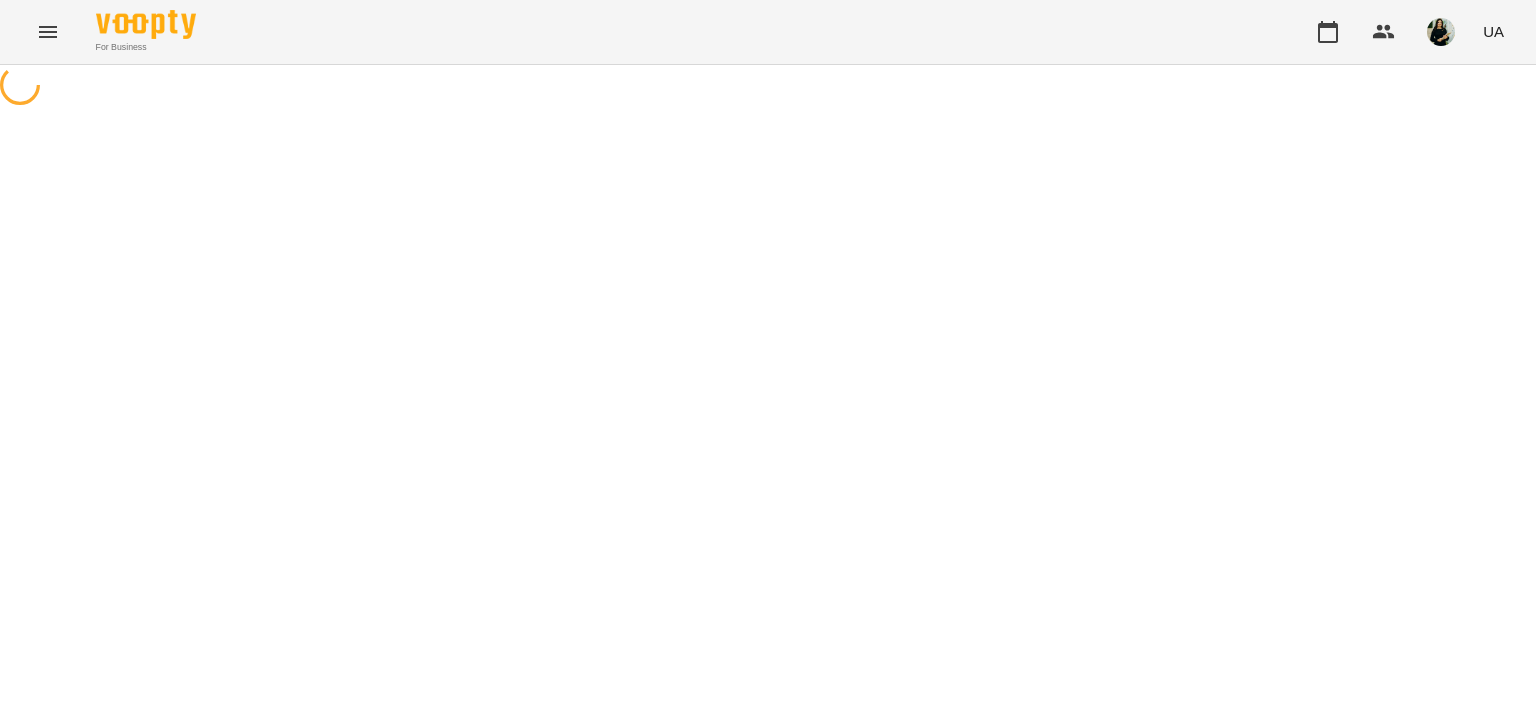 select on "**********" 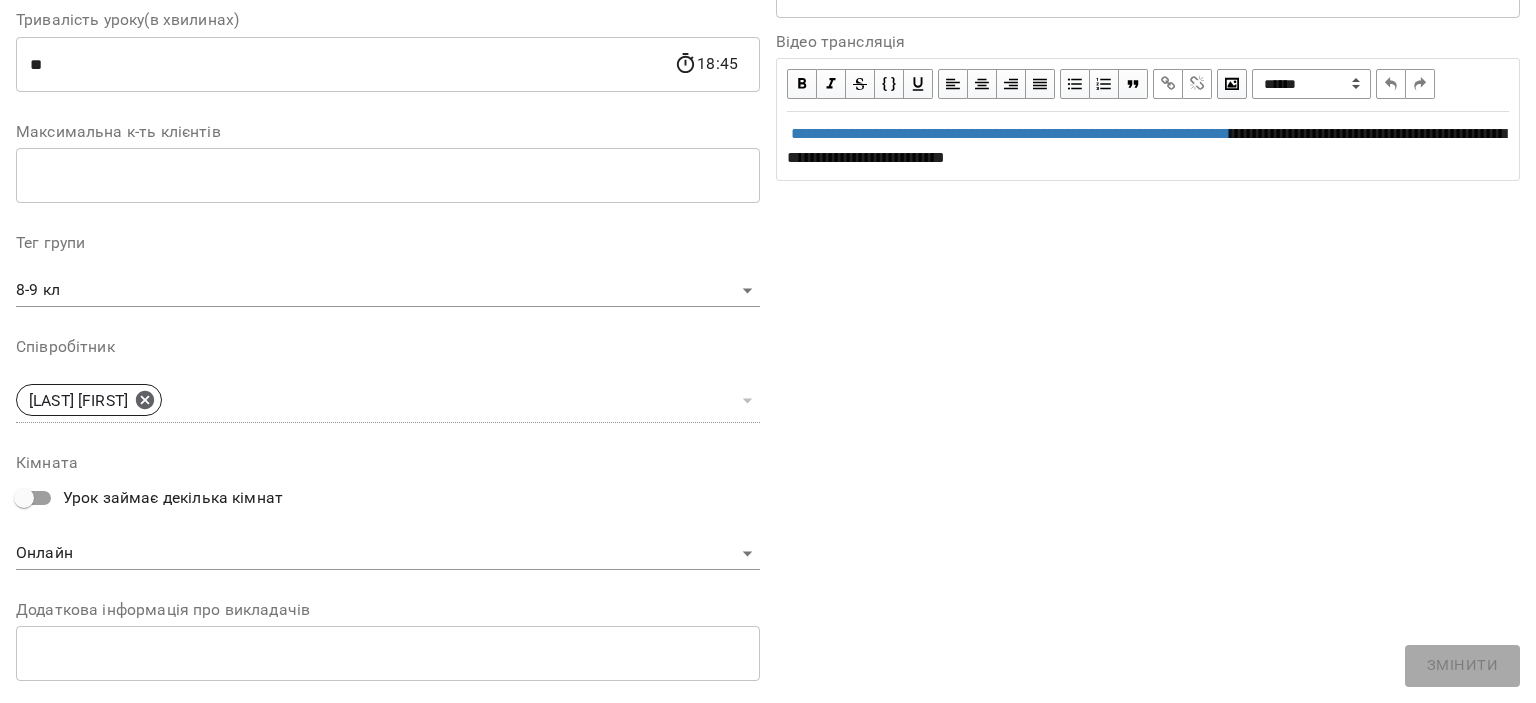scroll, scrollTop: 0, scrollLeft: 0, axis: both 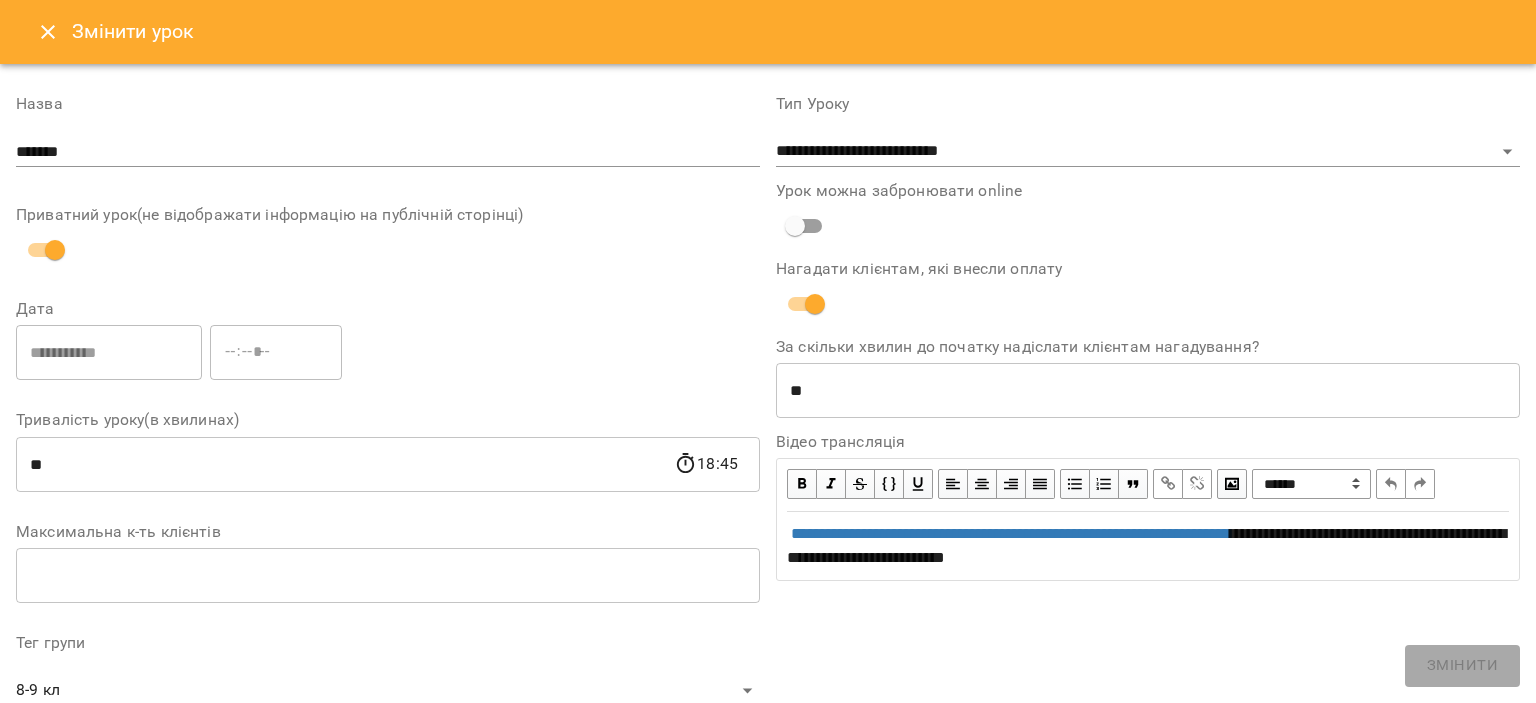 click 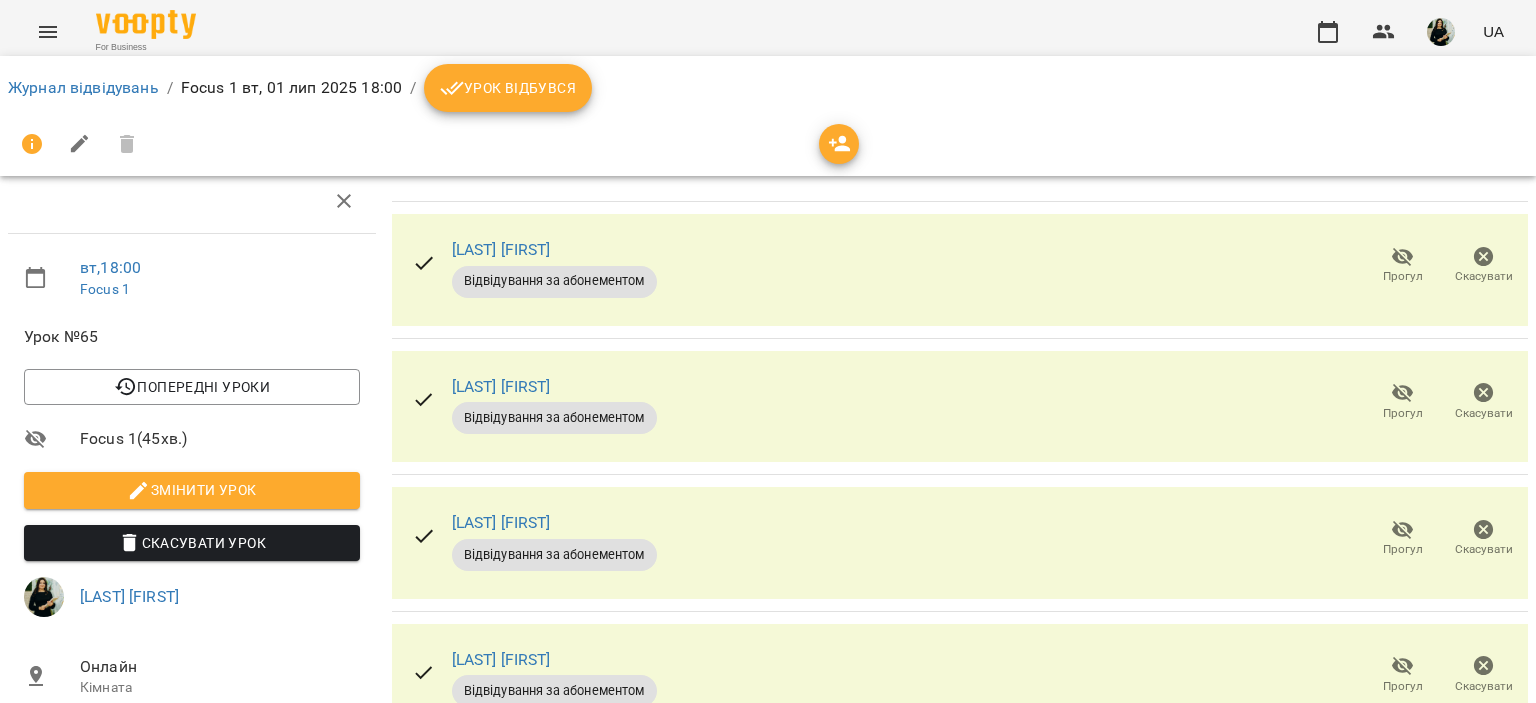 scroll, scrollTop: 0, scrollLeft: 0, axis: both 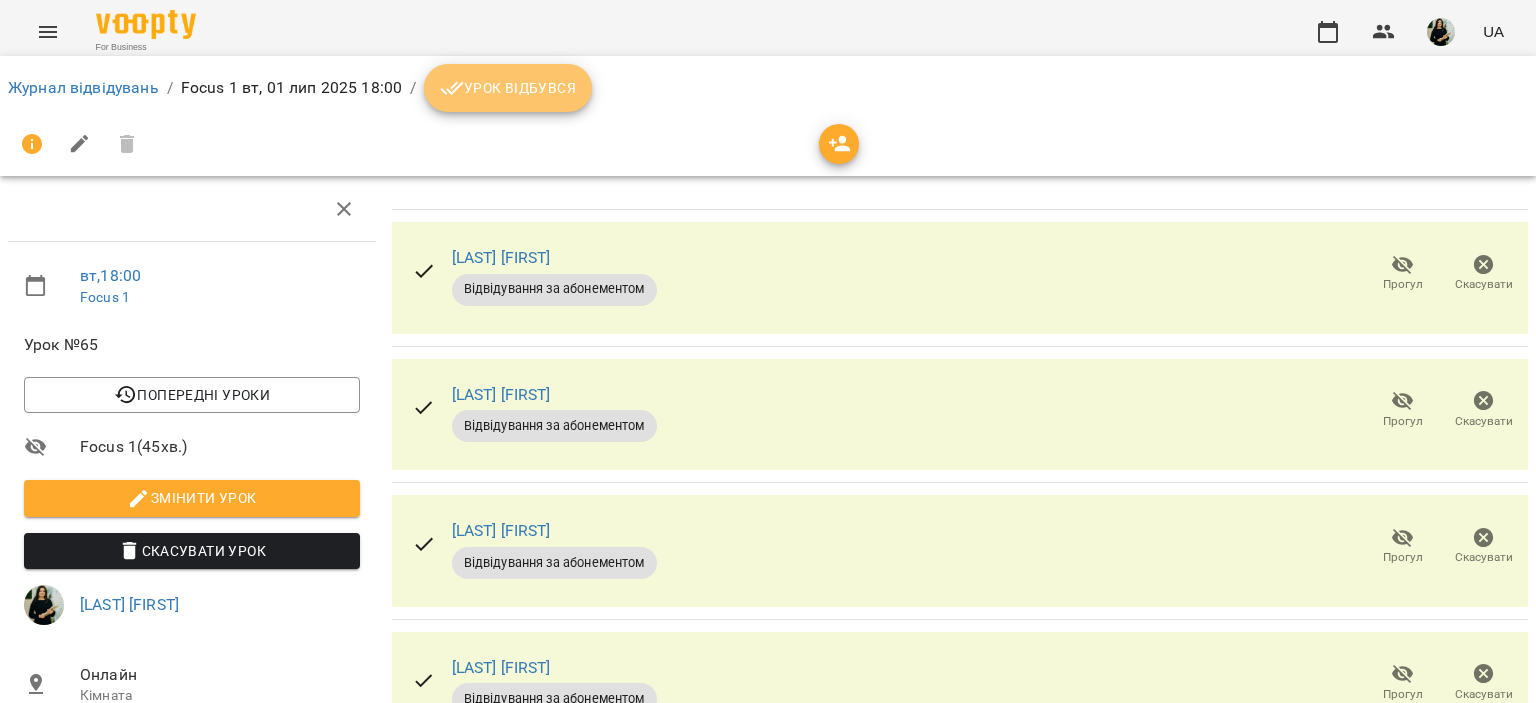 click on "Урок відбувся" at bounding box center [508, 88] 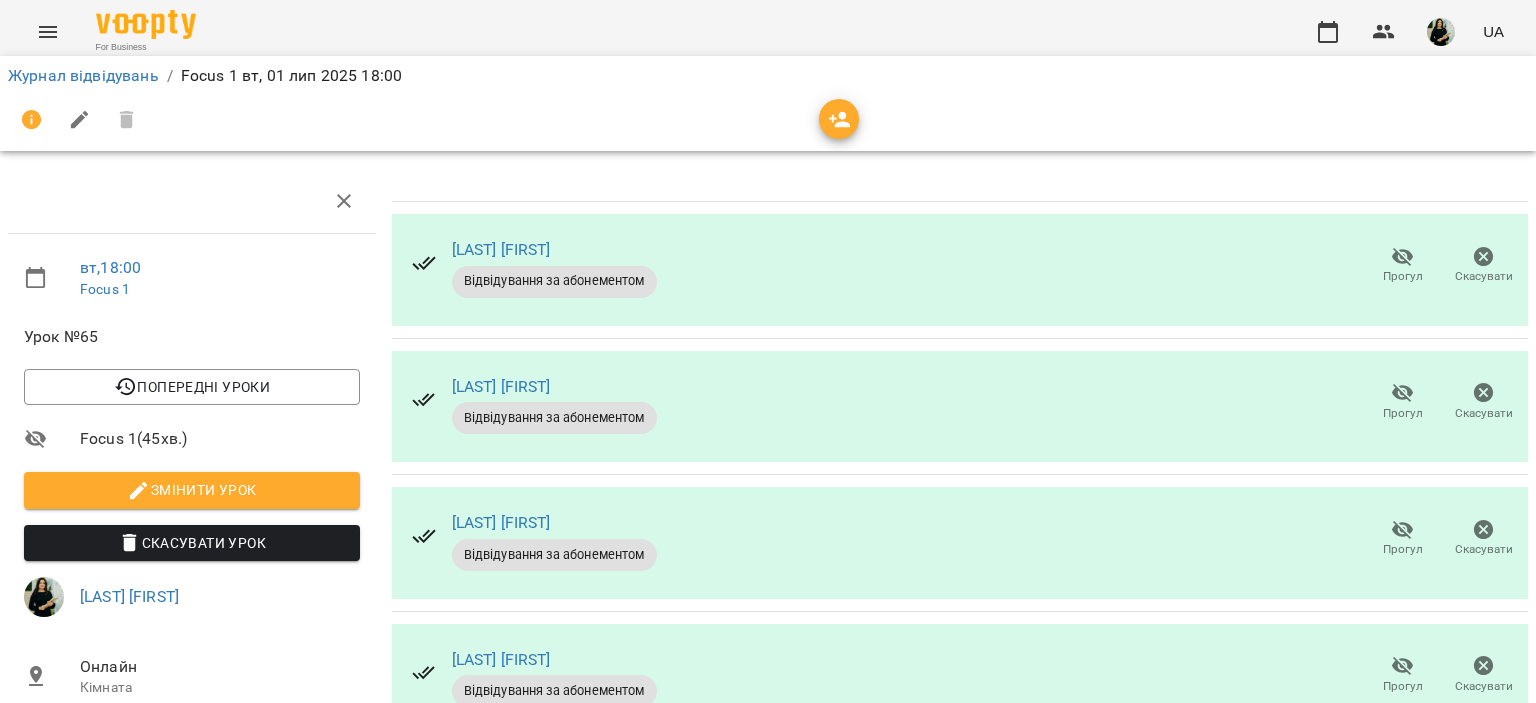 scroll, scrollTop: 300, scrollLeft: 0, axis: vertical 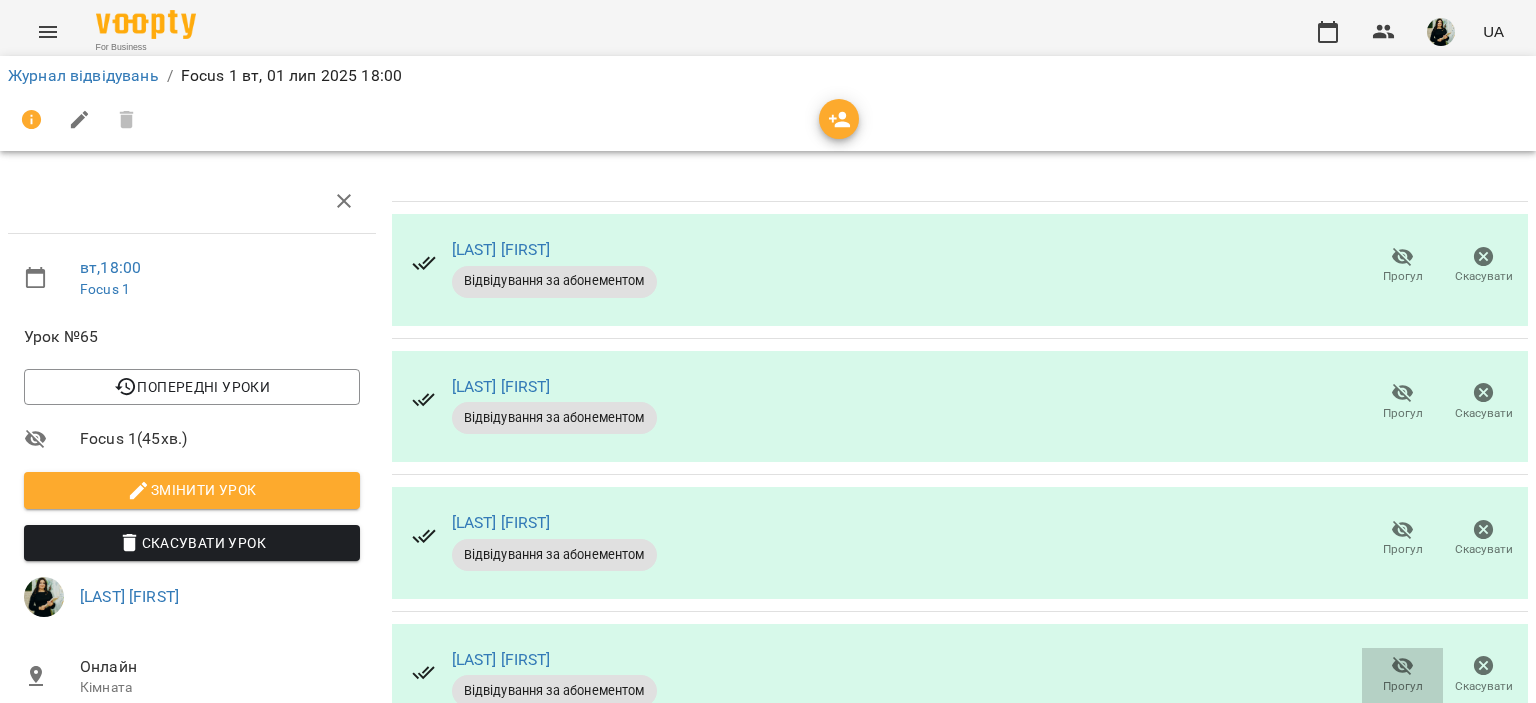 click on "Прогул" at bounding box center [1402, 676] 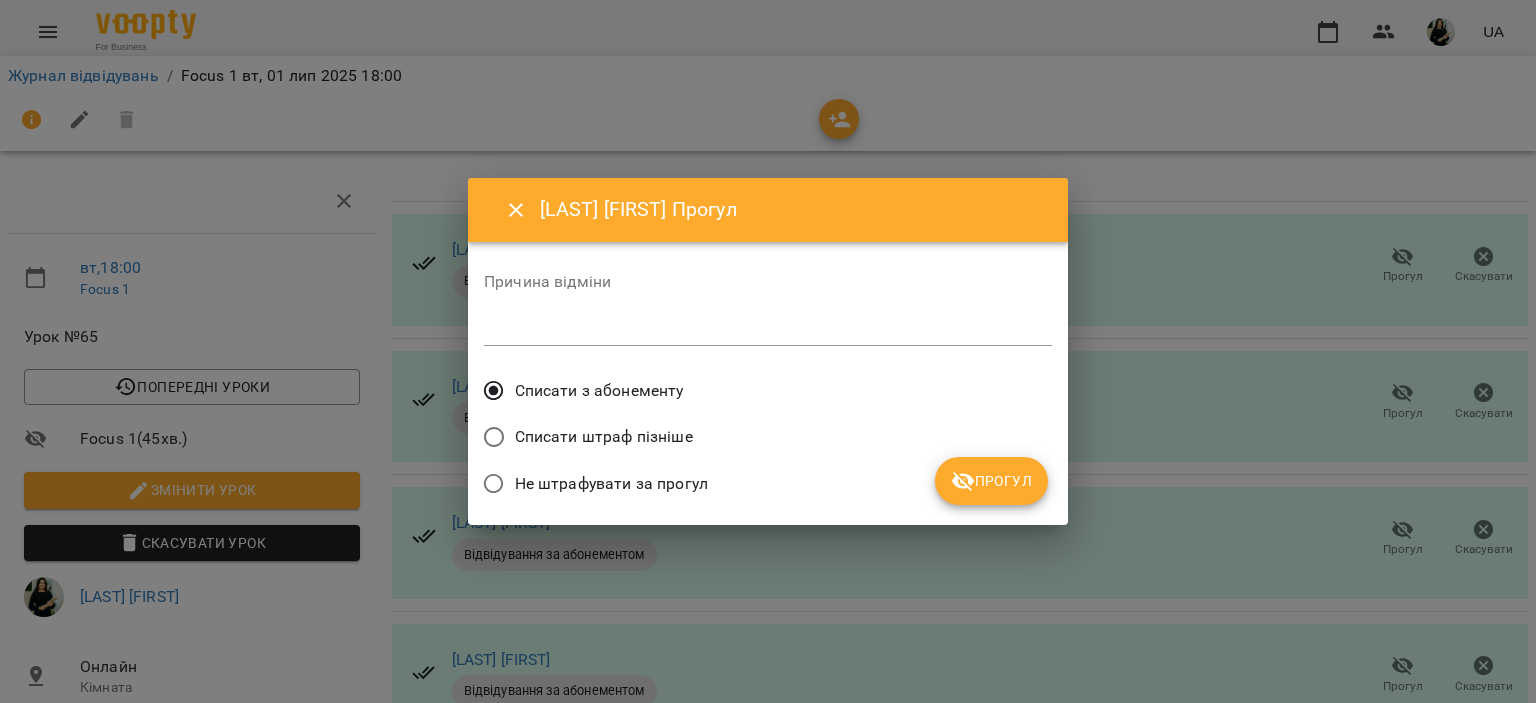 click on "Не штрафувати за прогул" at bounding box center [611, 484] 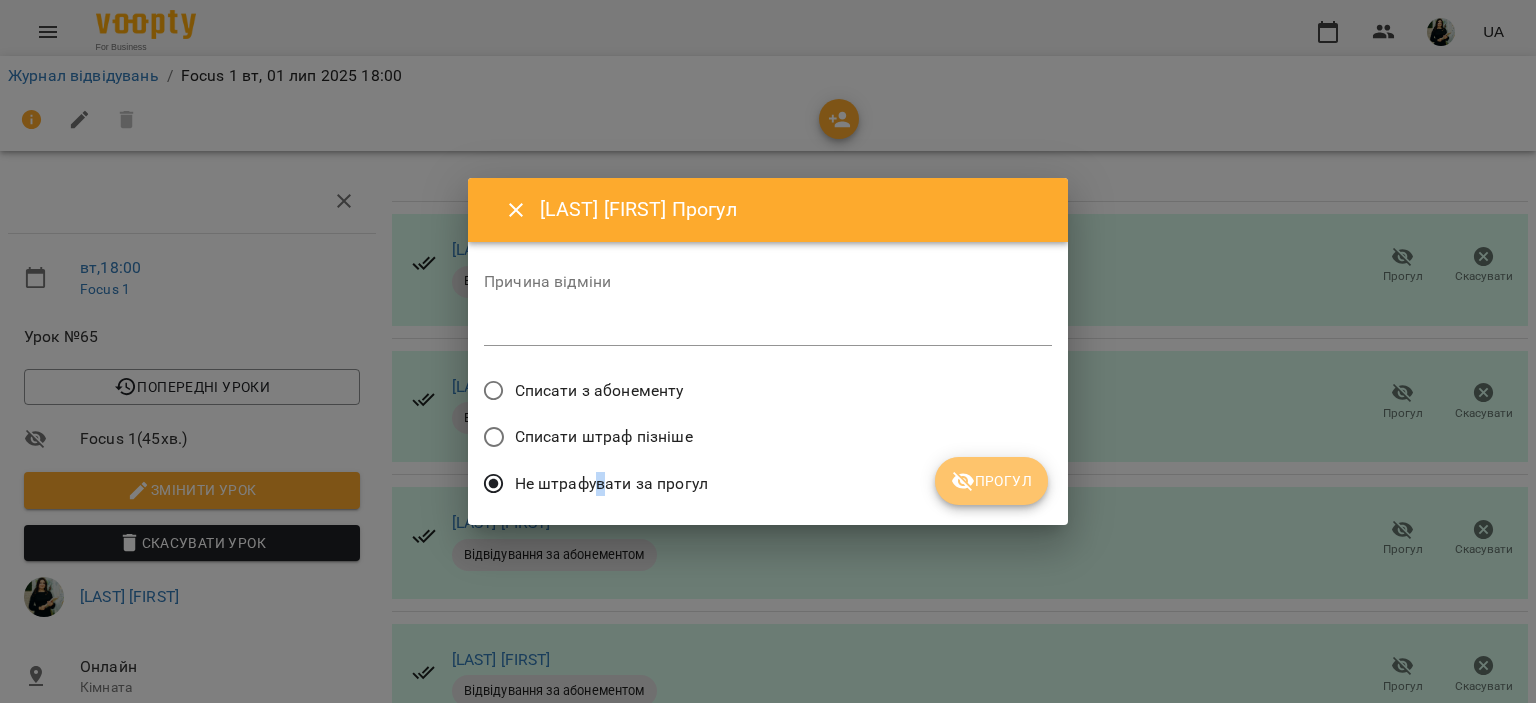 click 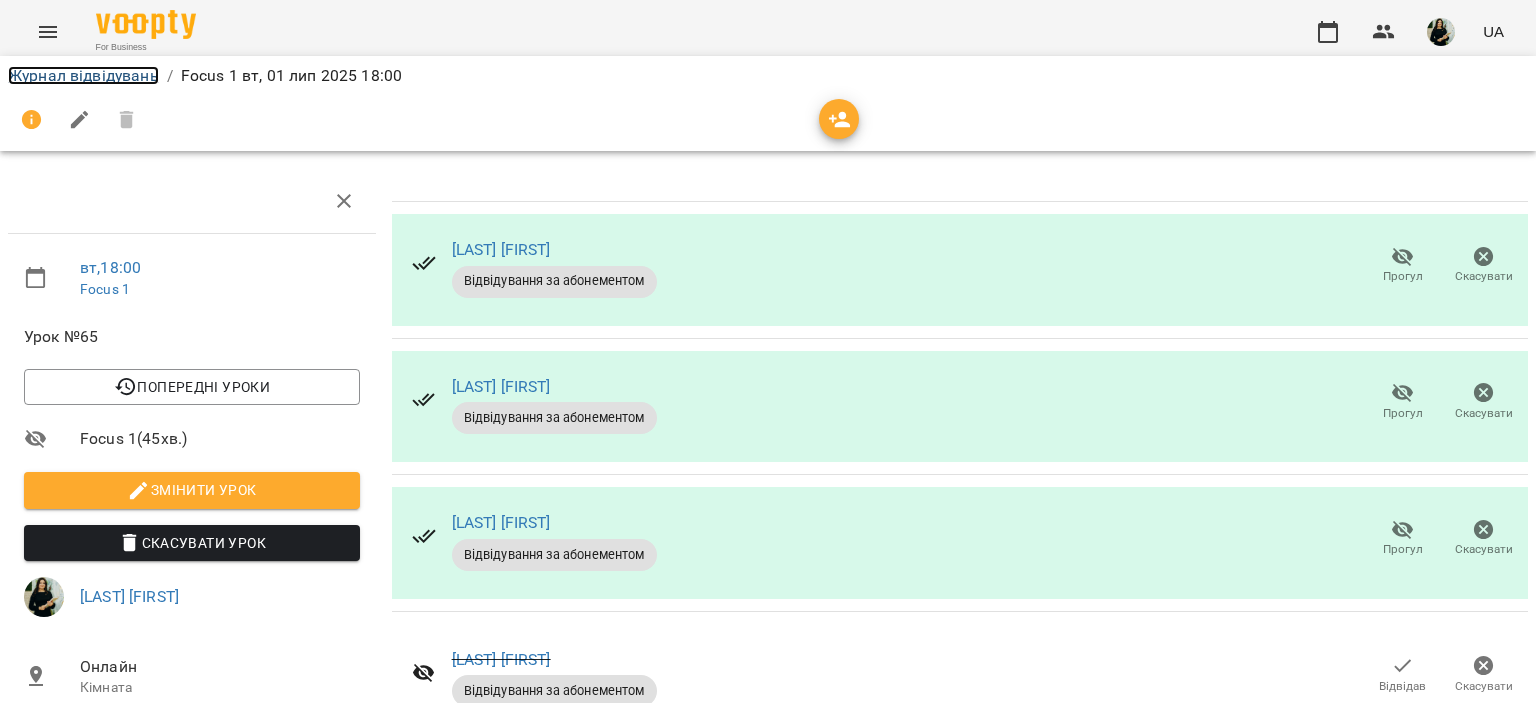 click on "Журнал відвідувань" at bounding box center [83, 75] 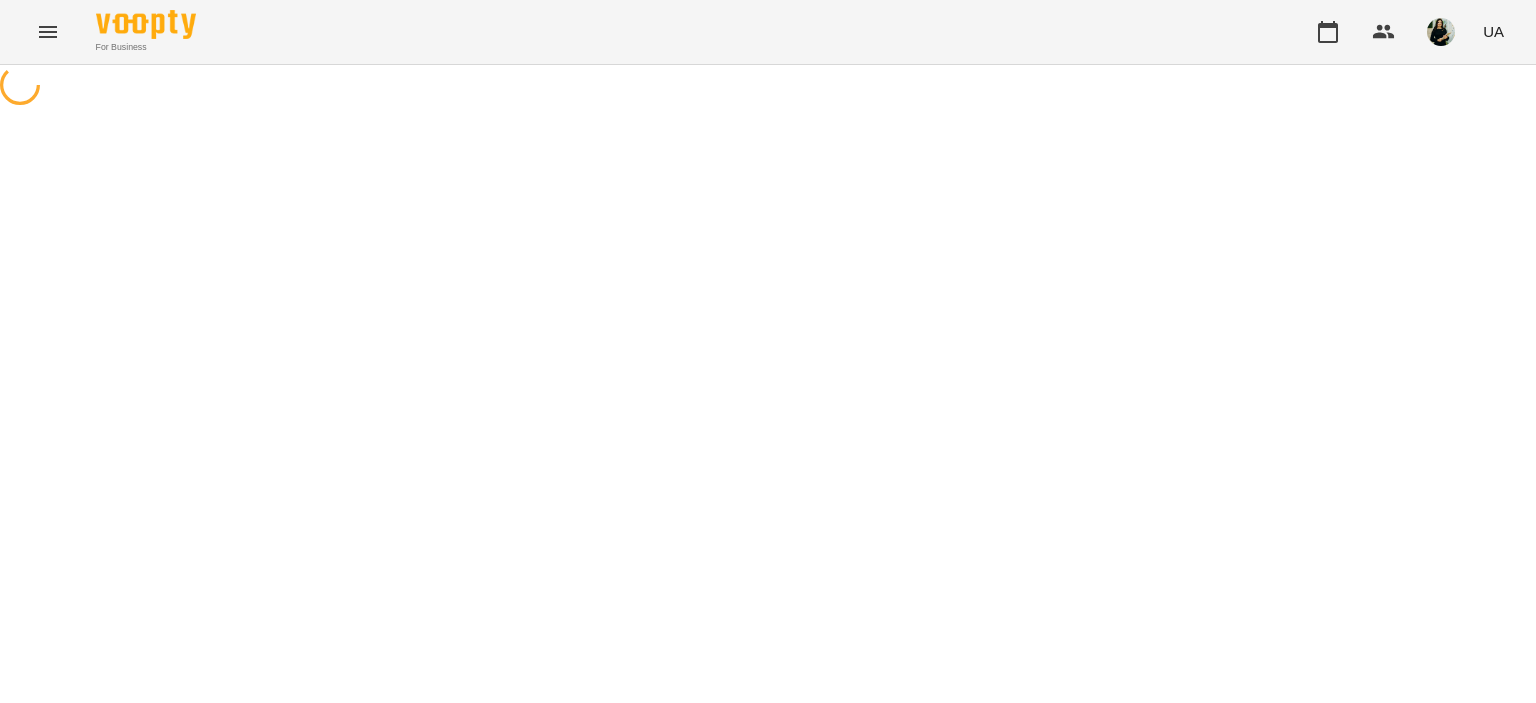 scroll, scrollTop: 0, scrollLeft: 0, axis: both 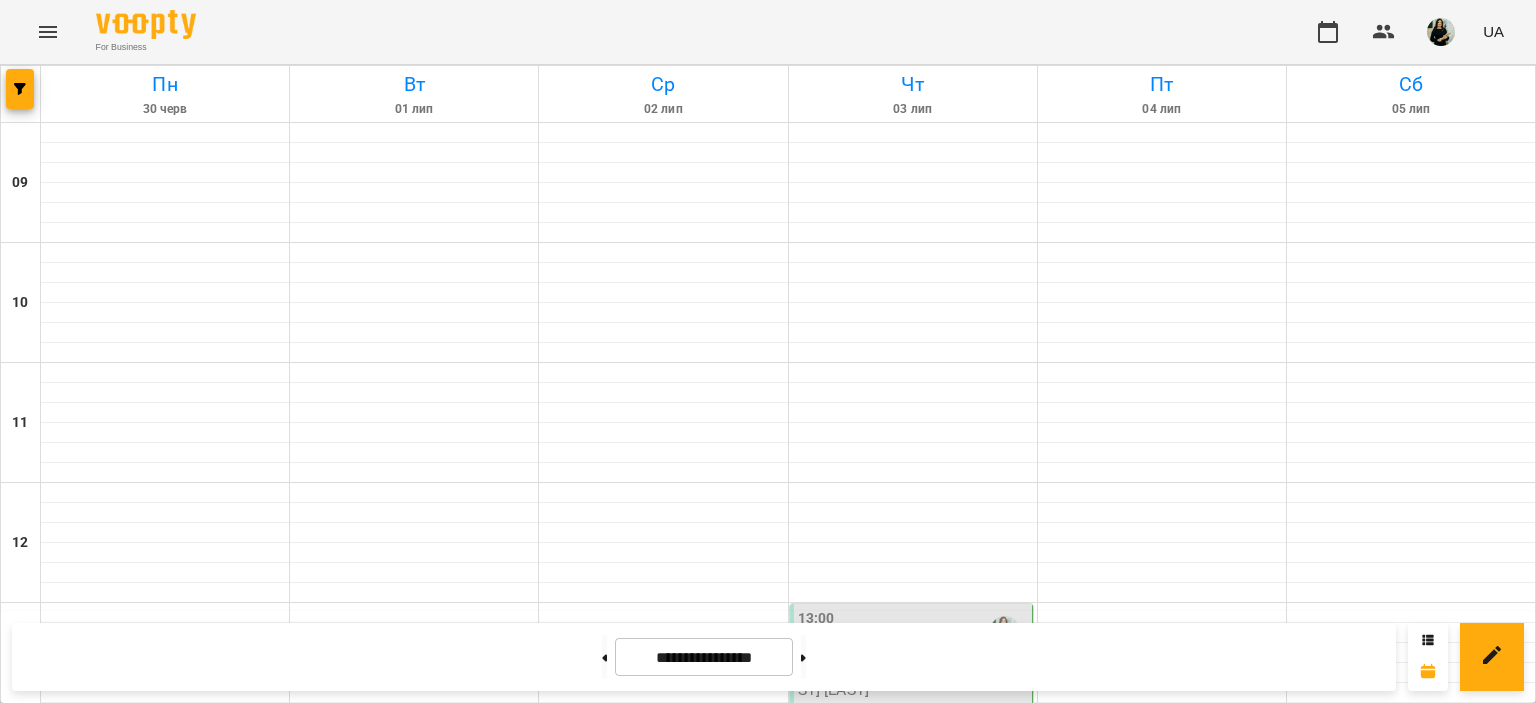 click on "15:00" at bounding box center [663, 871] 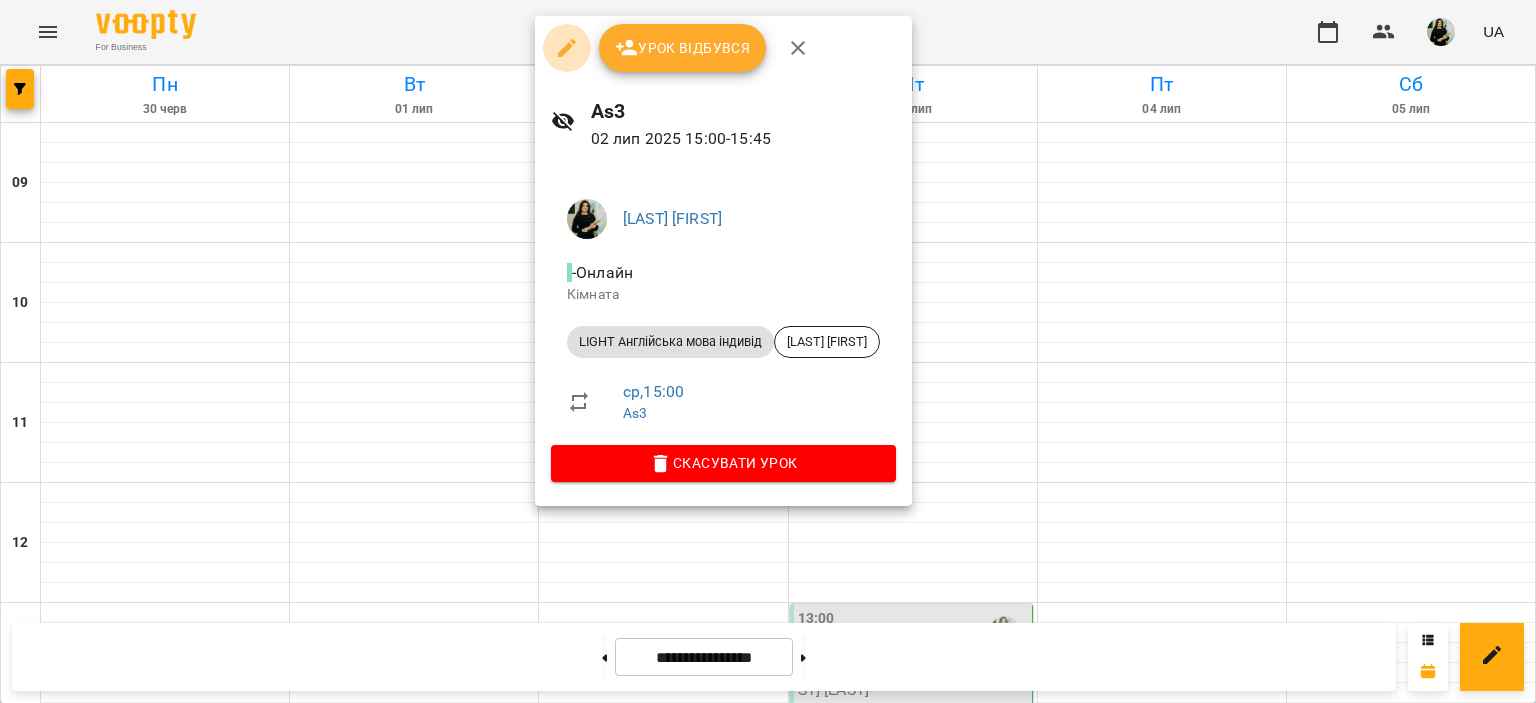 click at bounding box center [567, 48] 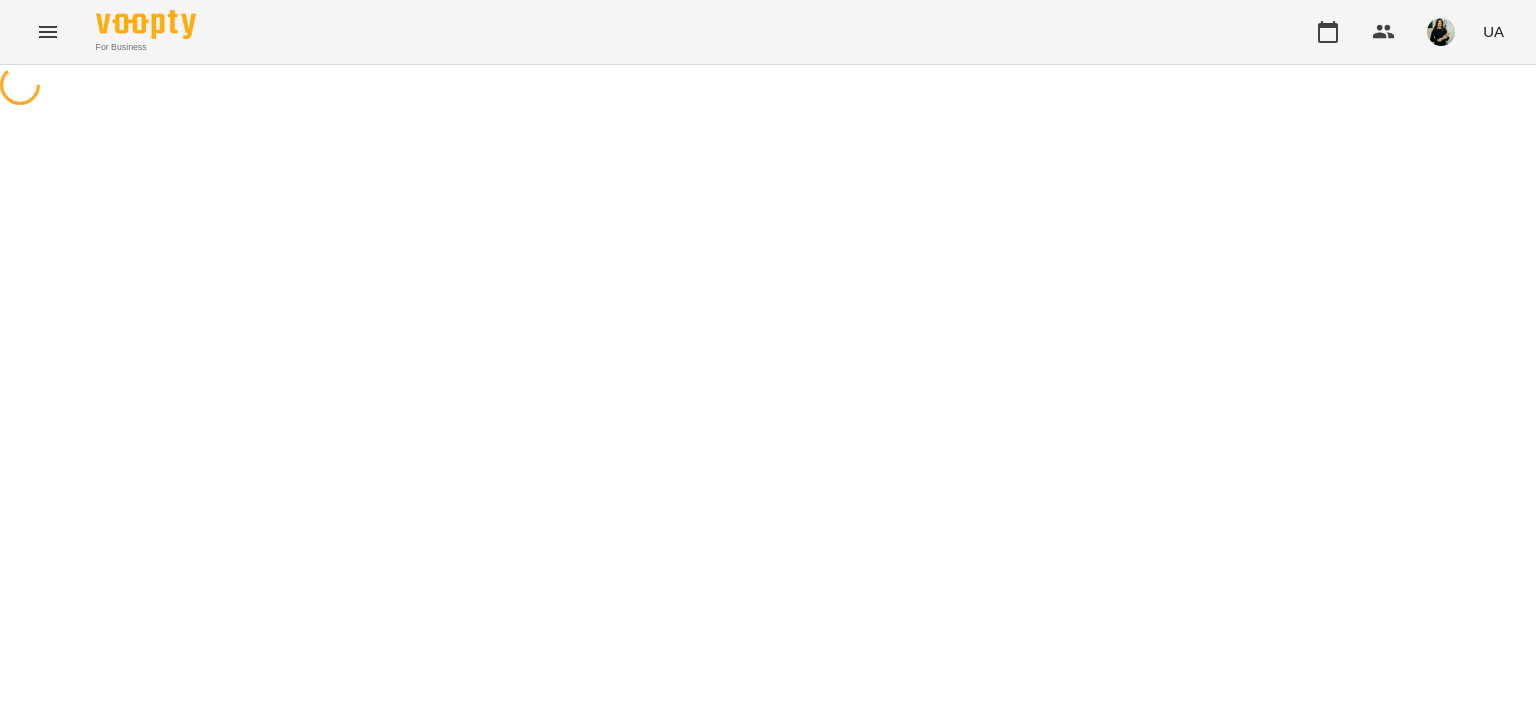 select on "**********" 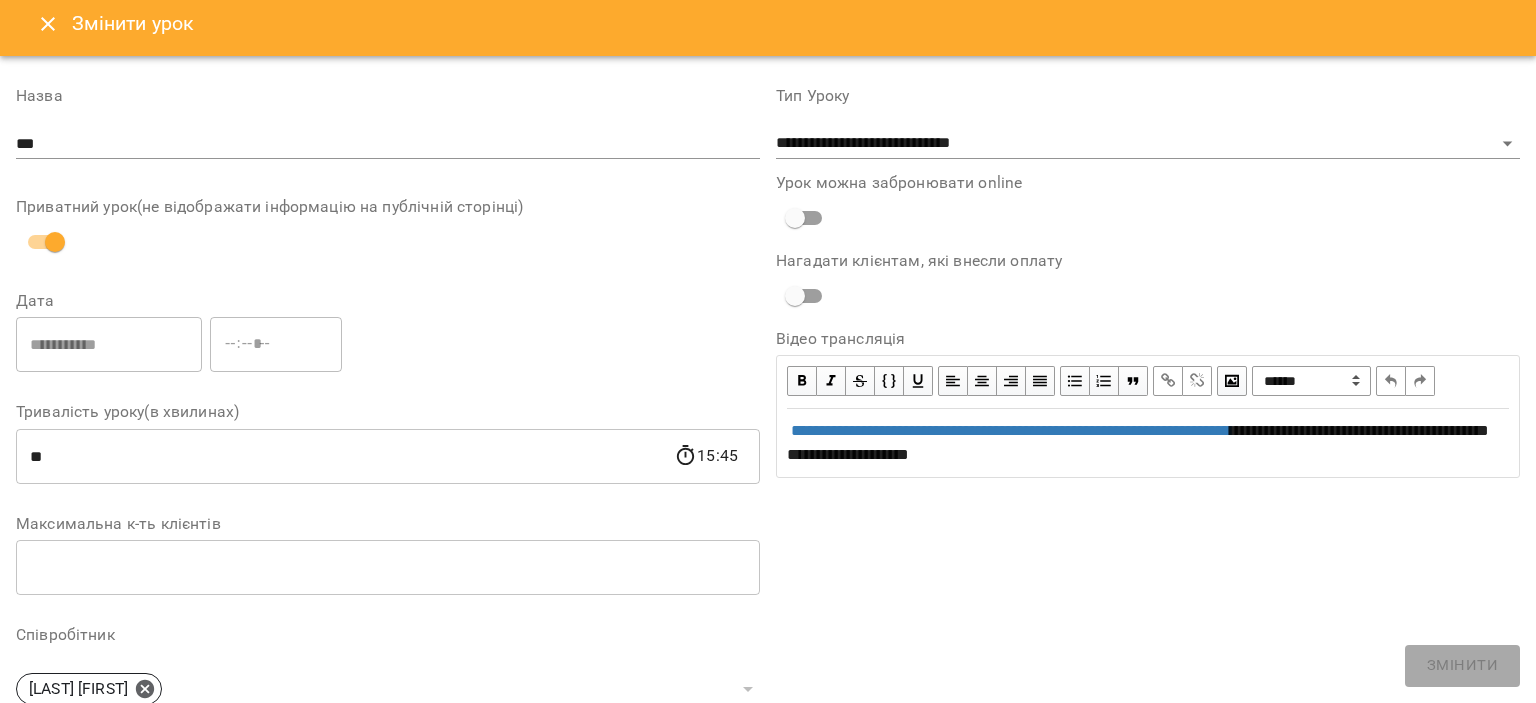 scroll, scrollTop: 0, scrollLeft: 0, axis: both 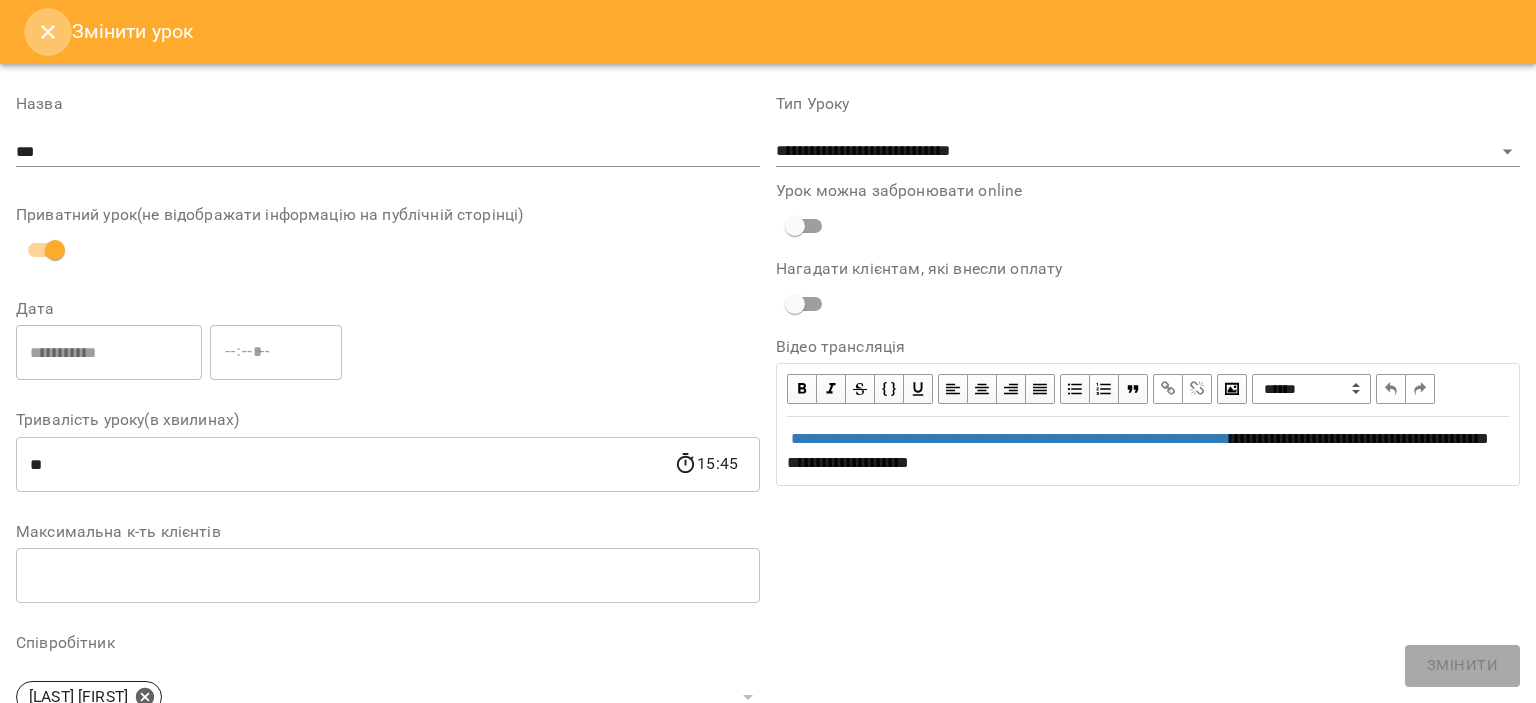 click 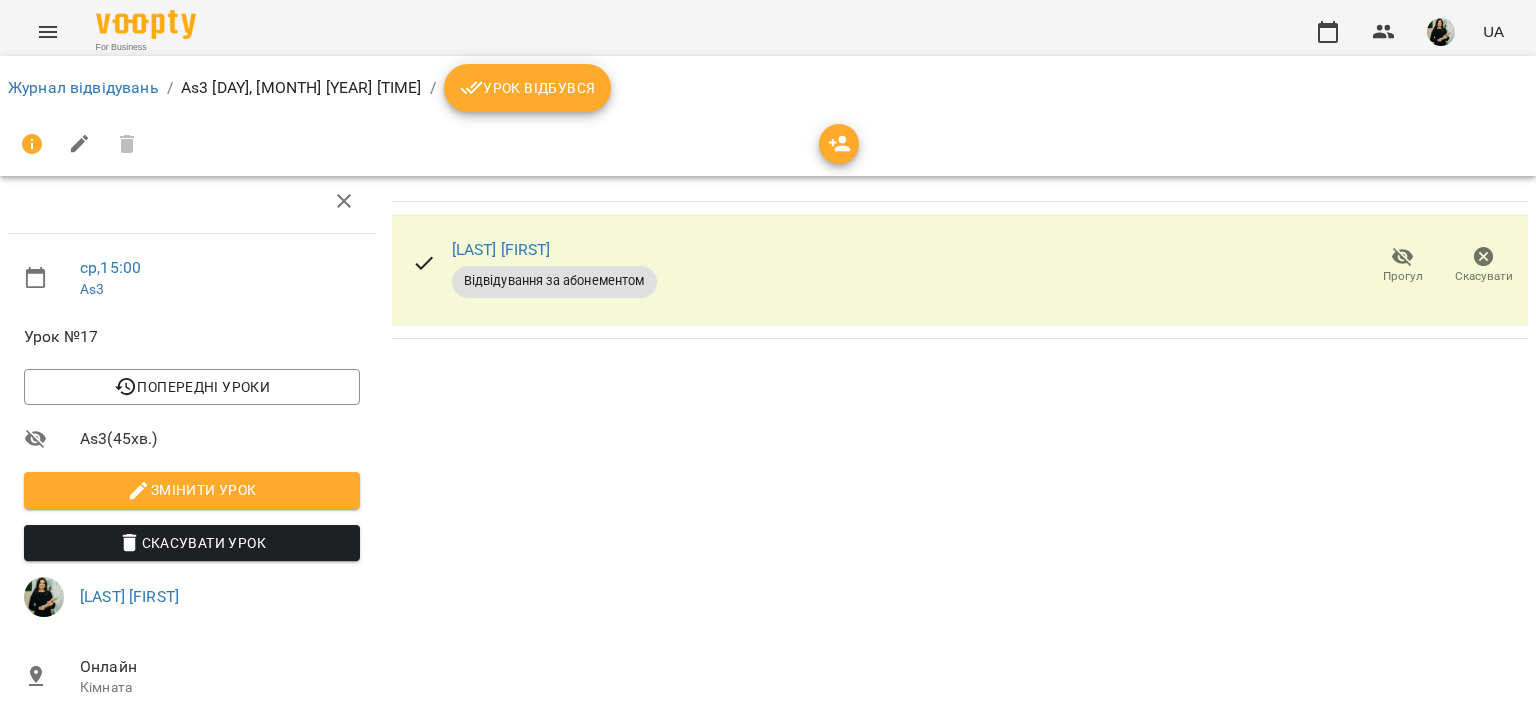 scroll, scrollTop: 0, scrollLeft: 0, axis: both 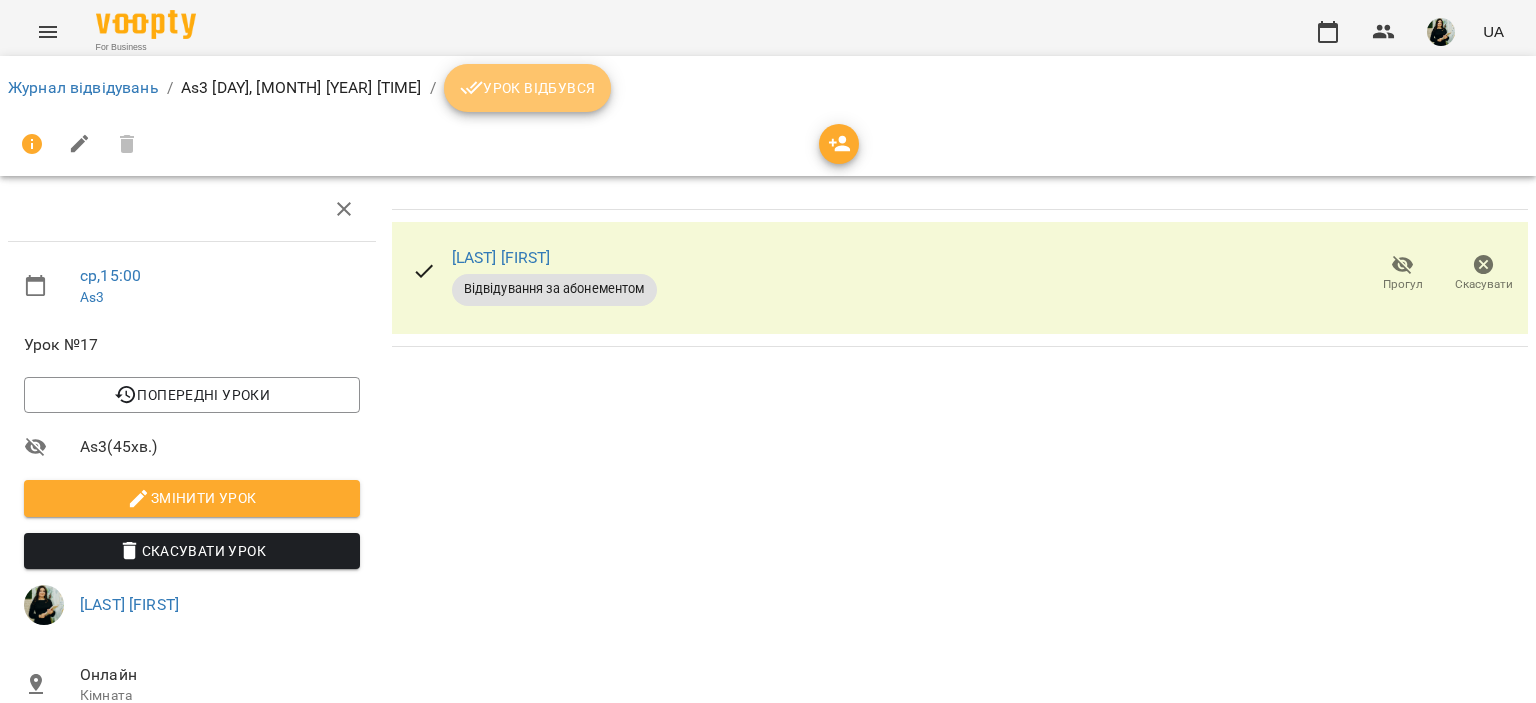 drag, startPoint x: 470, startPoint y: 79, endPoint x: 342, endPoint y: 63, distance: 128.99612 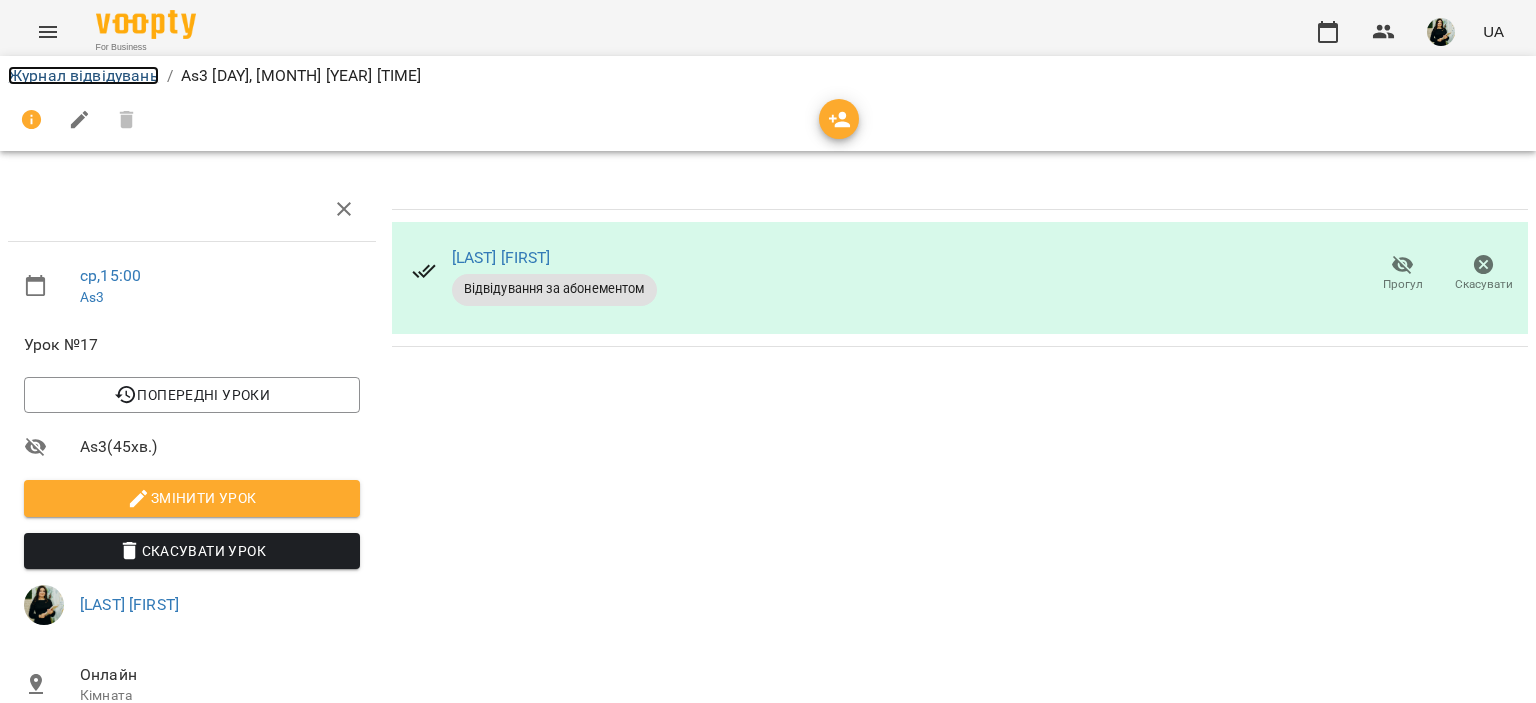 click on "Журнал відвідувань" at bounding box center [83, 75] 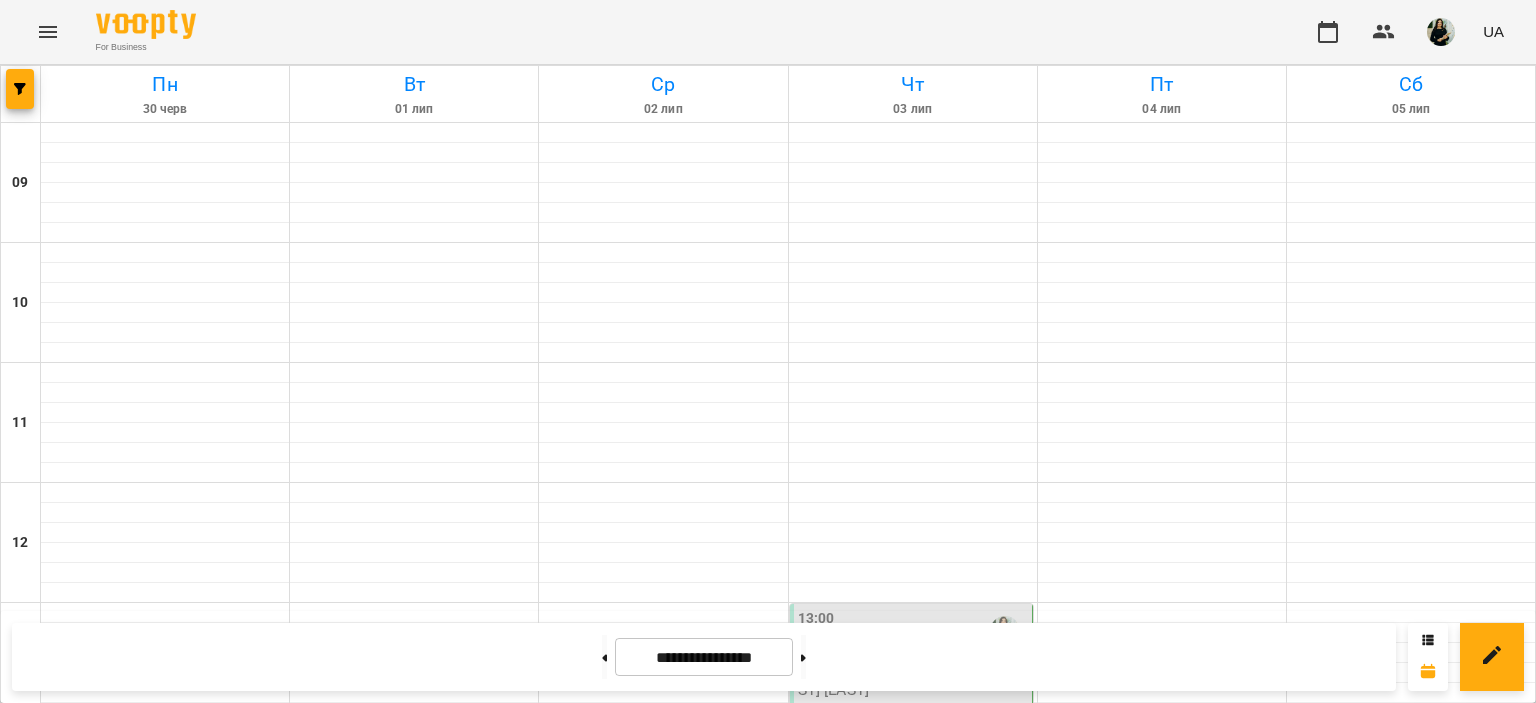 scroll, scrollTop: 949, scrollLeft: 0, axis: vertical 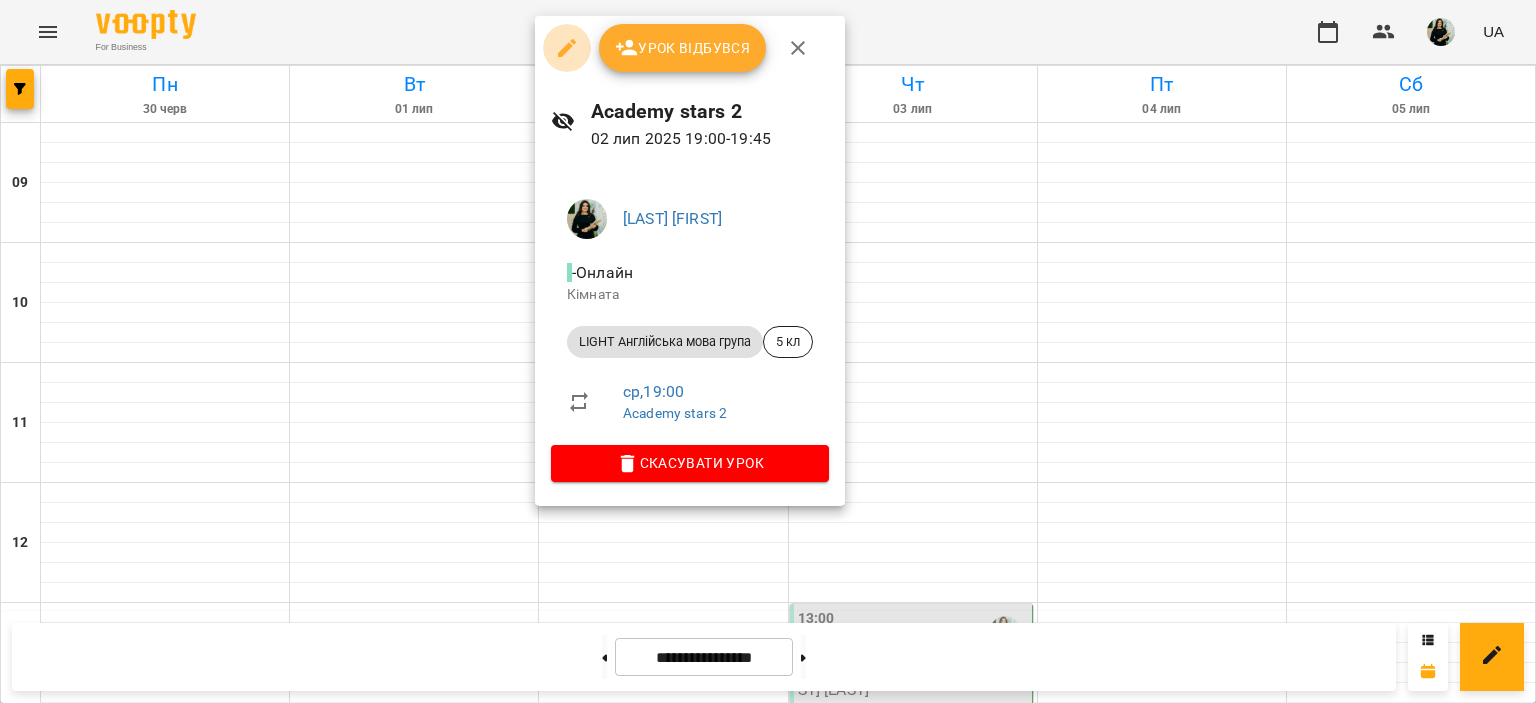 click at bounding box center [567, 48] 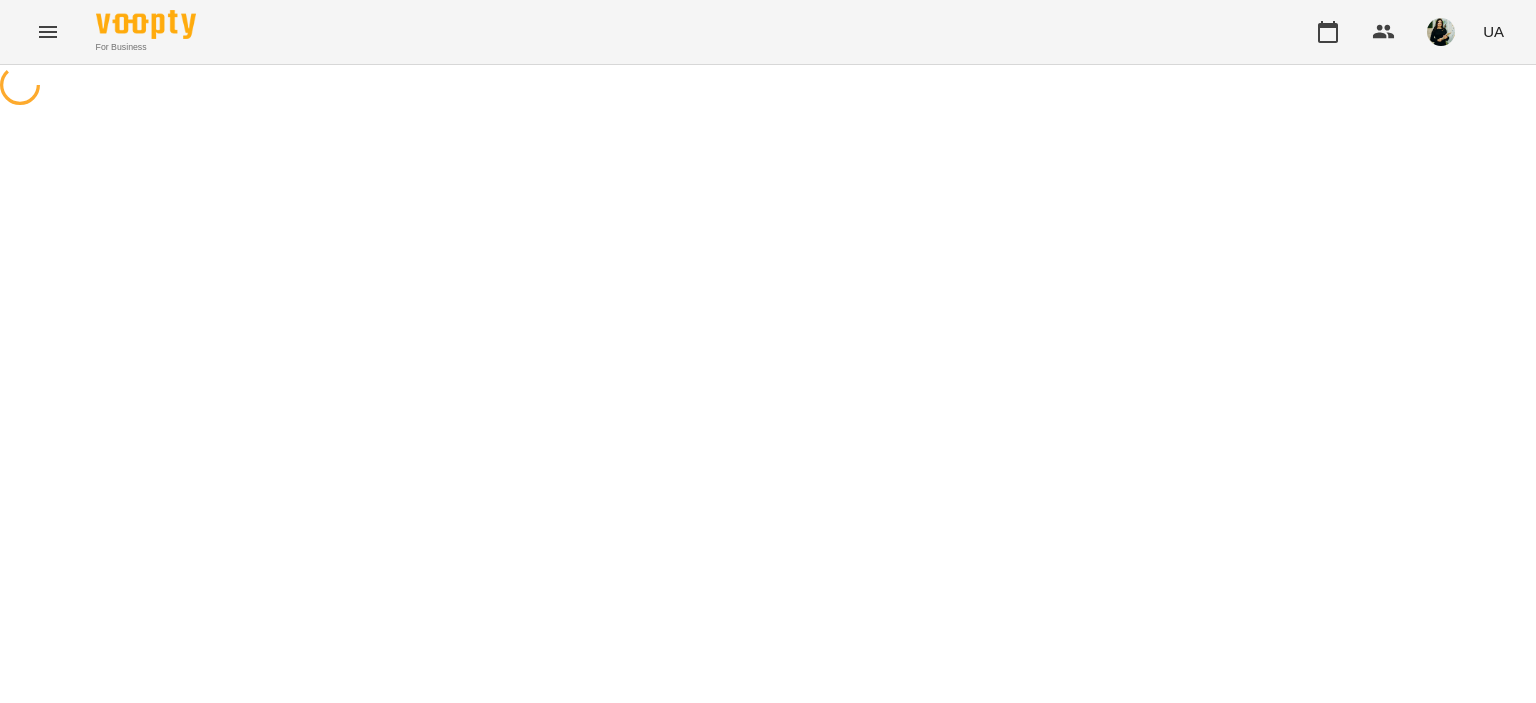 select on "**********" 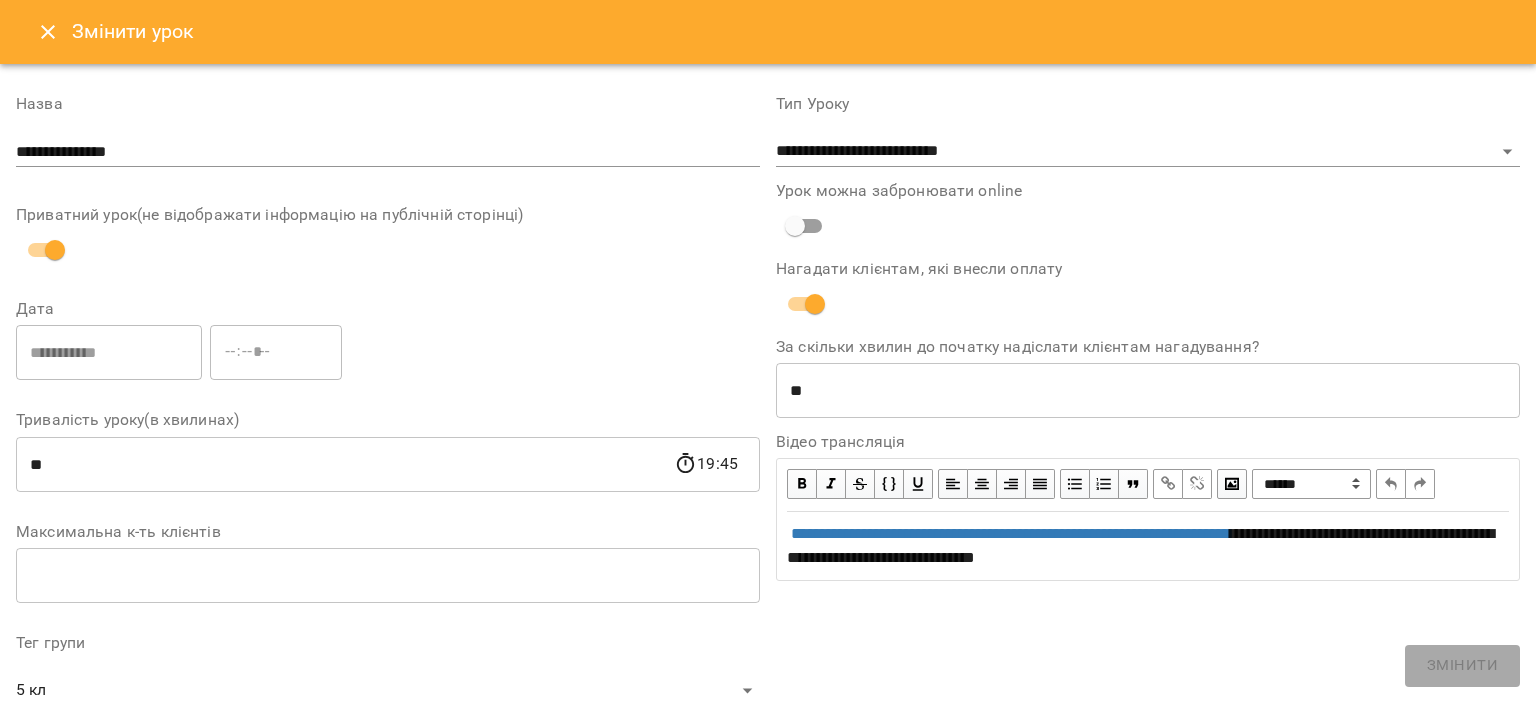 click on "Змінити урок" at bounding box center (133, 31) 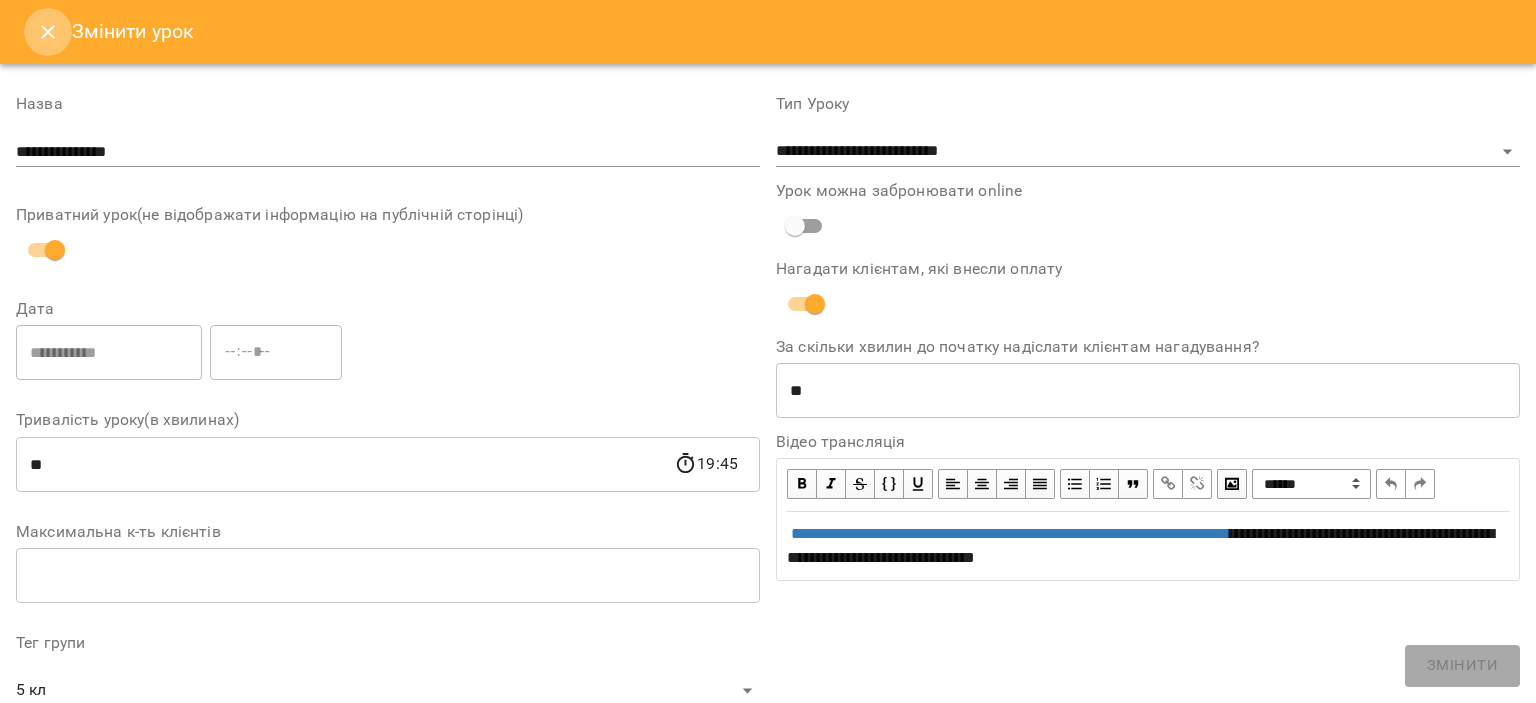 click 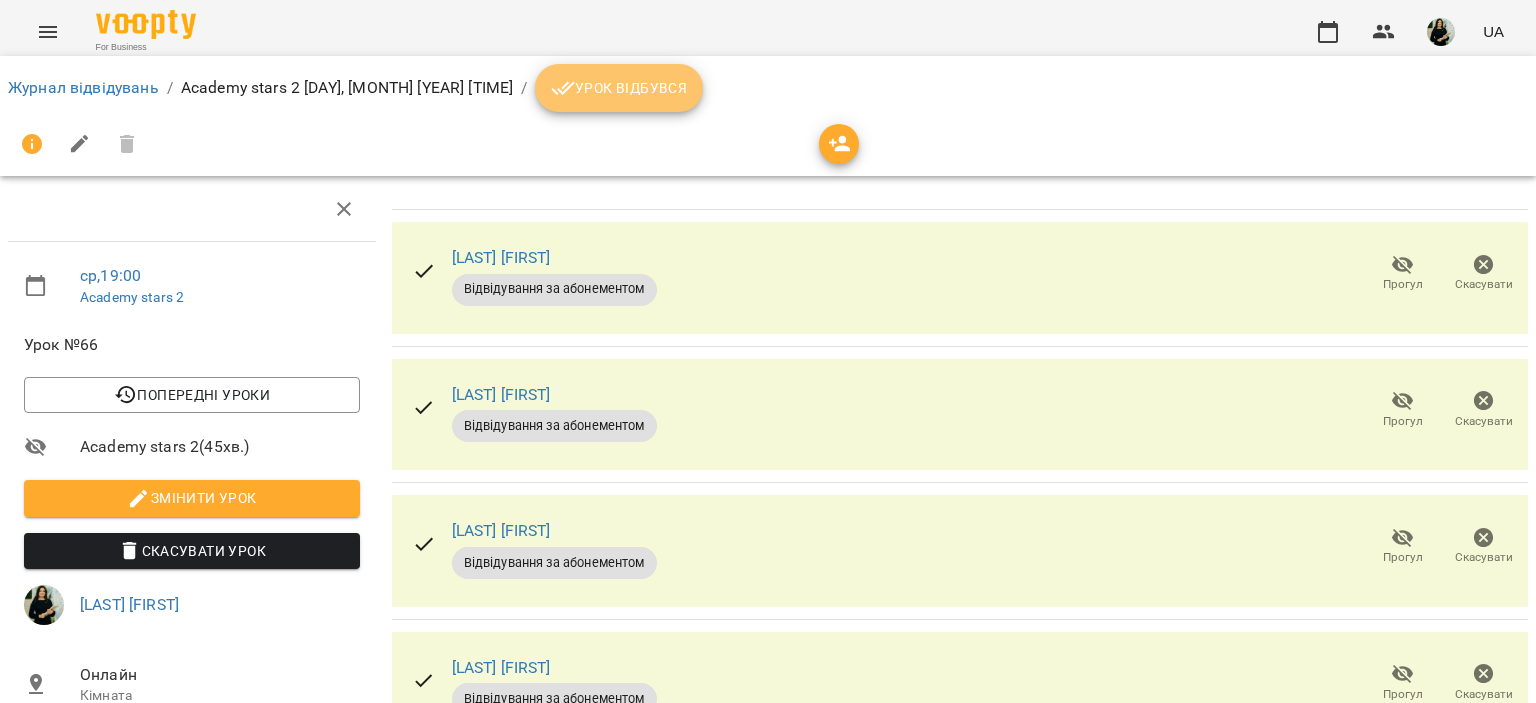 click on "Урок відбувся" at bounding box center [619, 88] 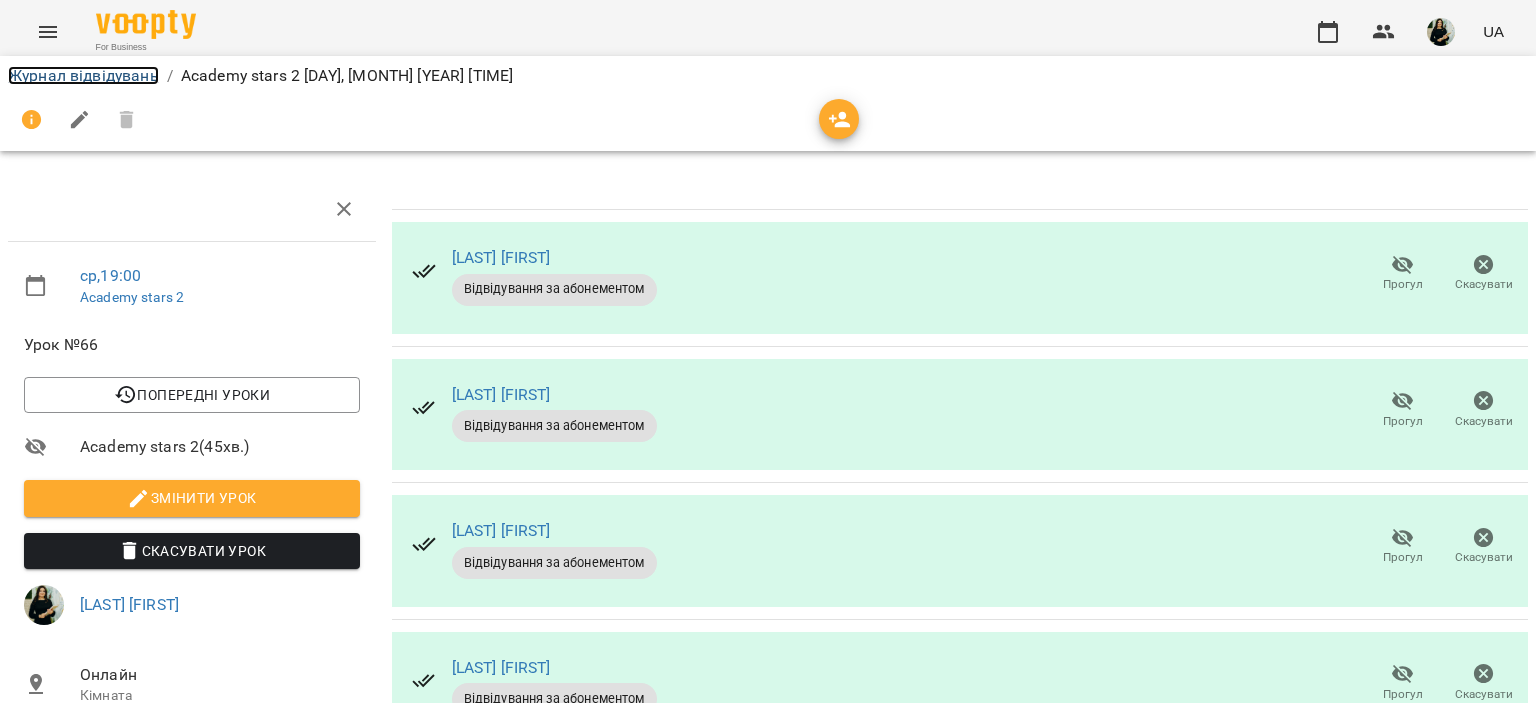 click on "Журнал відвідувань" at bounding box center (83, 75) 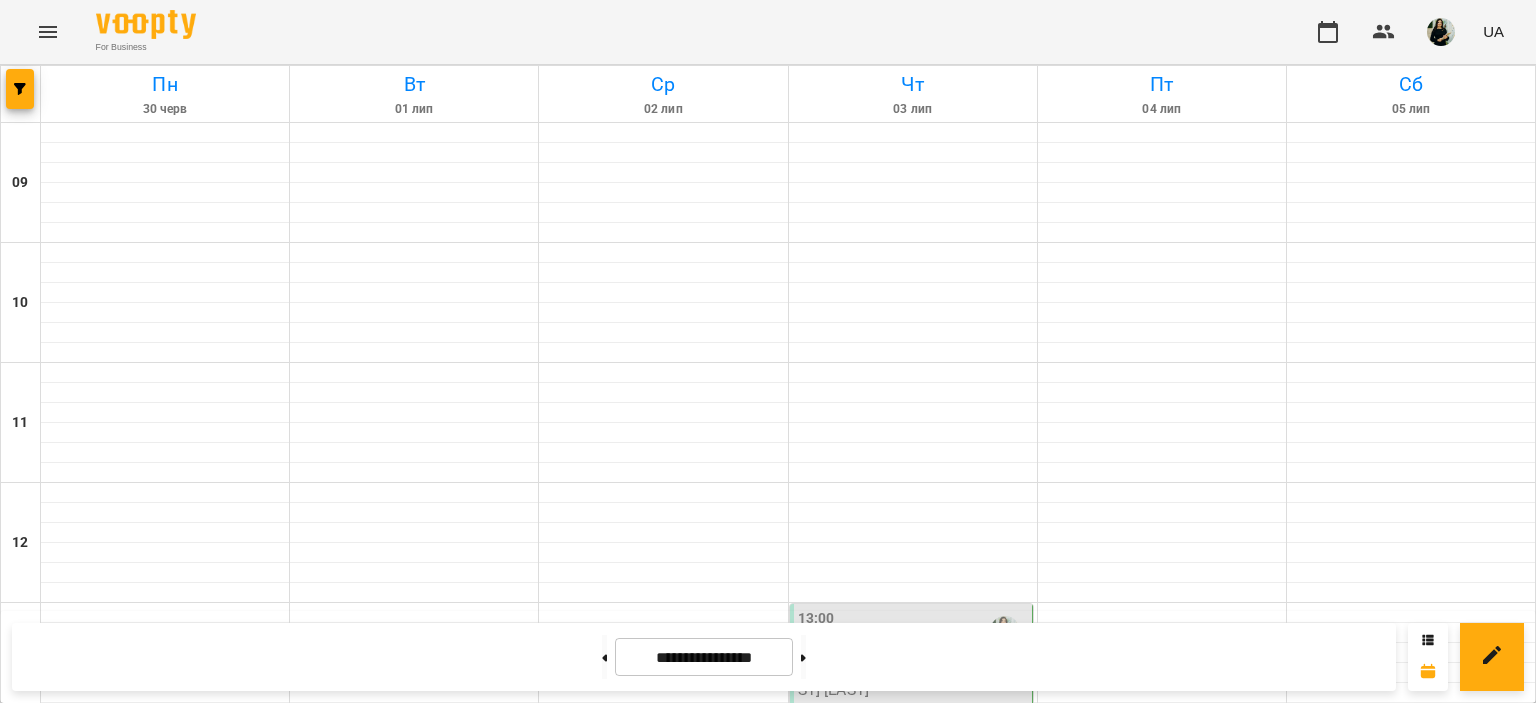 scroll, scrollTop: 400, scrollLeft: 0, axis: vertical 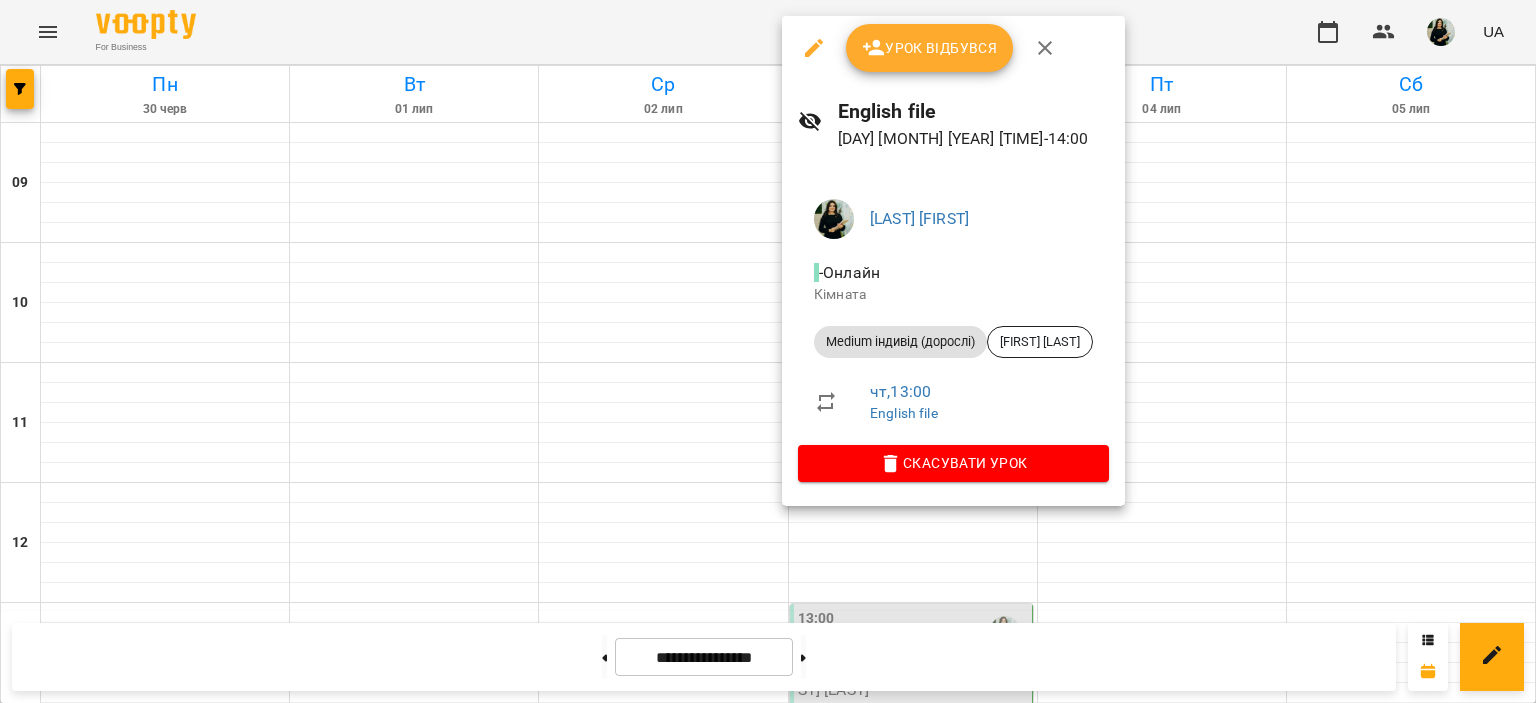 click at bounding box center (768, 351) 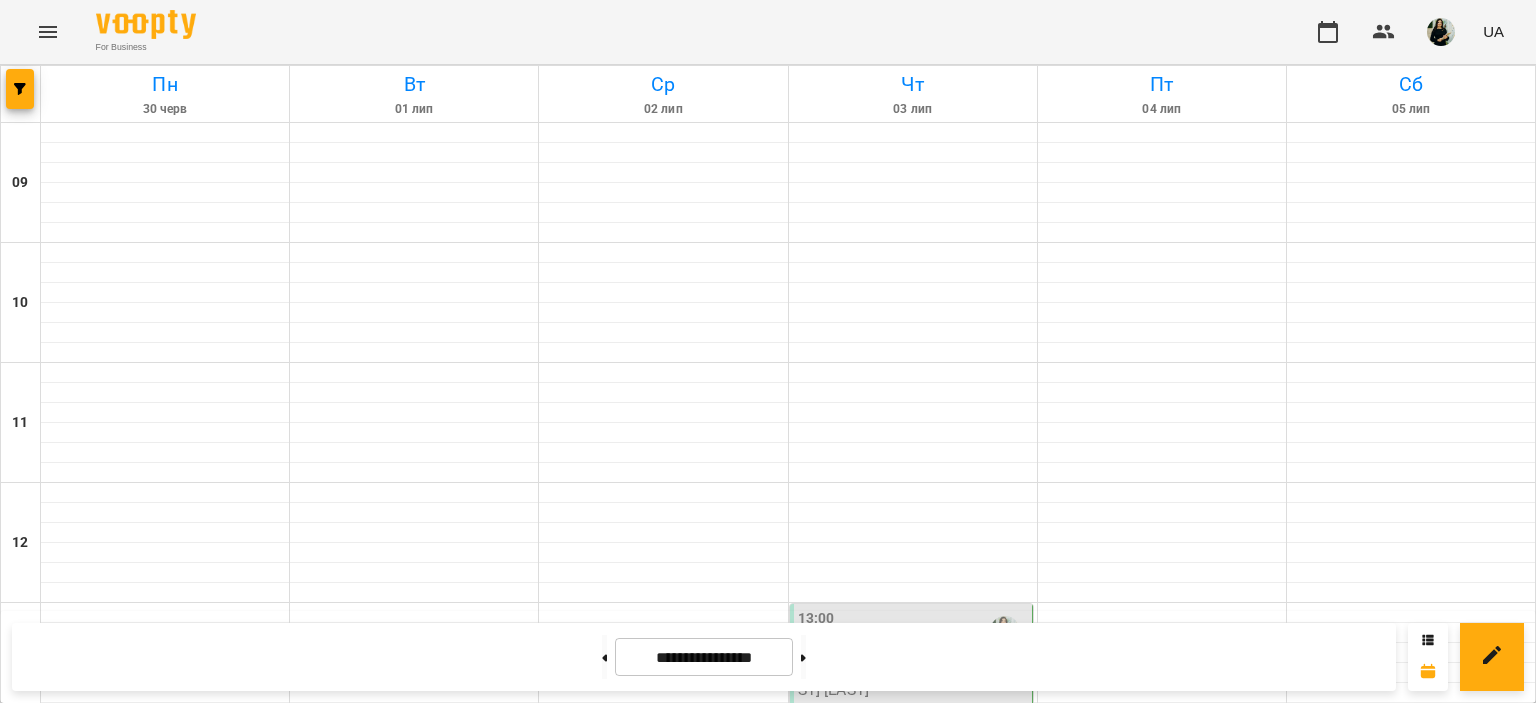 scroll, scrollTop: 349, scrollLeft: 0, axis: vertical 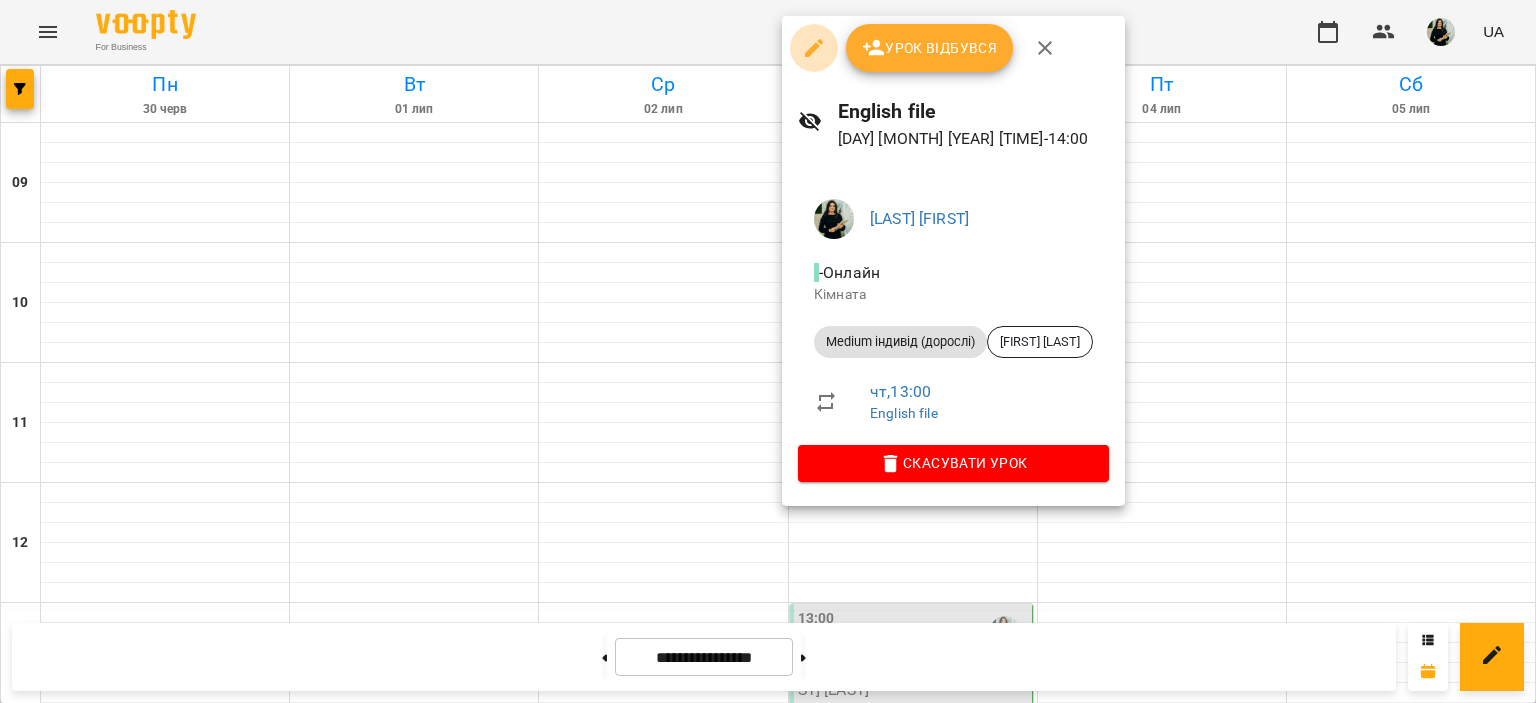 click at bounding box center (814, 48) 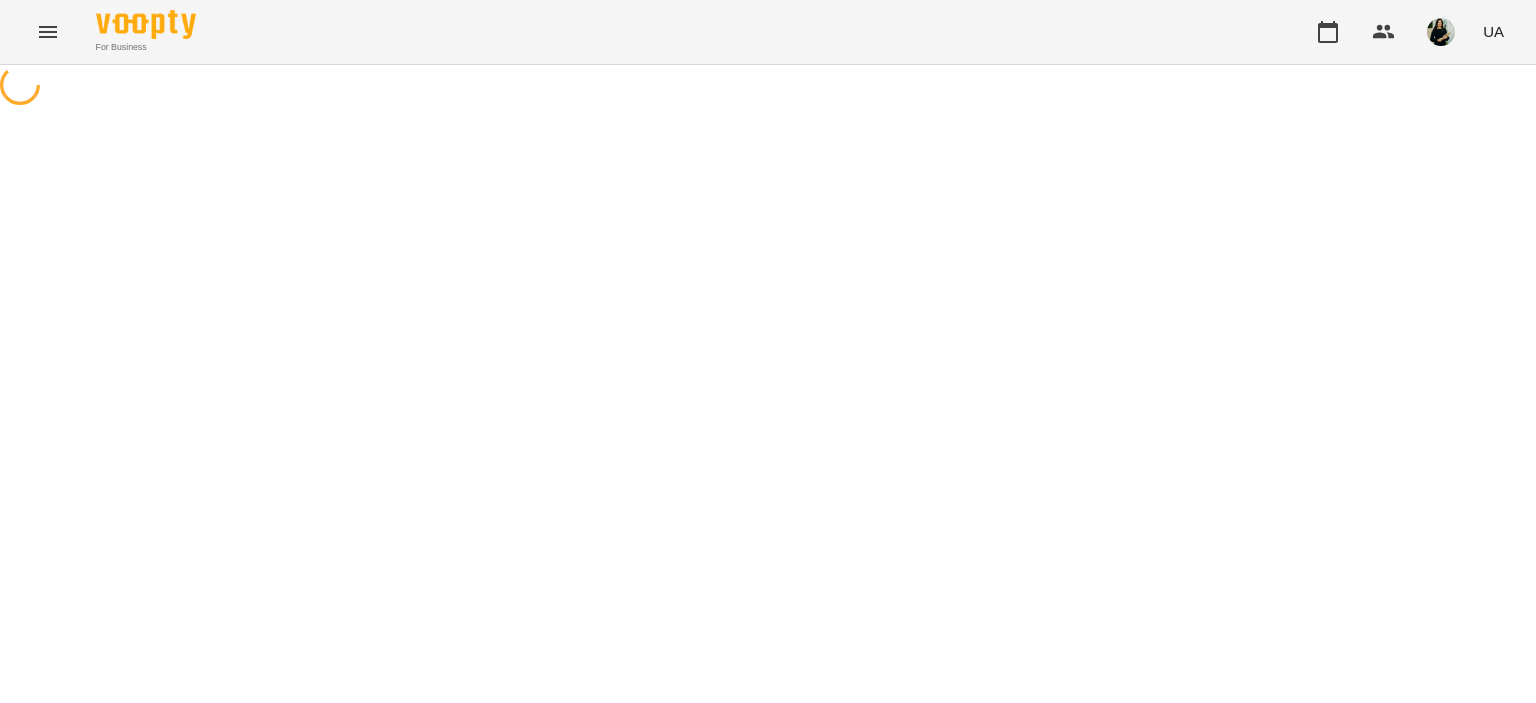 select on "**********" 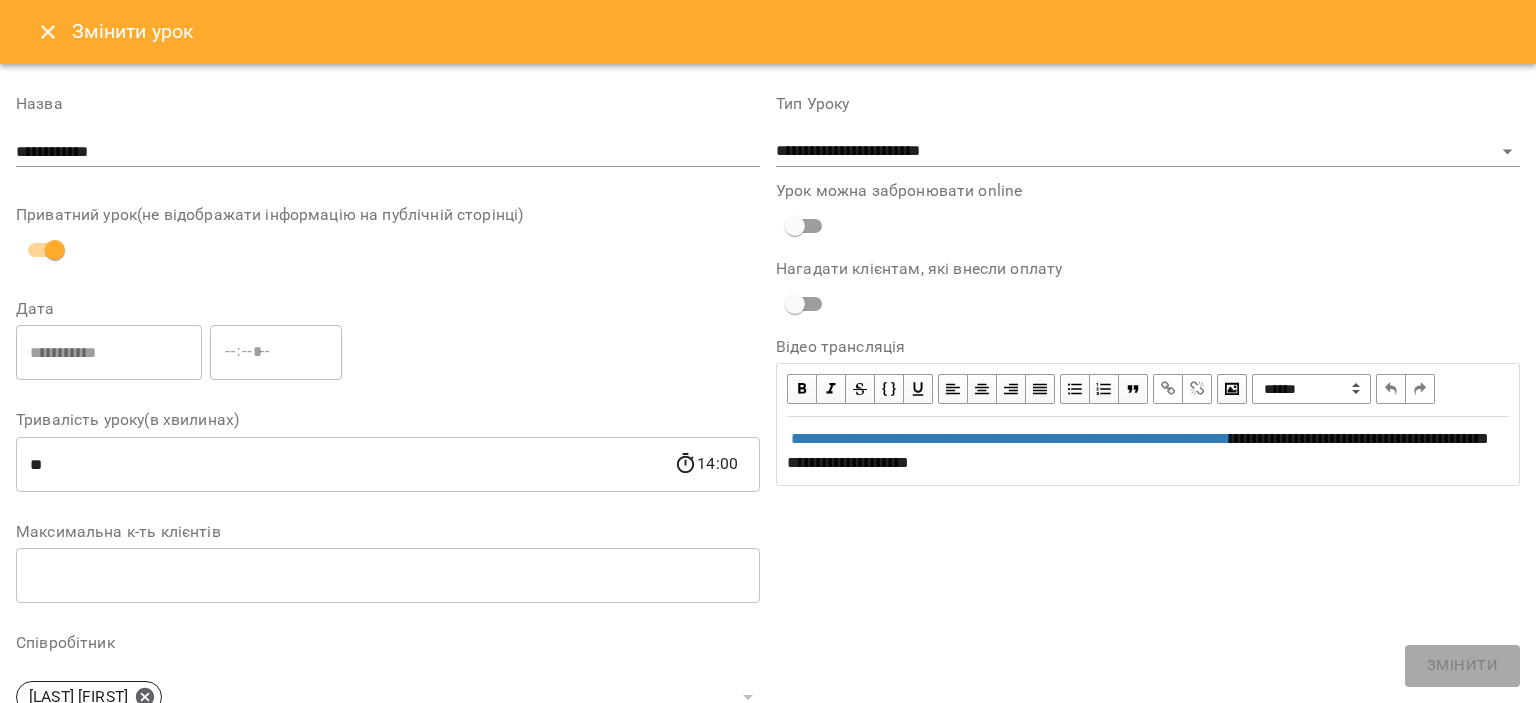 click on "Змінити урок" at bounding box center (768, 32) 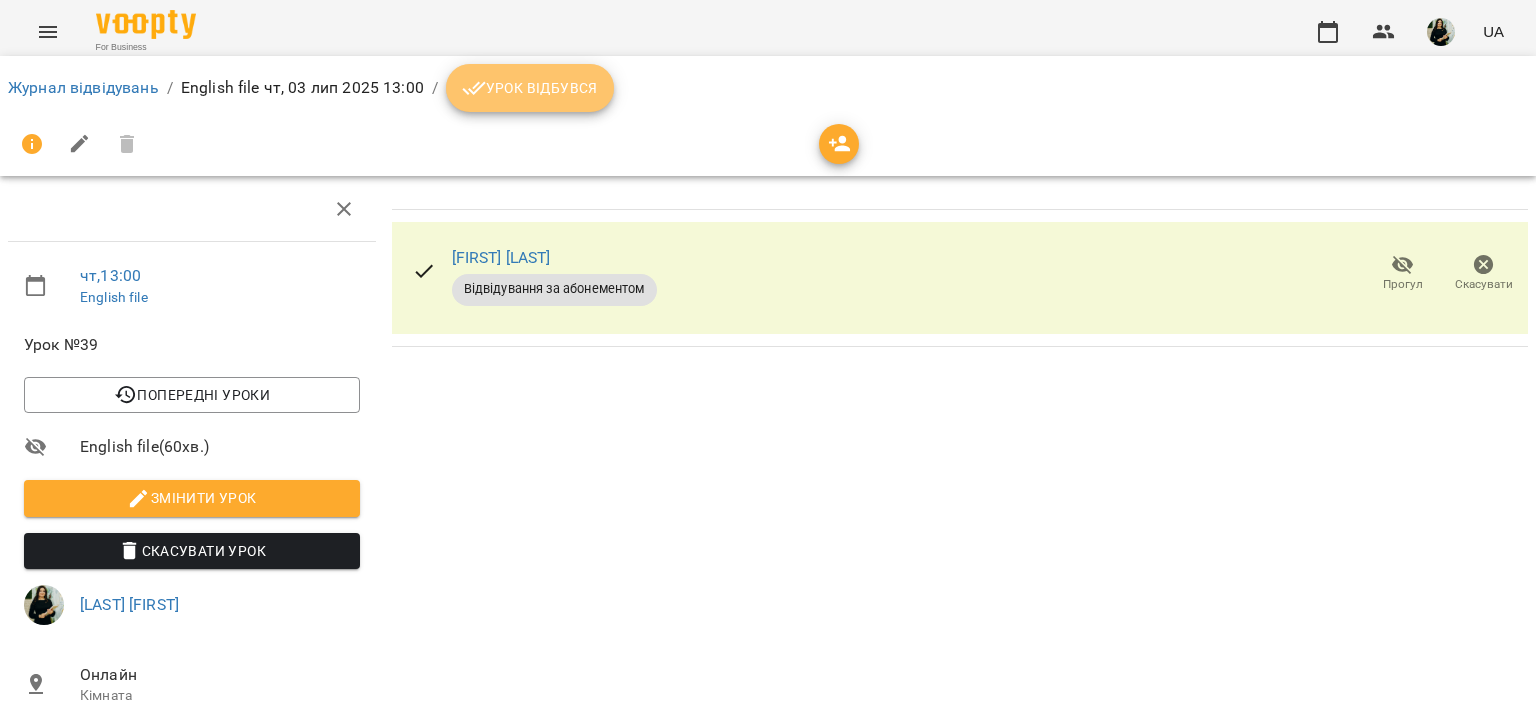 drag, startPoint x: 552, startPoint y: 78, endPoint x: 472, endPoint y: 79, distance: 80.00625 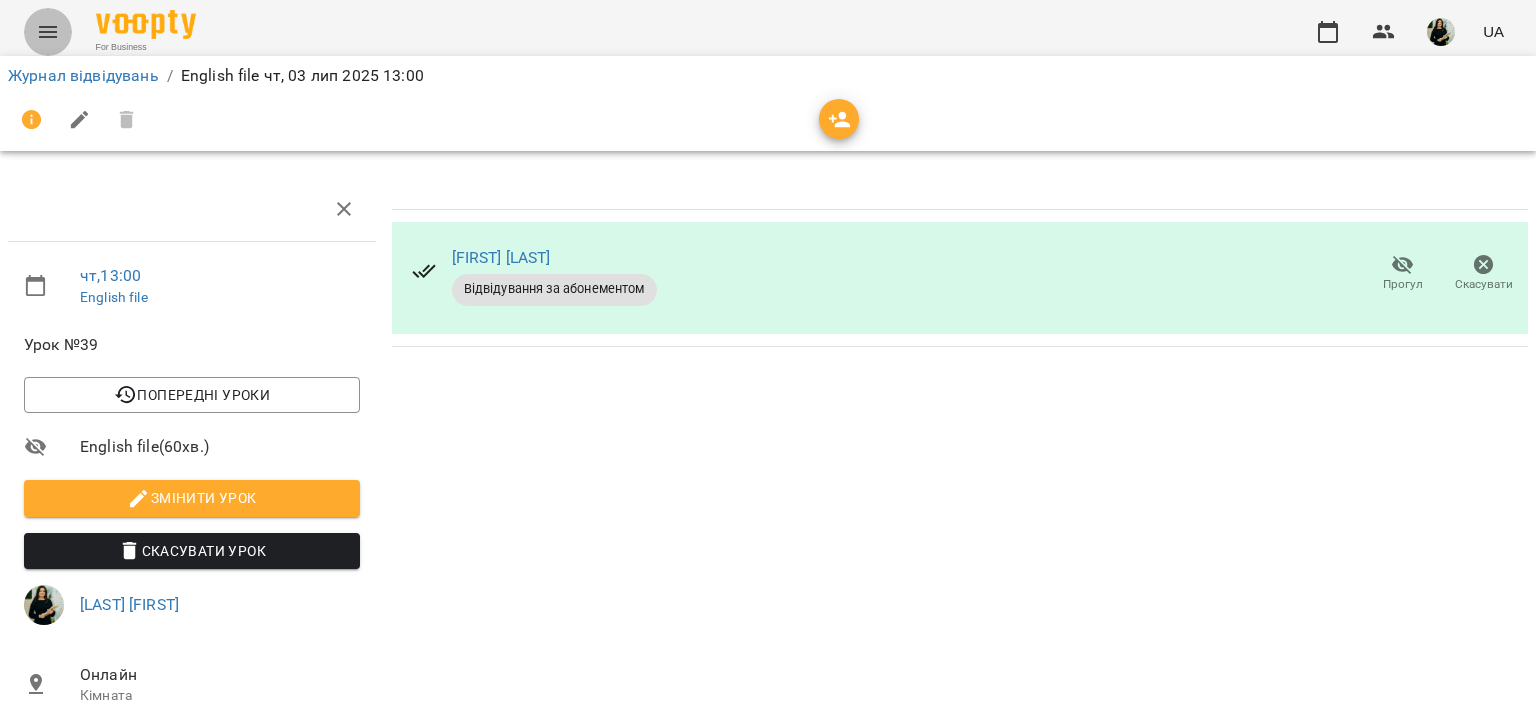 click 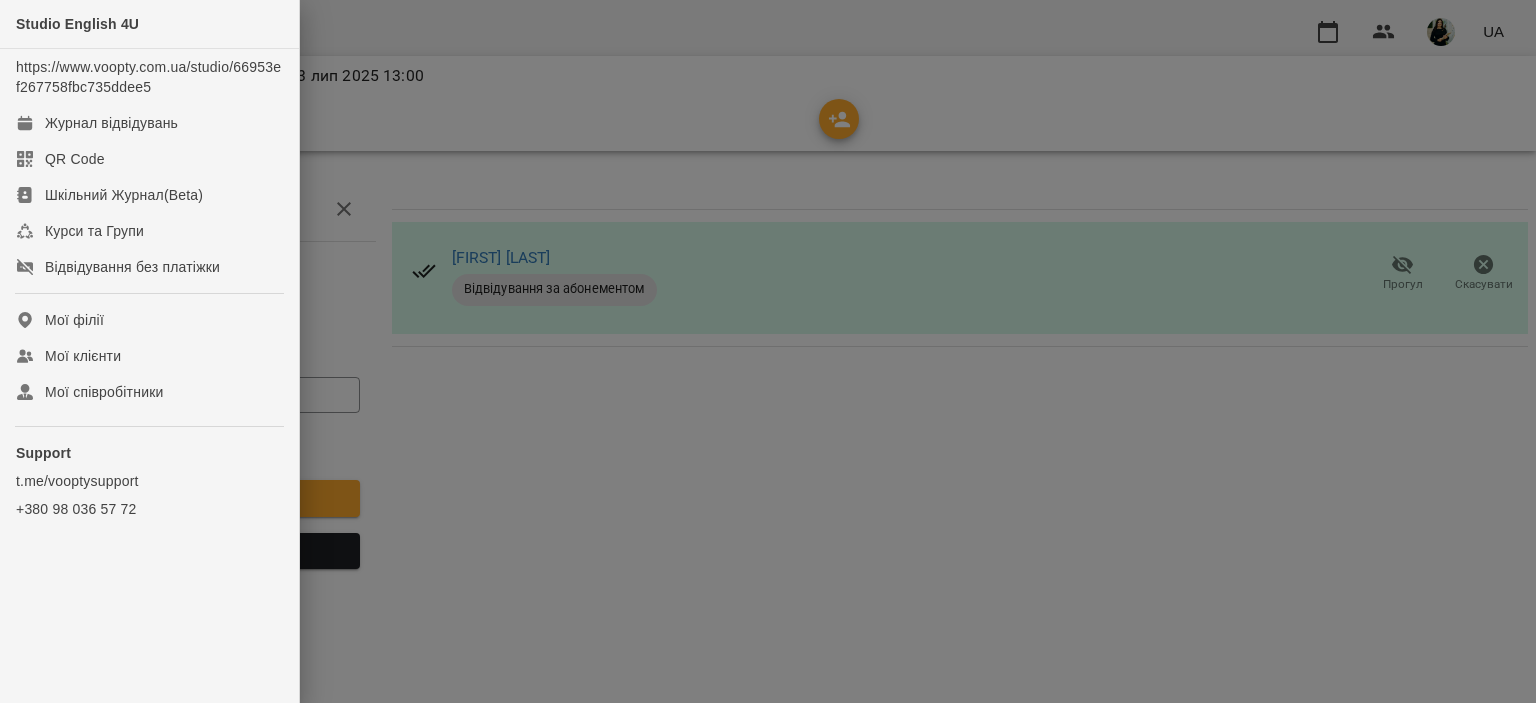 click at bounding box center [768, 351] 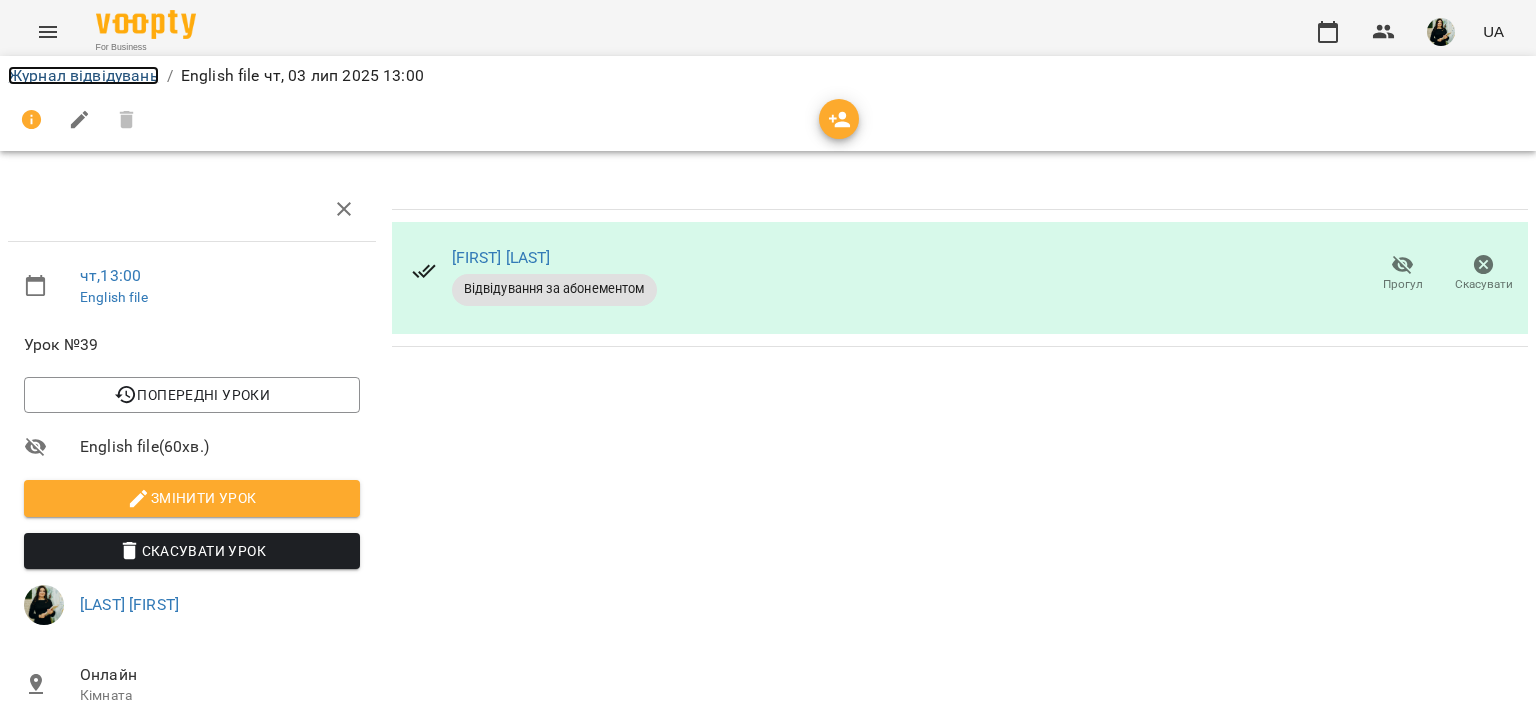 click on "Журнал відвідувань" at bounding box center [83, 75] 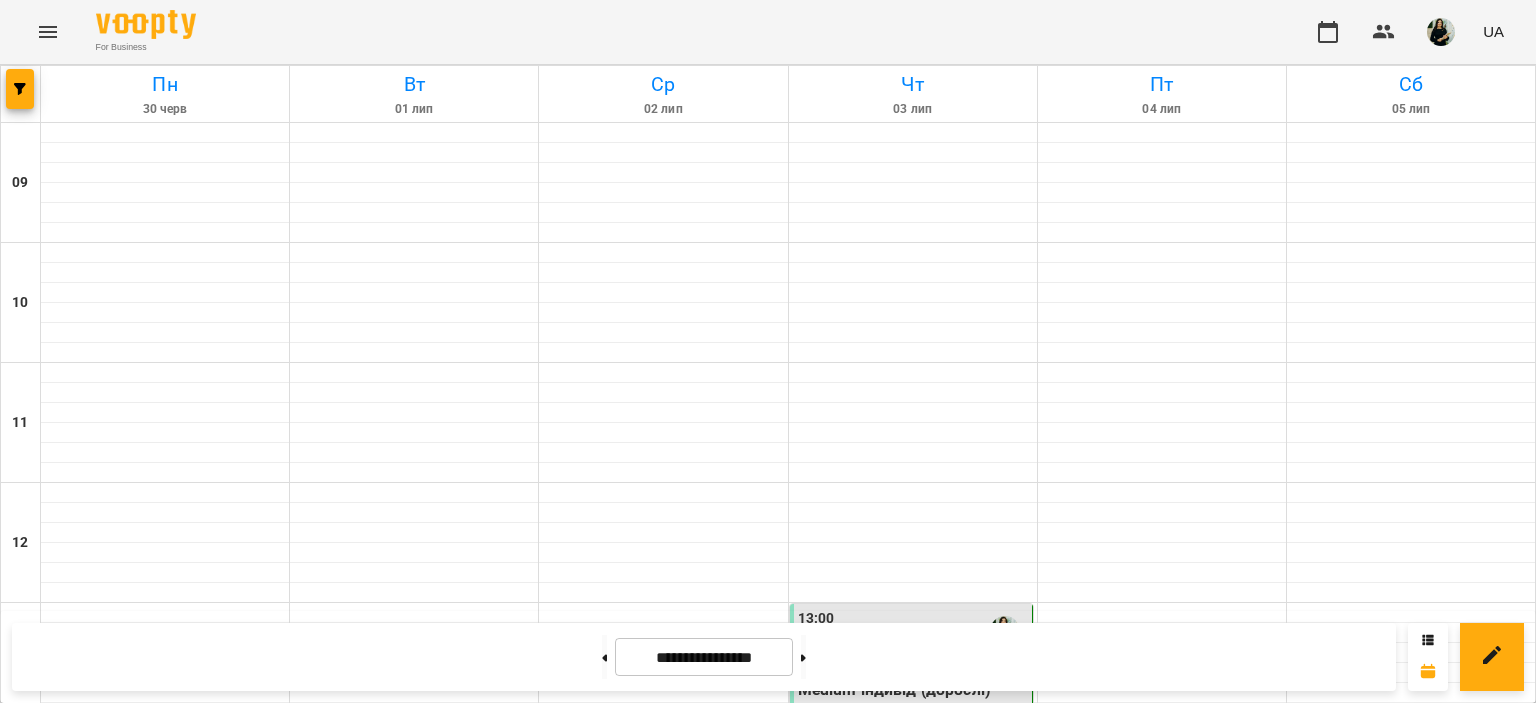 scroll, scrollTop: 900, scrollLeft: 0, axis: vertical 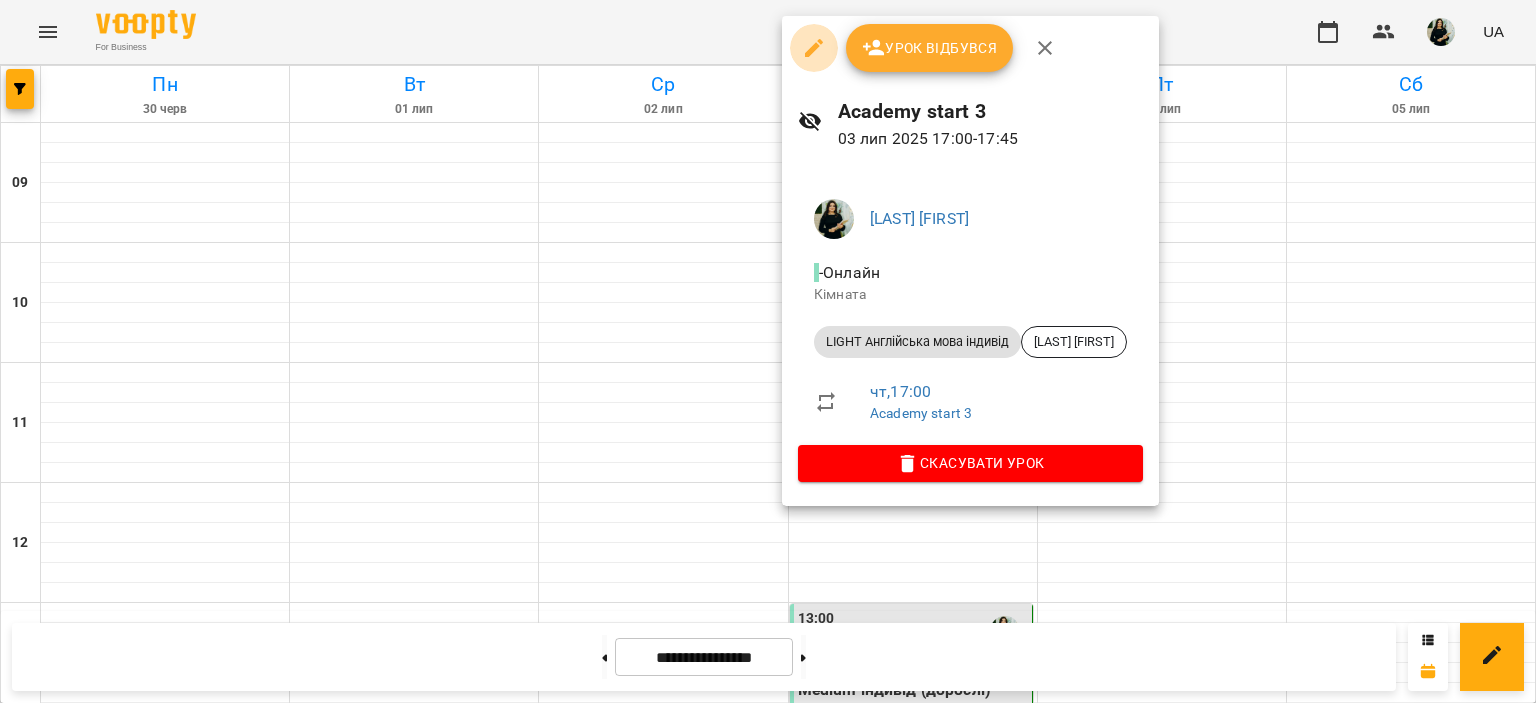 click 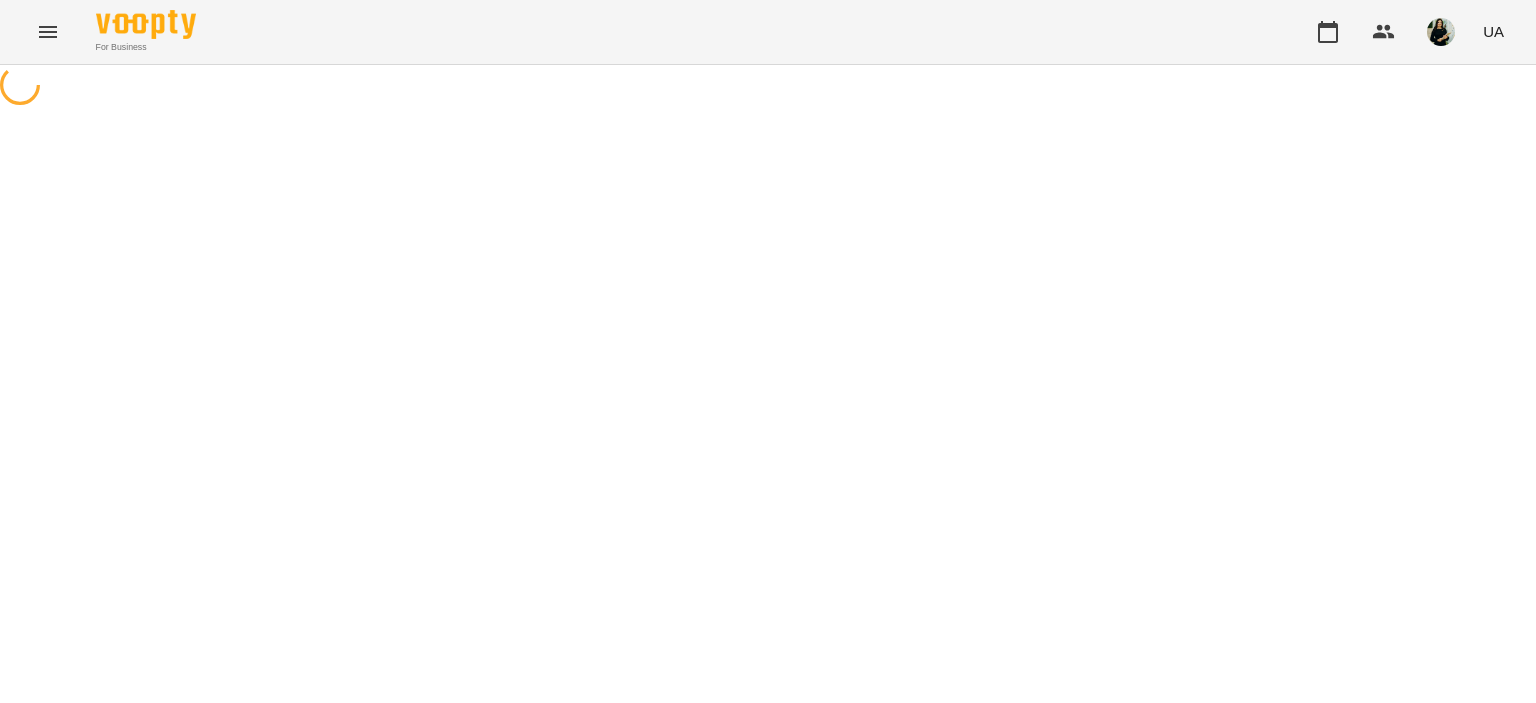 select on "**********" 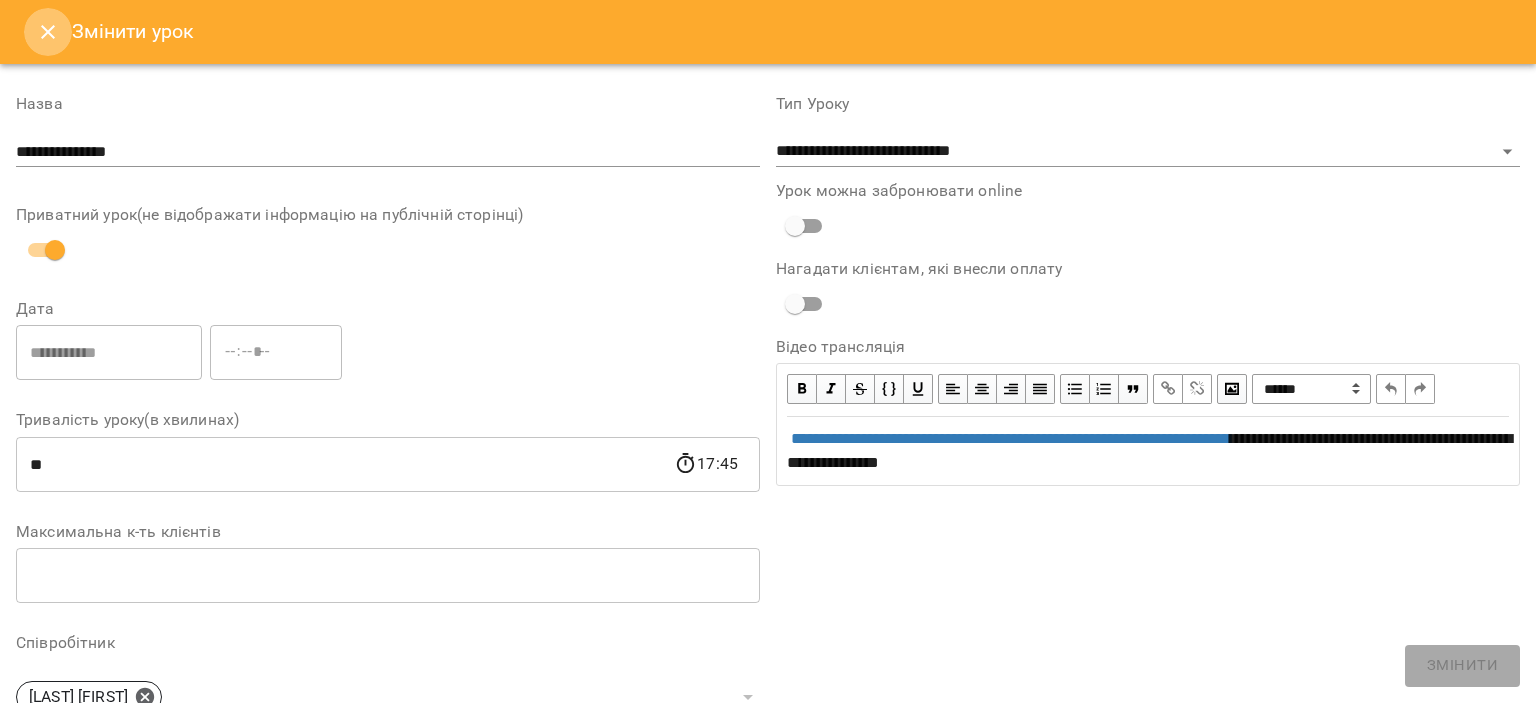 click 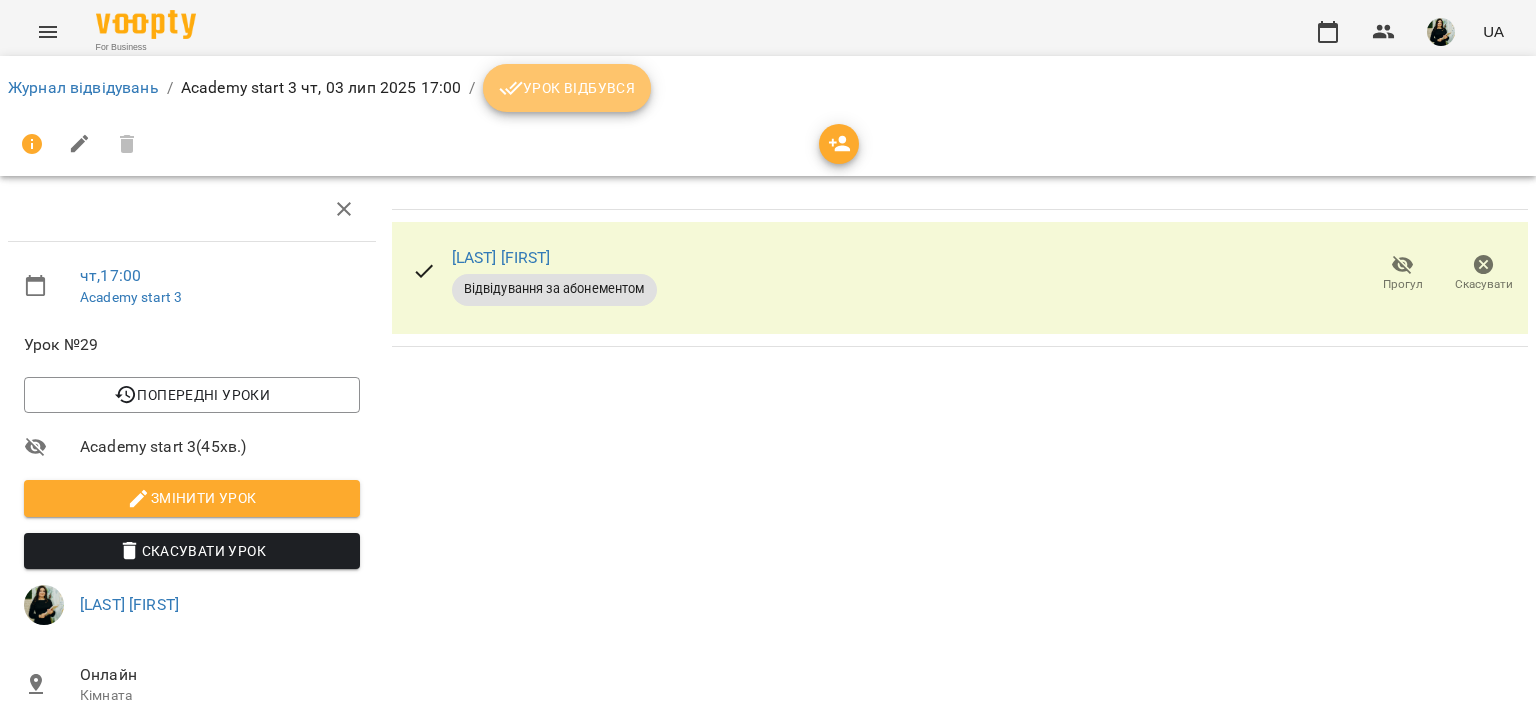 click on "Урок відбувся" at bounding box center [567, 88] 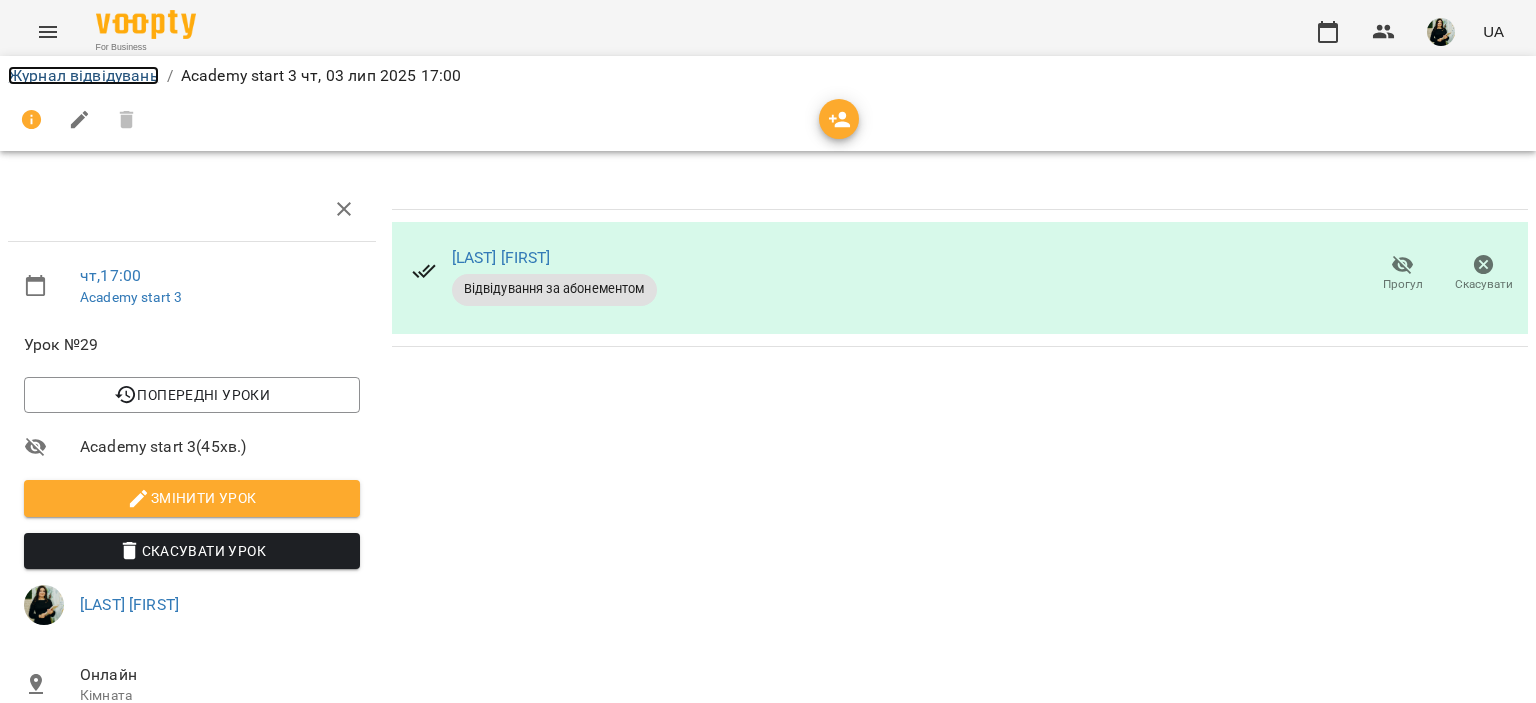 click on "Журнал відвідувань" at bounding box center (83, 75) 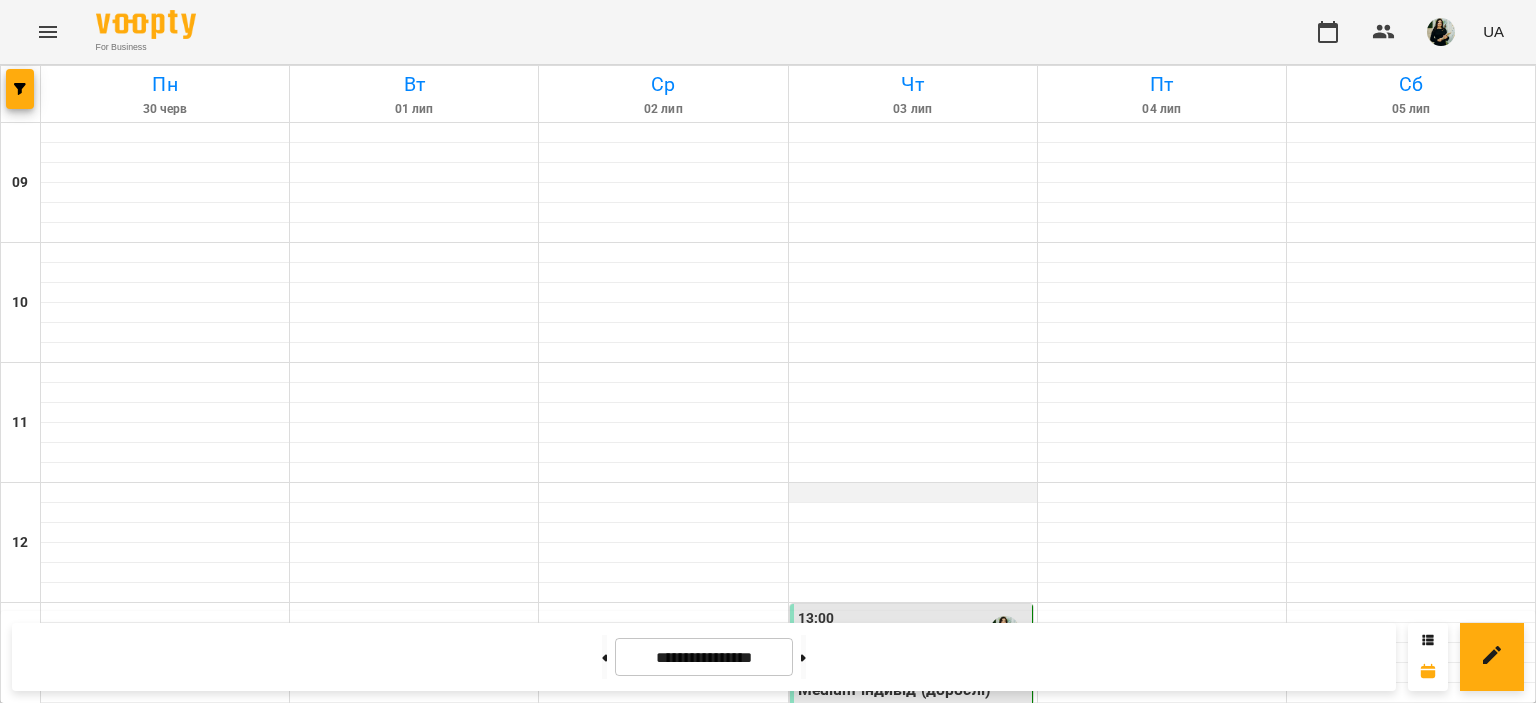 scroll, scrollTop: 949, scrollLeft: 0, axis: vertical 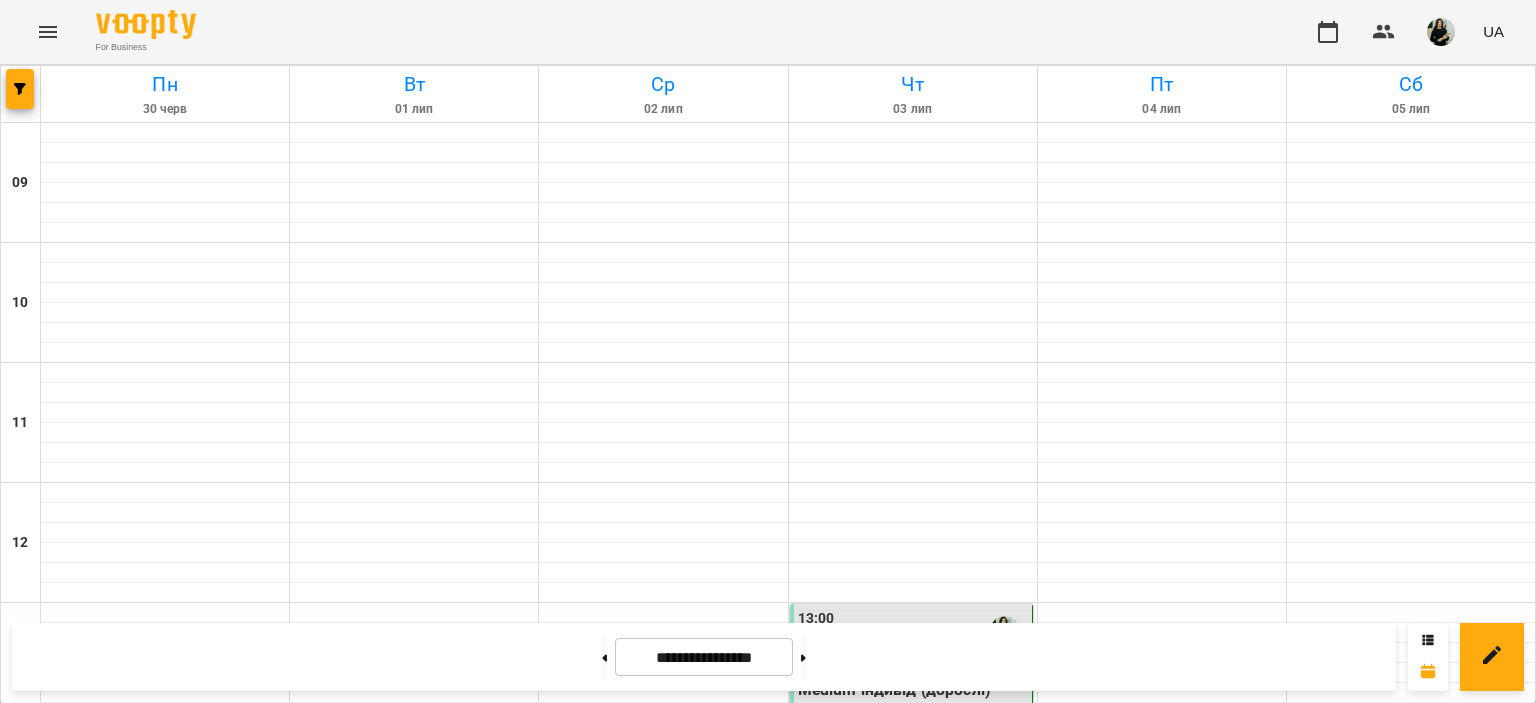 click on "18:00" at bounding box center (913, 1231) 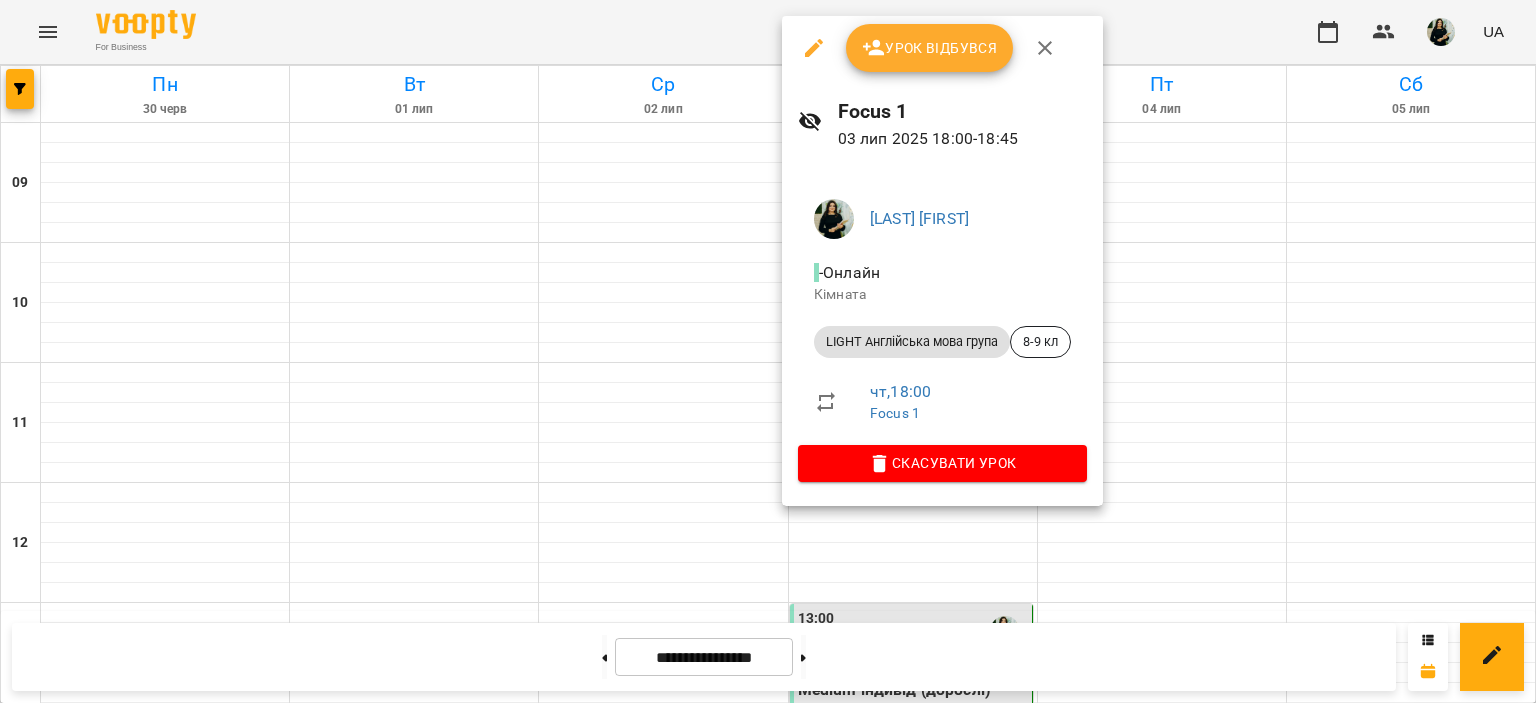 click 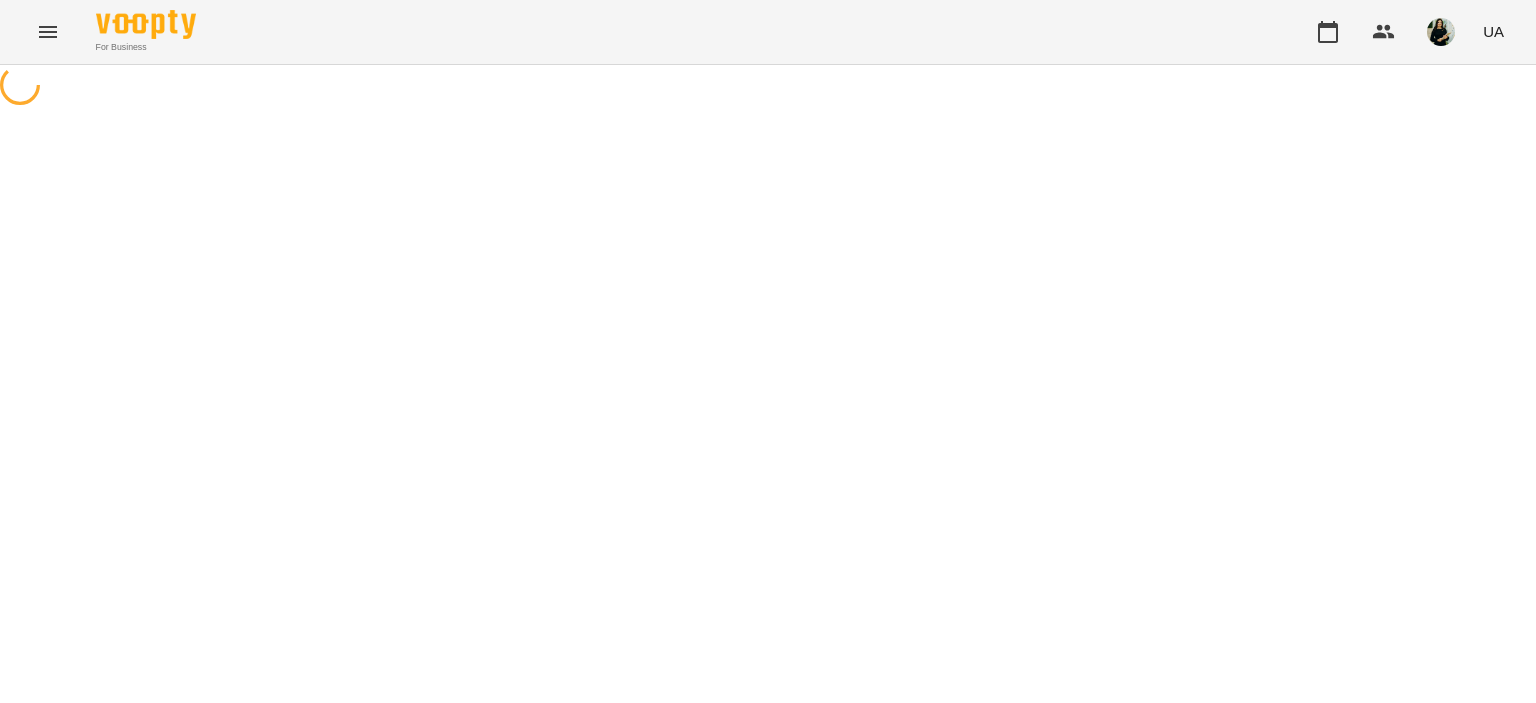select on "**********" 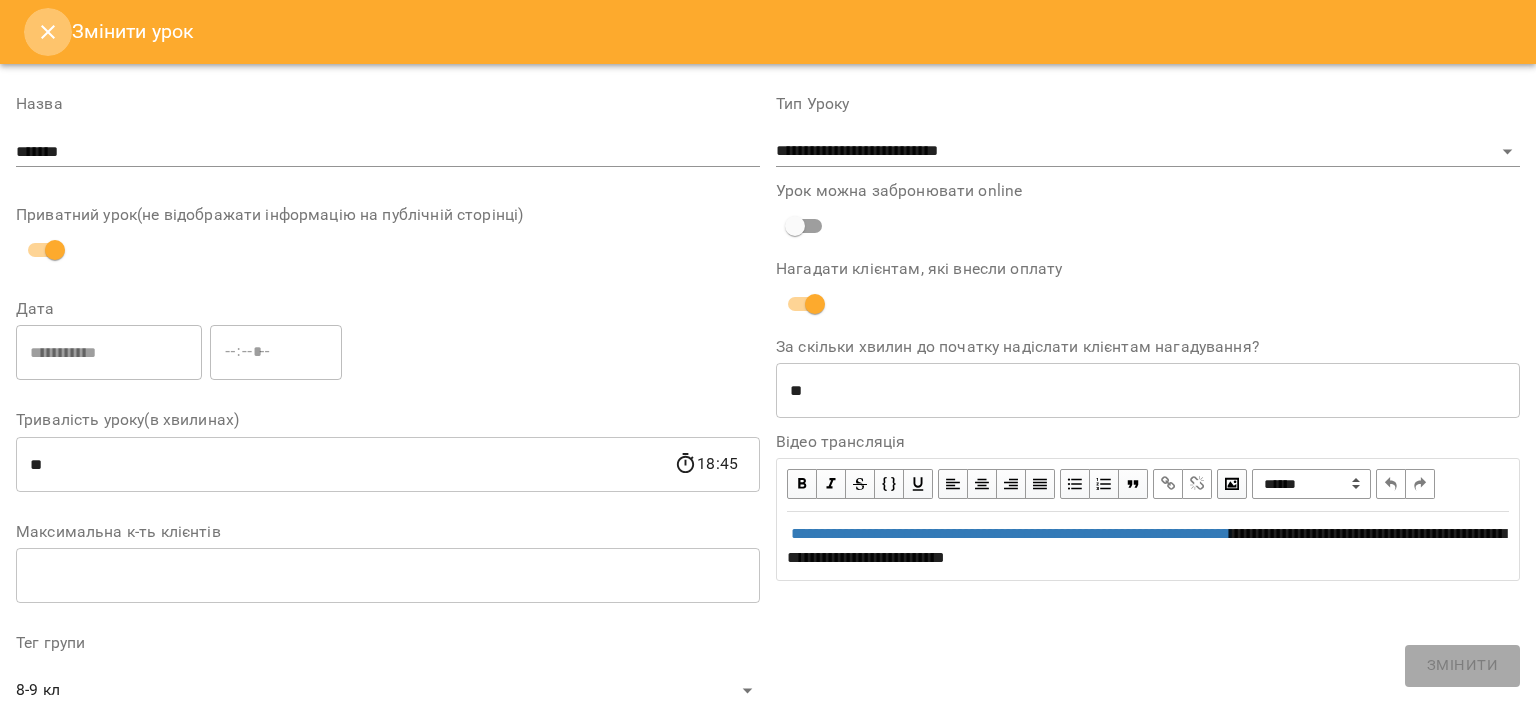 click 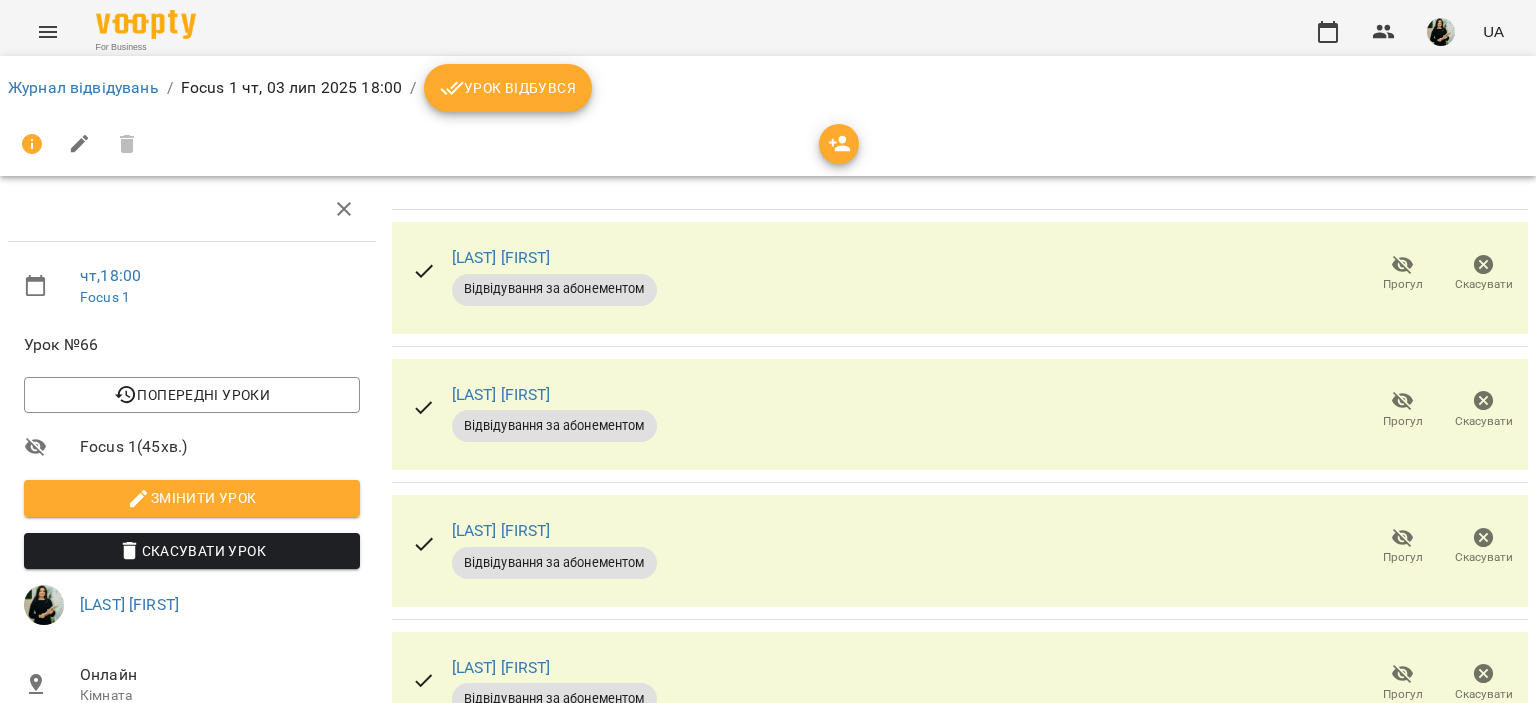 click on "Урок відбувся" at bounding box center (508, 88) 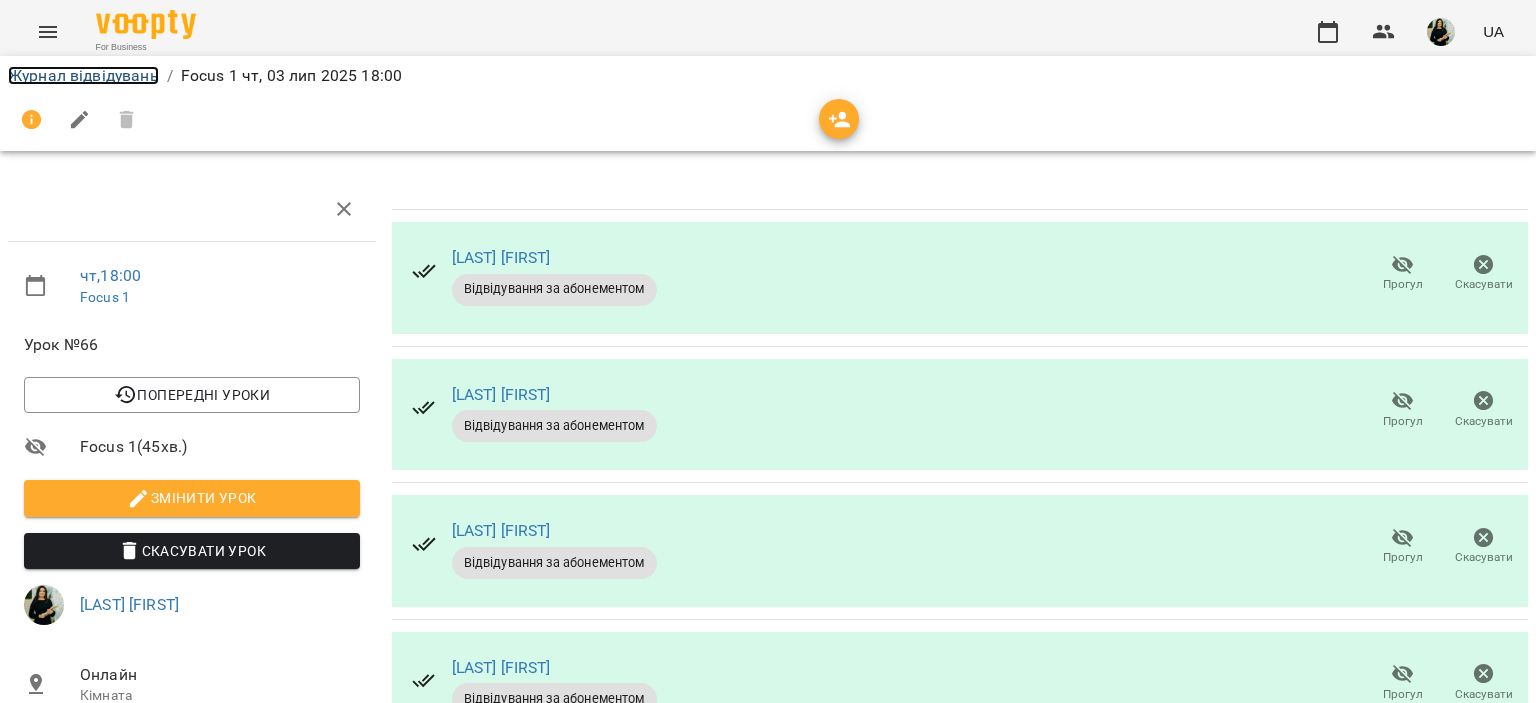 click on "Журнал відвідувань" at bounding box center [83, 75] 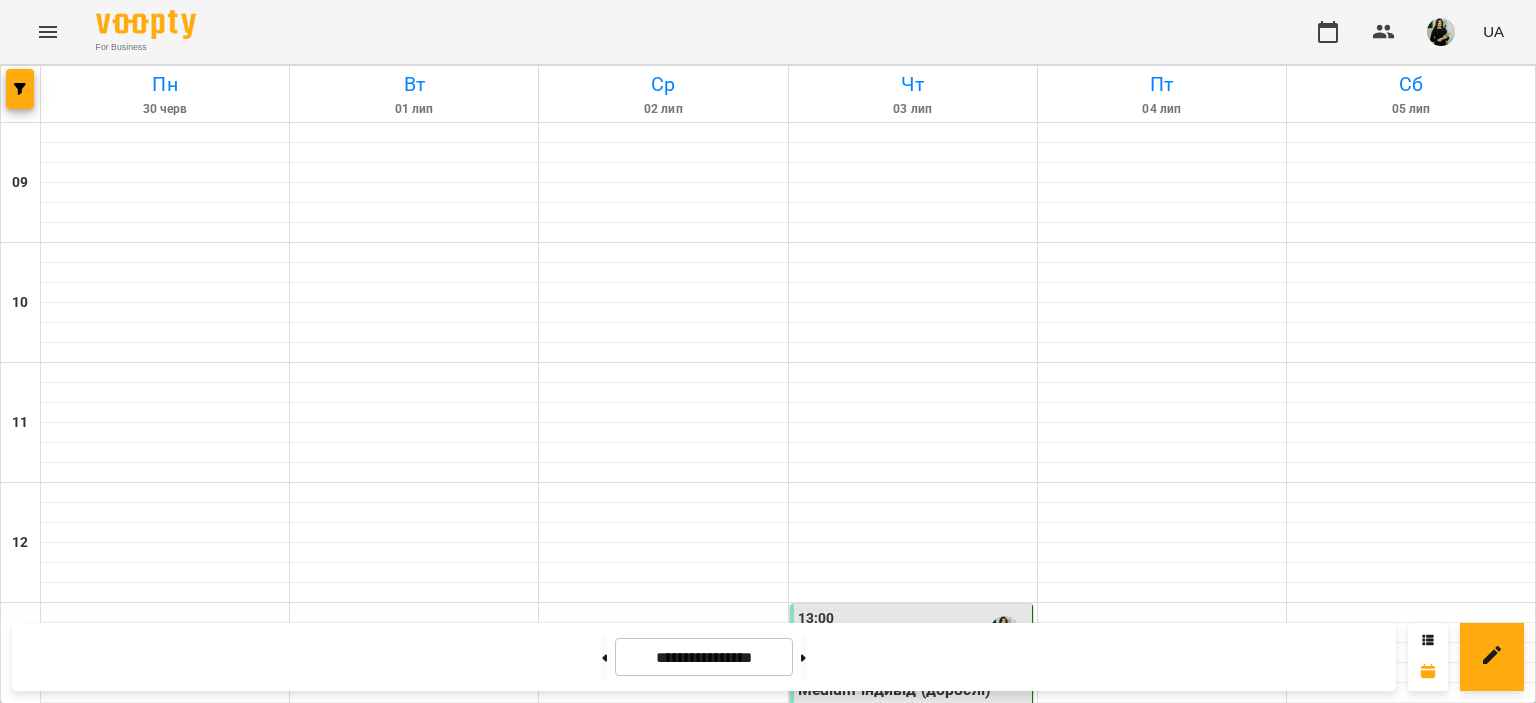 scroll, scrollTop: 600, scrollLeft: 0, axis: vertical 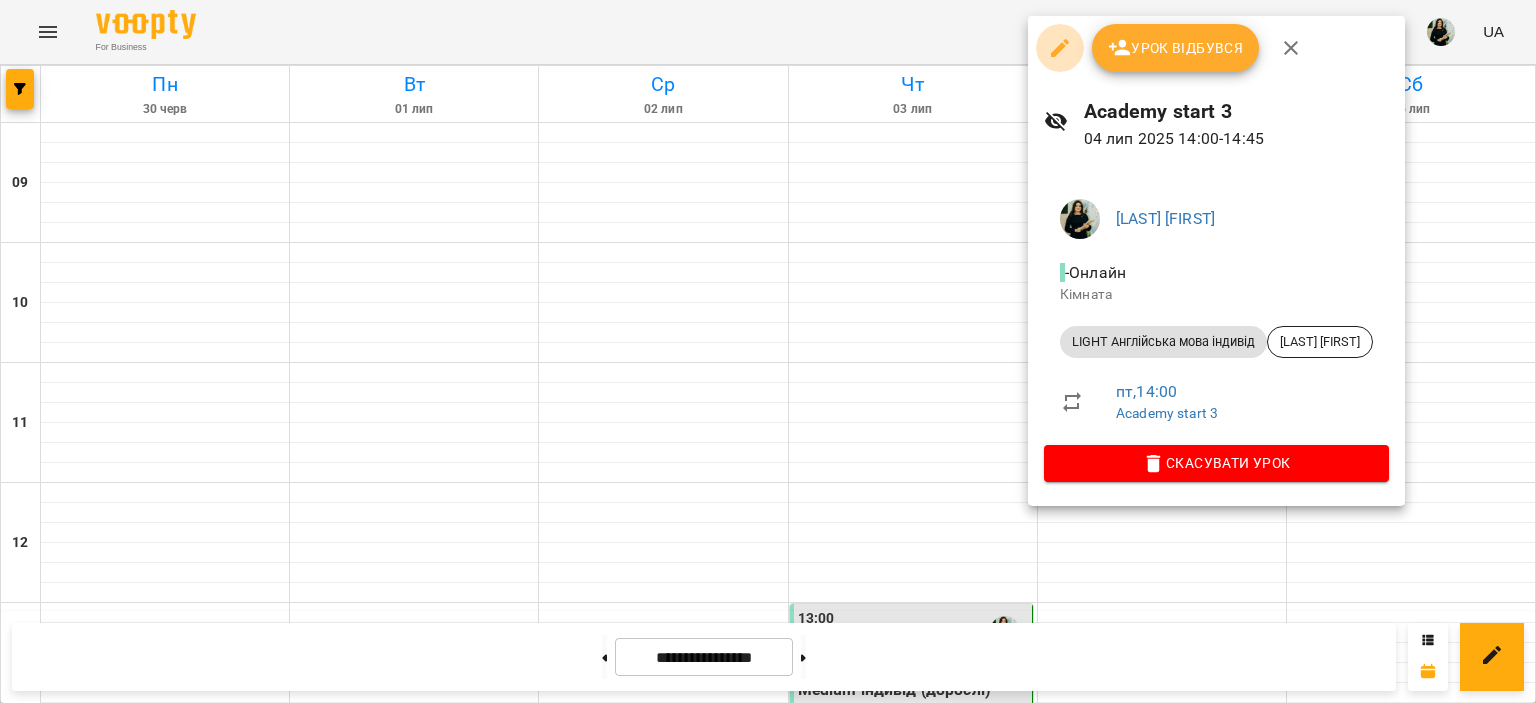 drag, startPoint x: 1052, startPoint y: 31, endPoint x: 1068, endPoint y: 30, distance: 16.03122 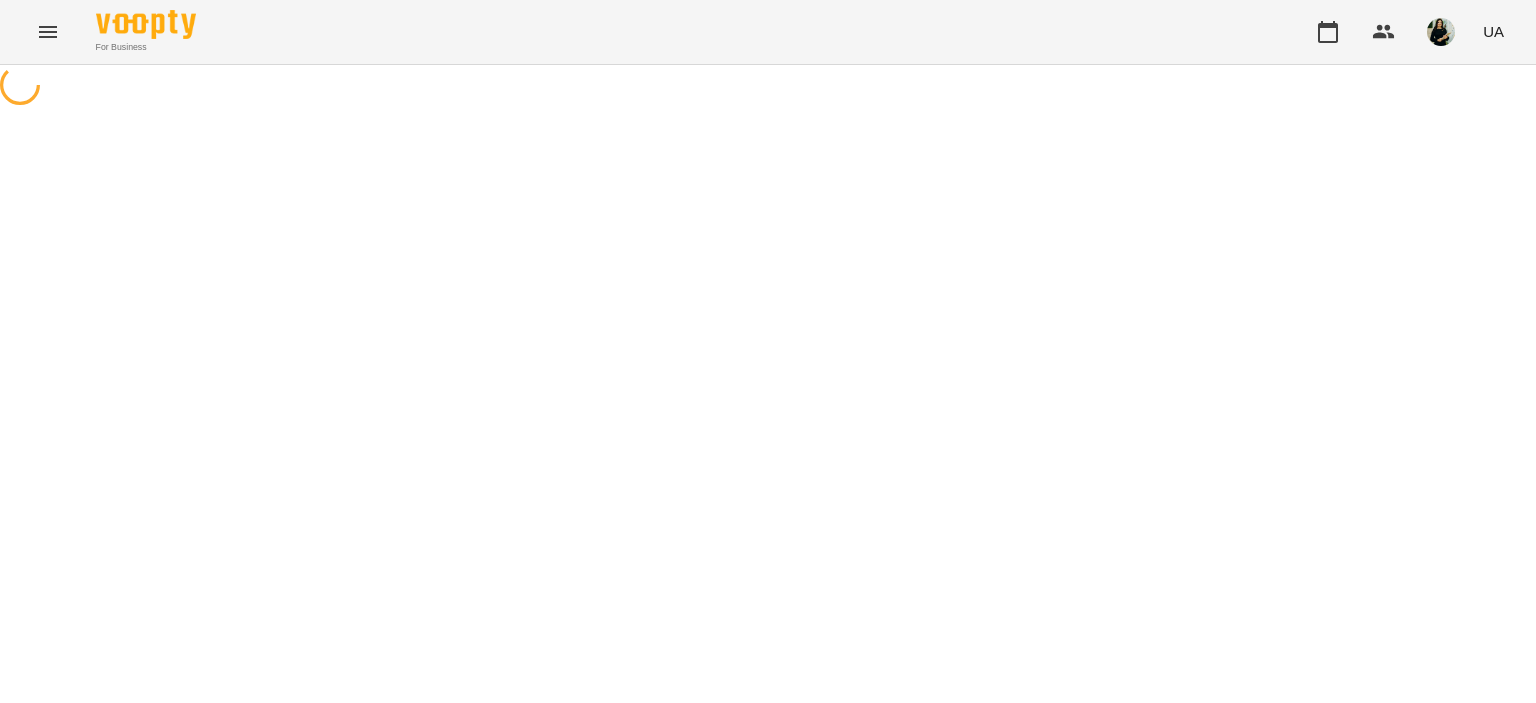 select on "**********" 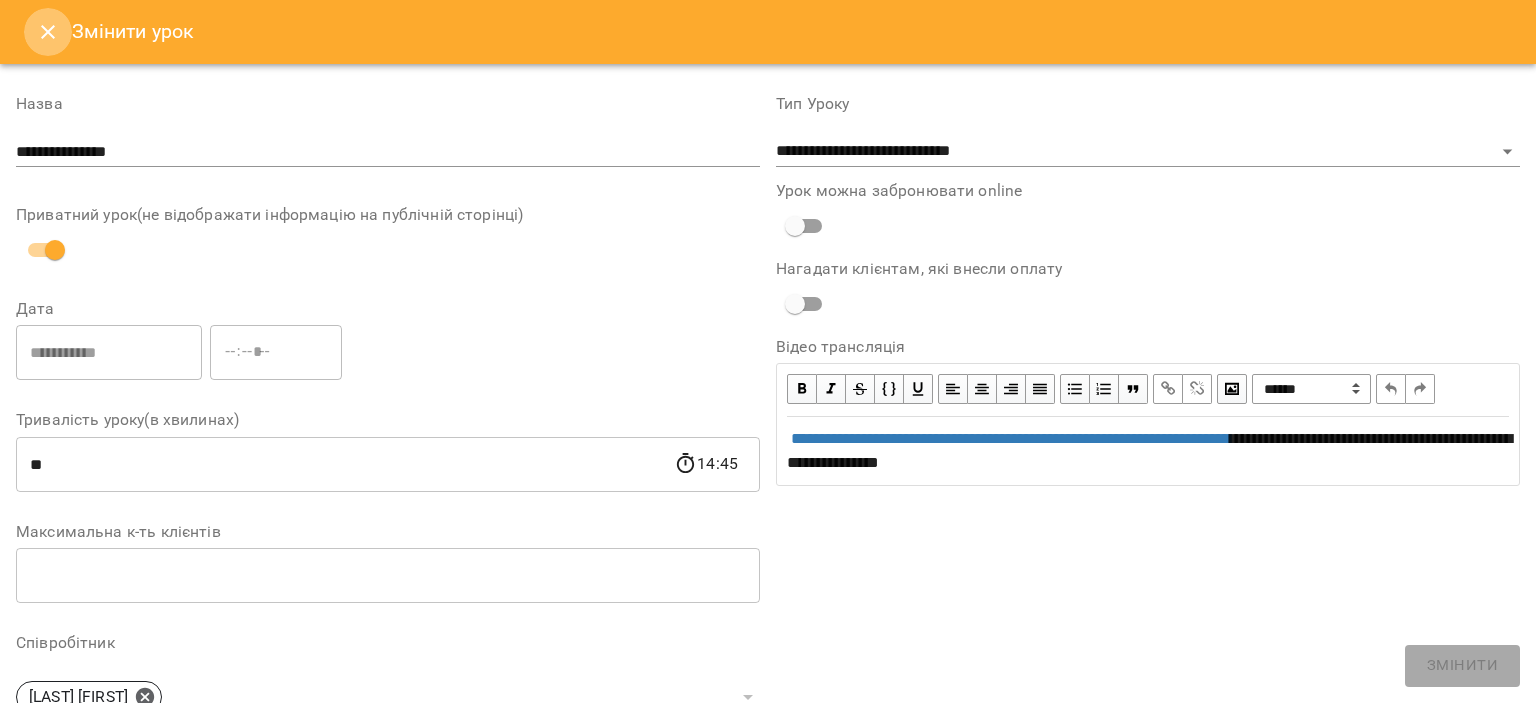 click 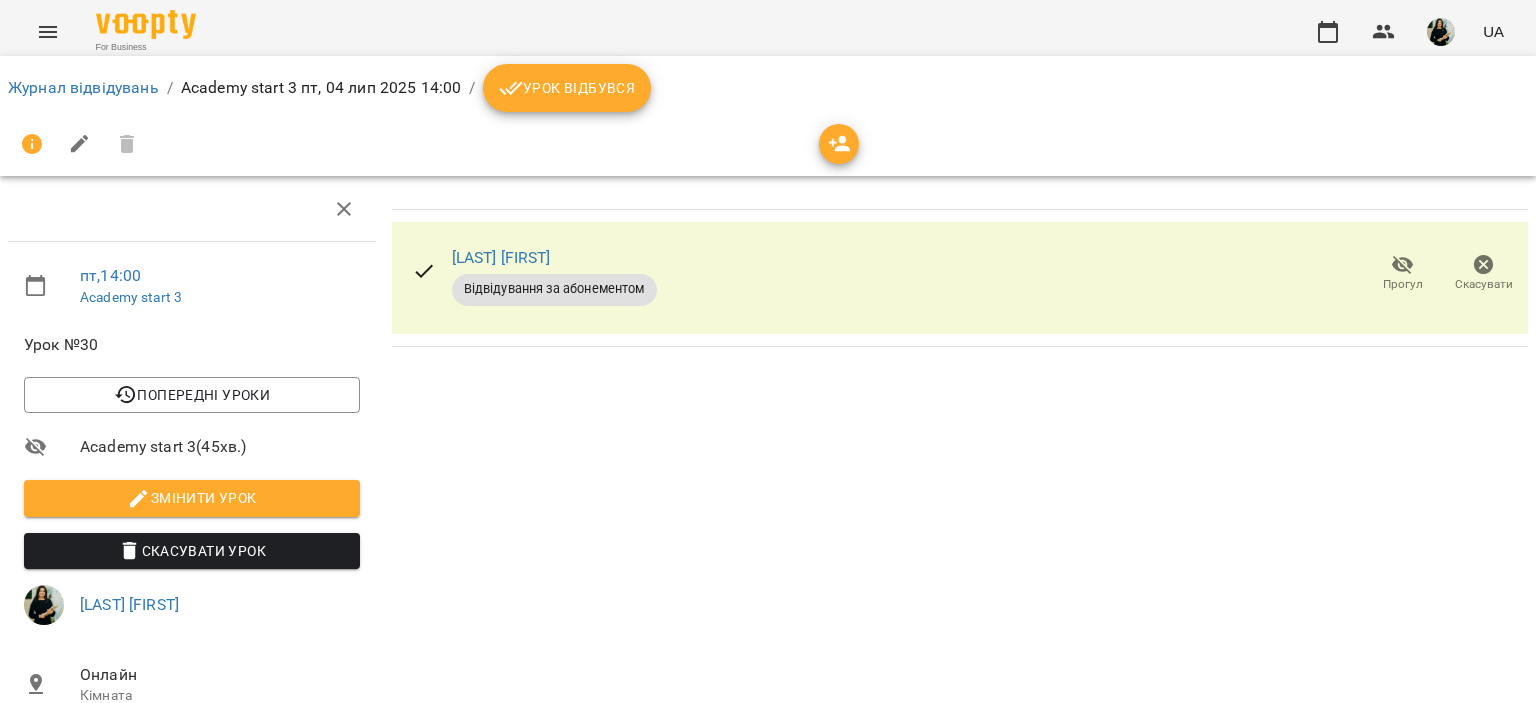 click on "Урок відбувся" at bounding box center (567, 88) 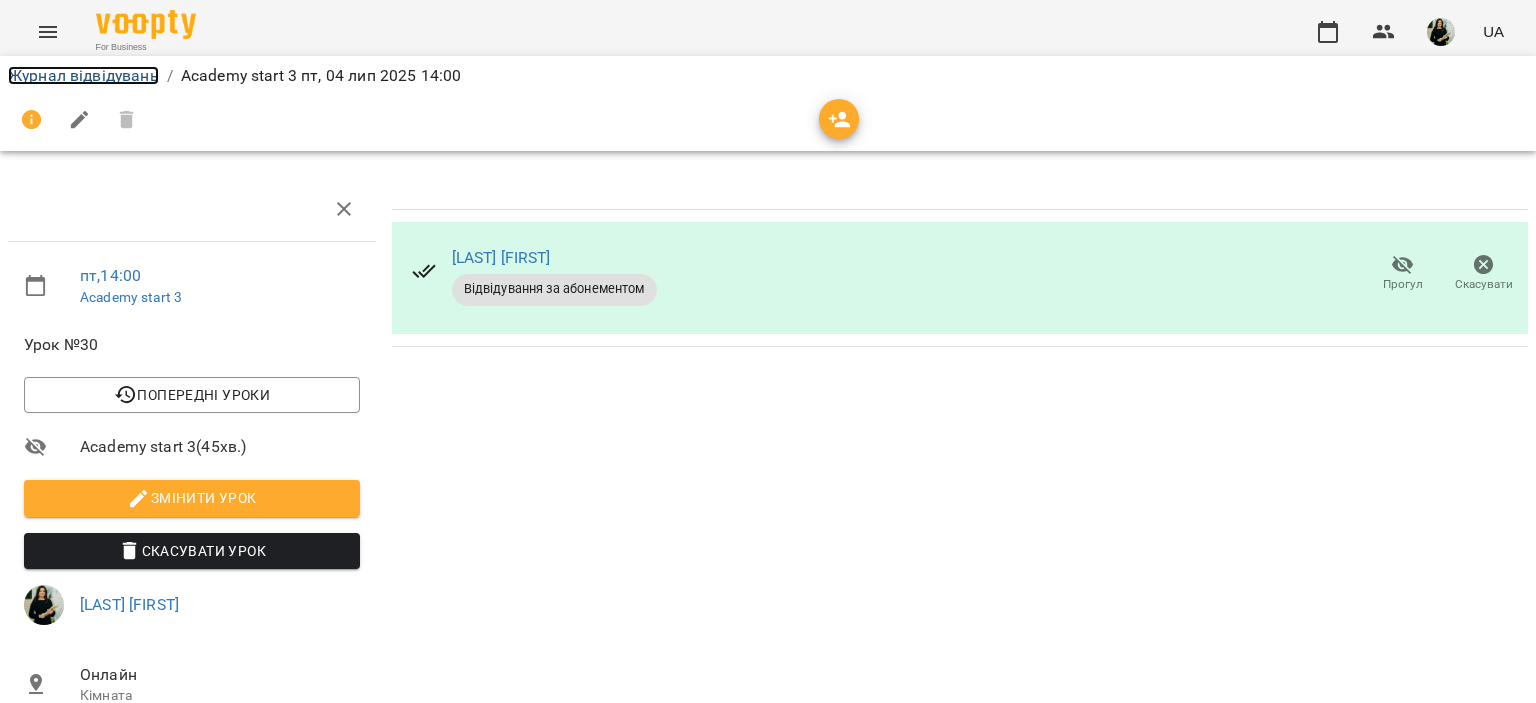 click on "Журнал відвідувань" at bounding box center [83, 75] 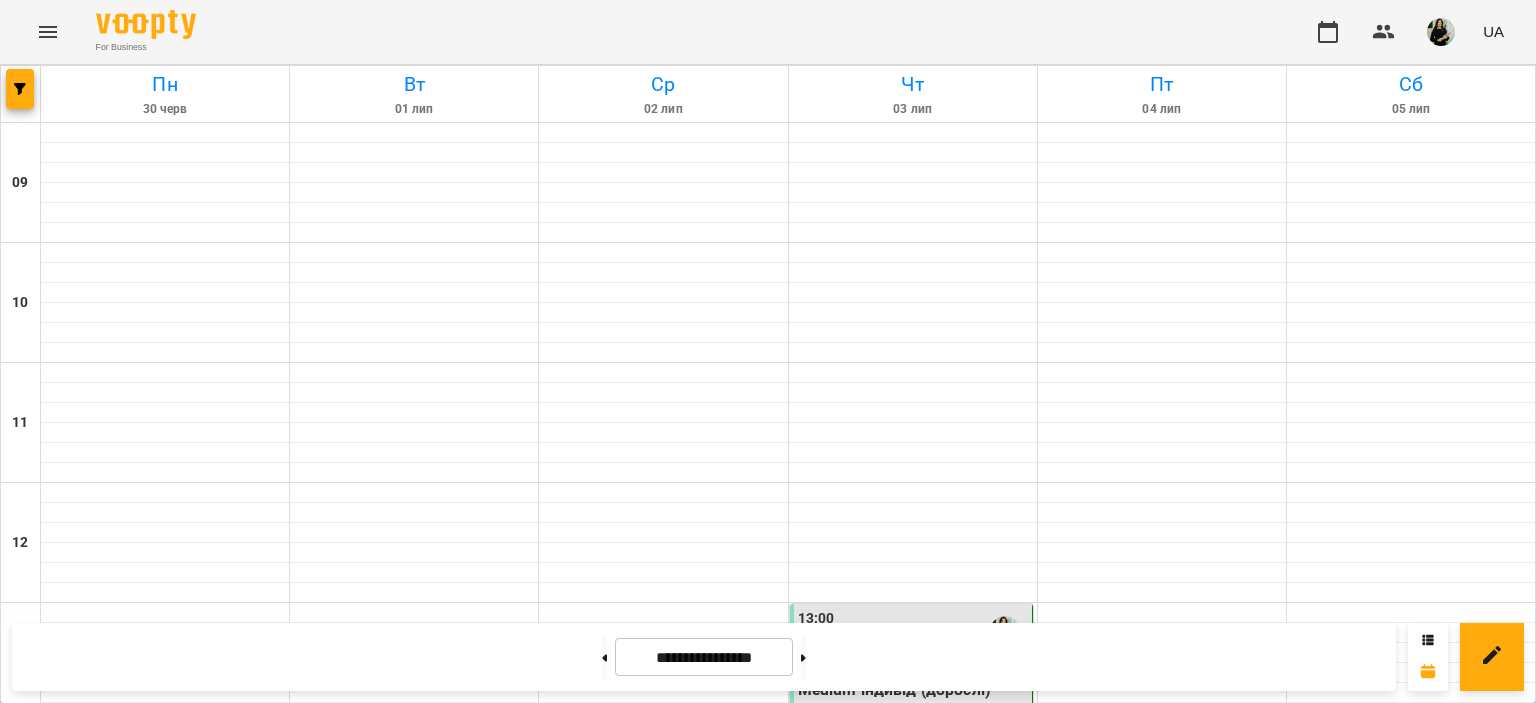 scroll, scrollTop: 900, scrollLeft: 0, axis: vertical 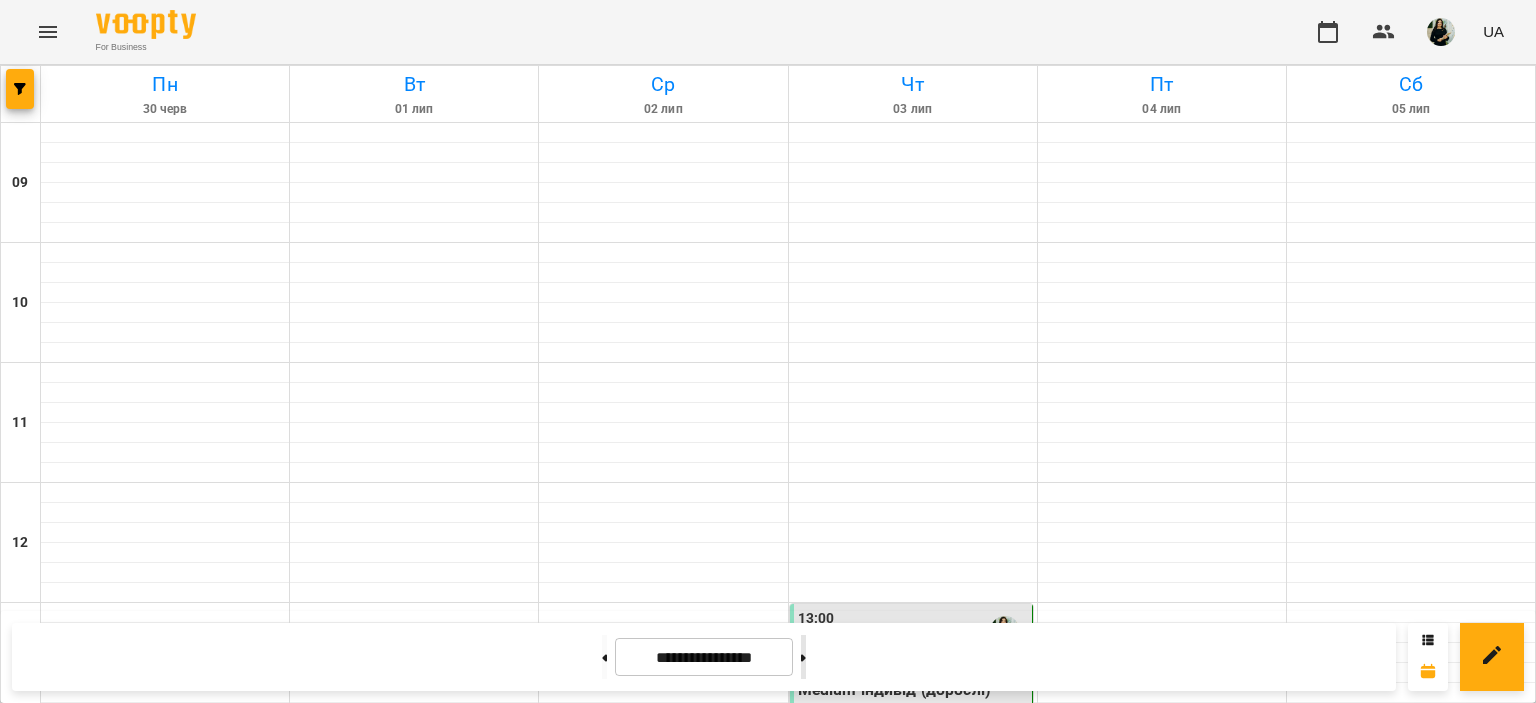 click at bounding box center [803, 657] 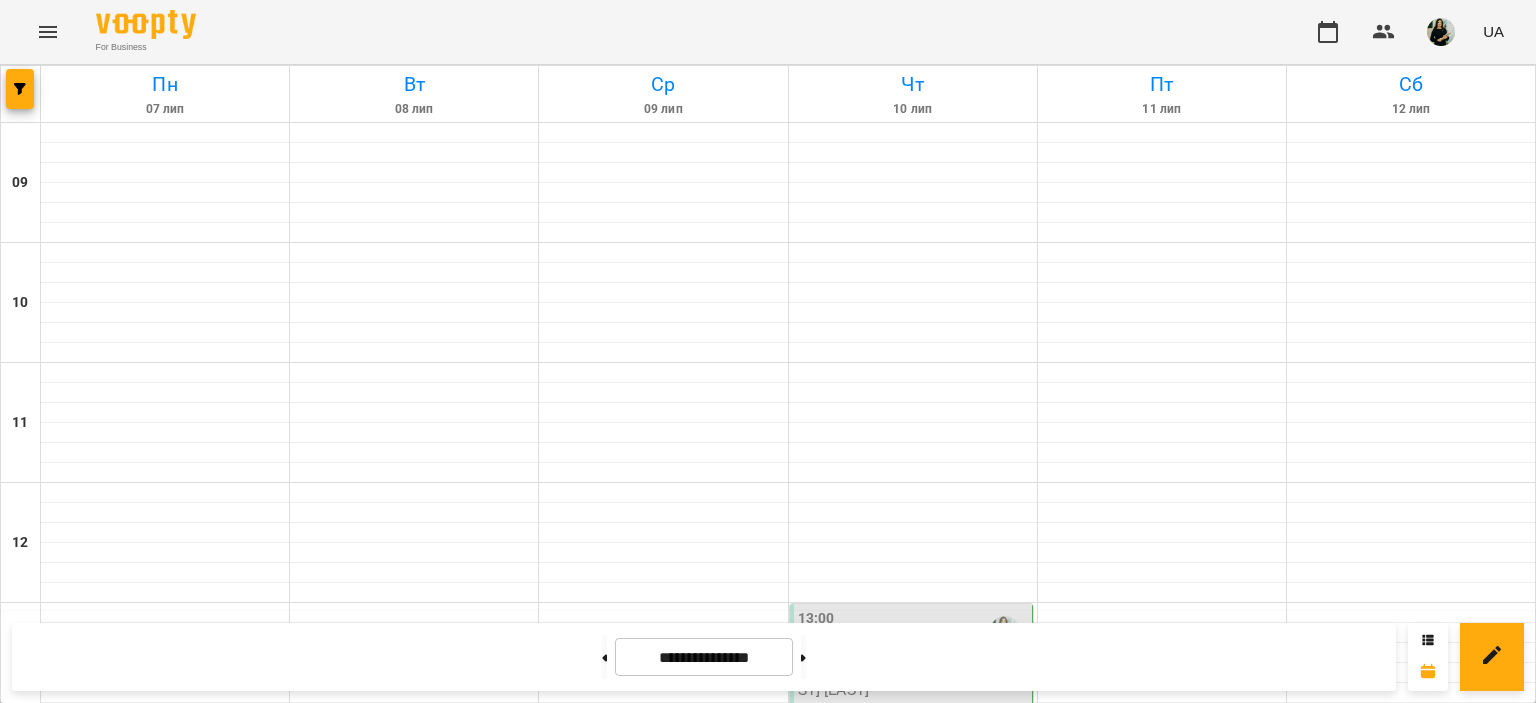 scroll, scrollTop: 849, scrollLeft: 0, axis: vertical 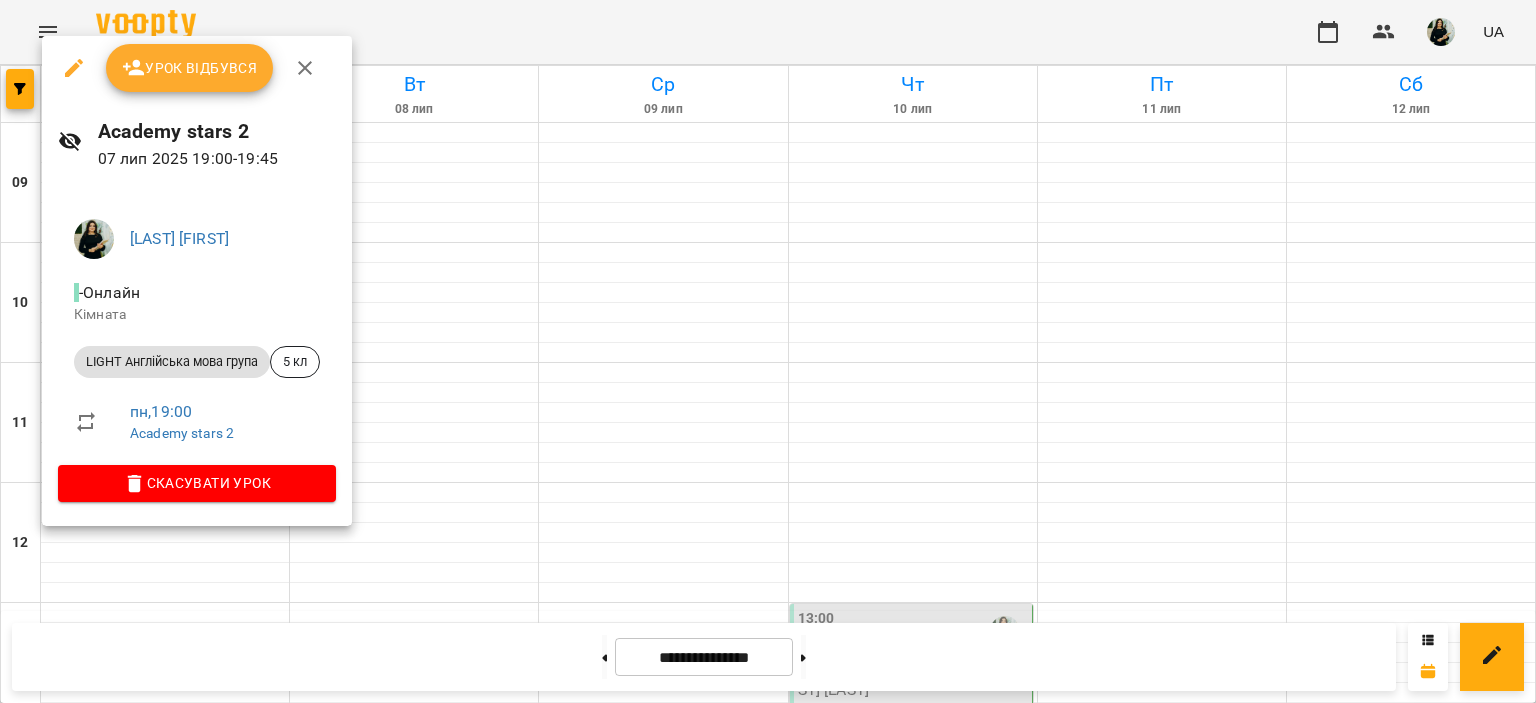 click 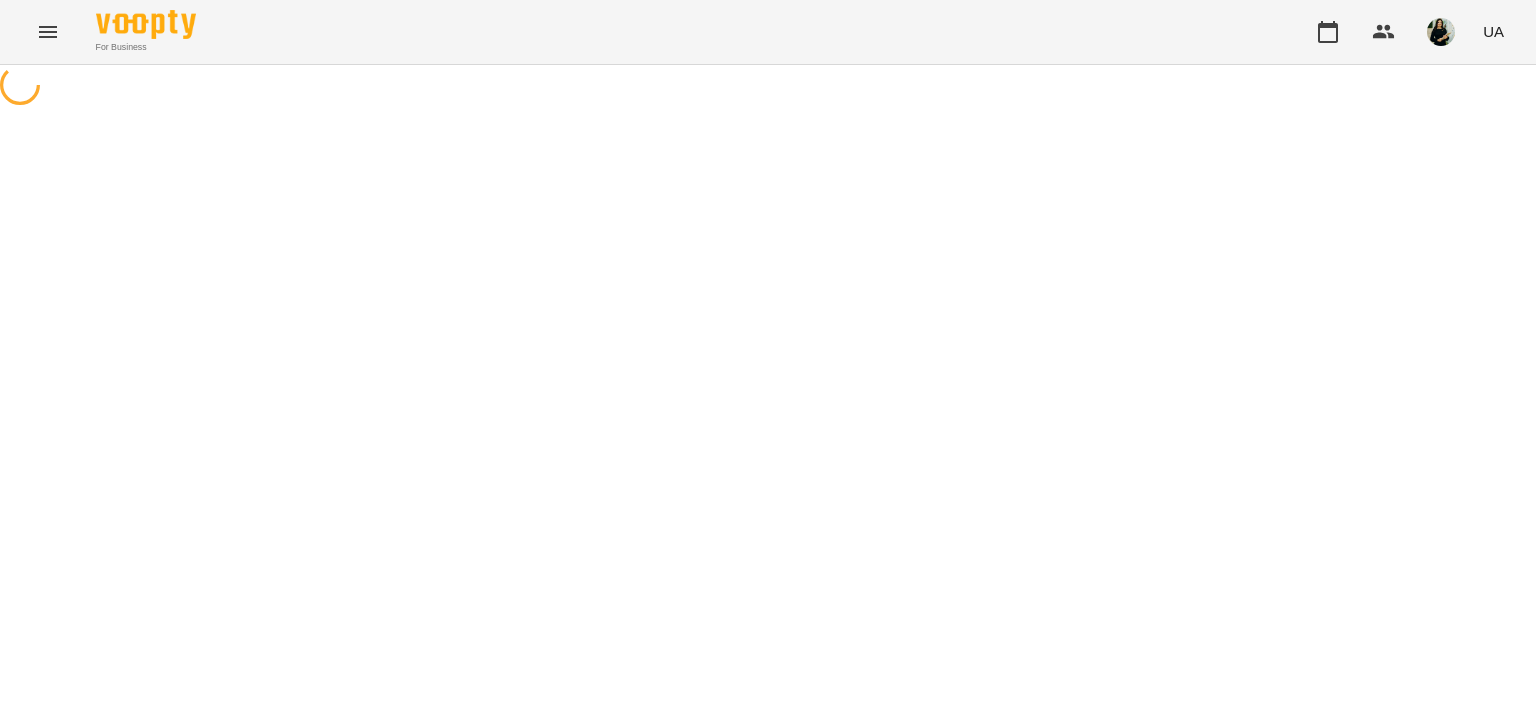 select on "**********" 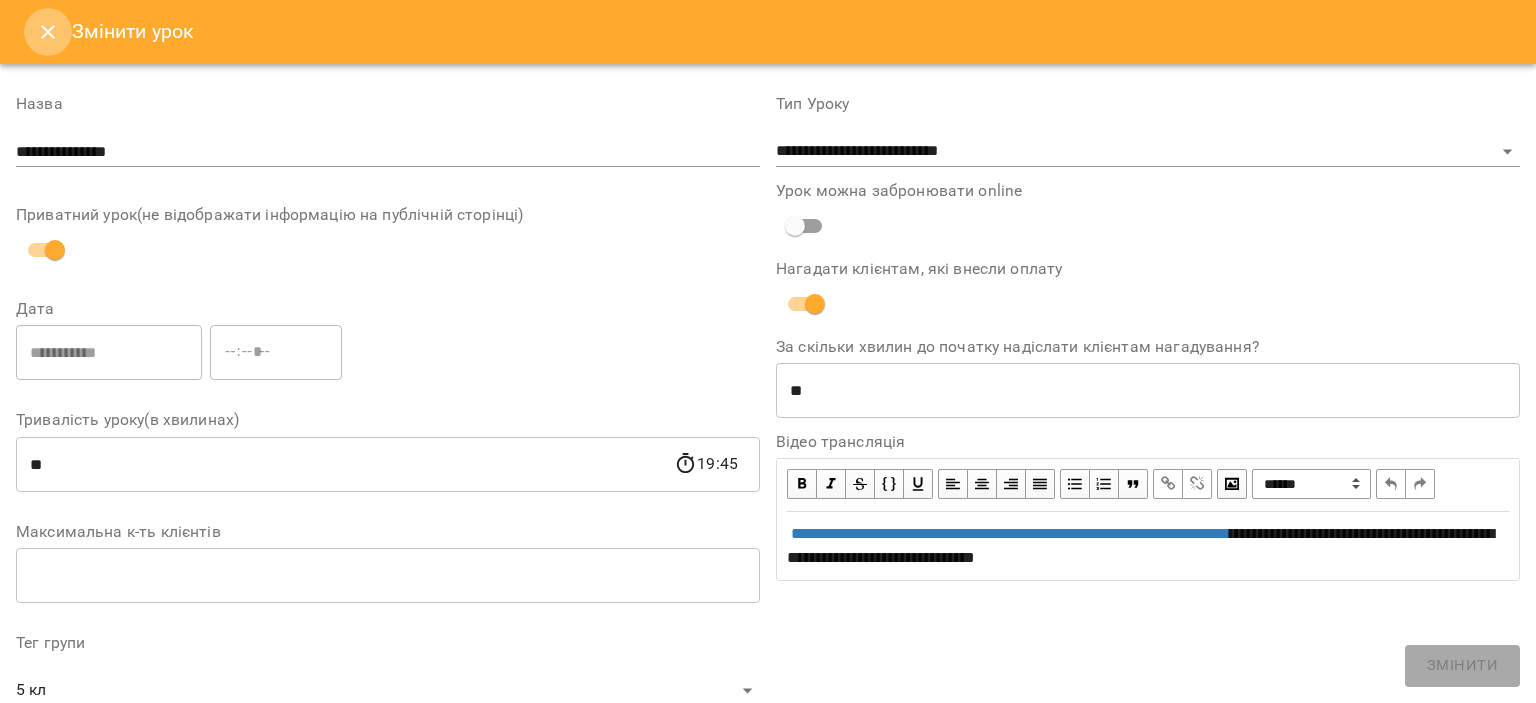 click at bounding box center (48, 32) 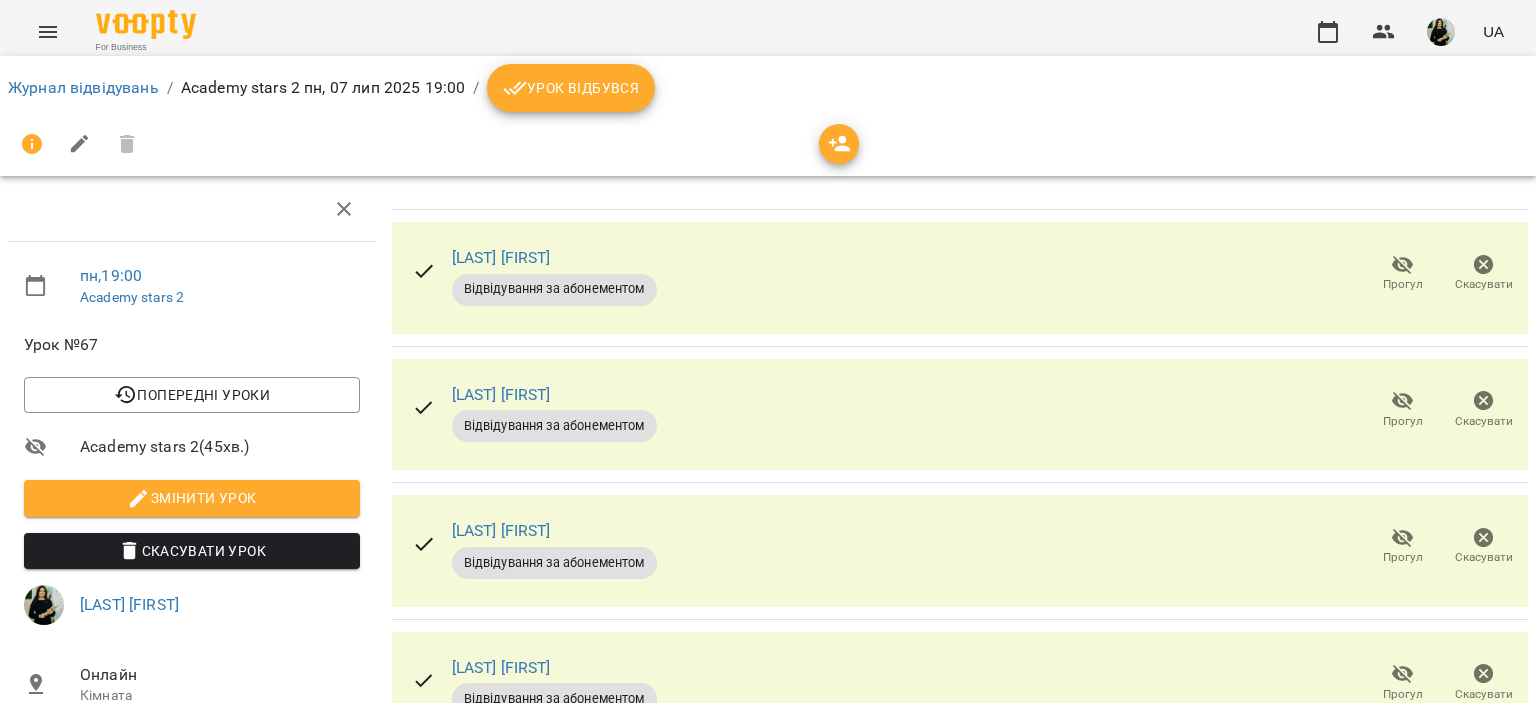 click on "Урок відбувся" at bounding box center (571, 88) 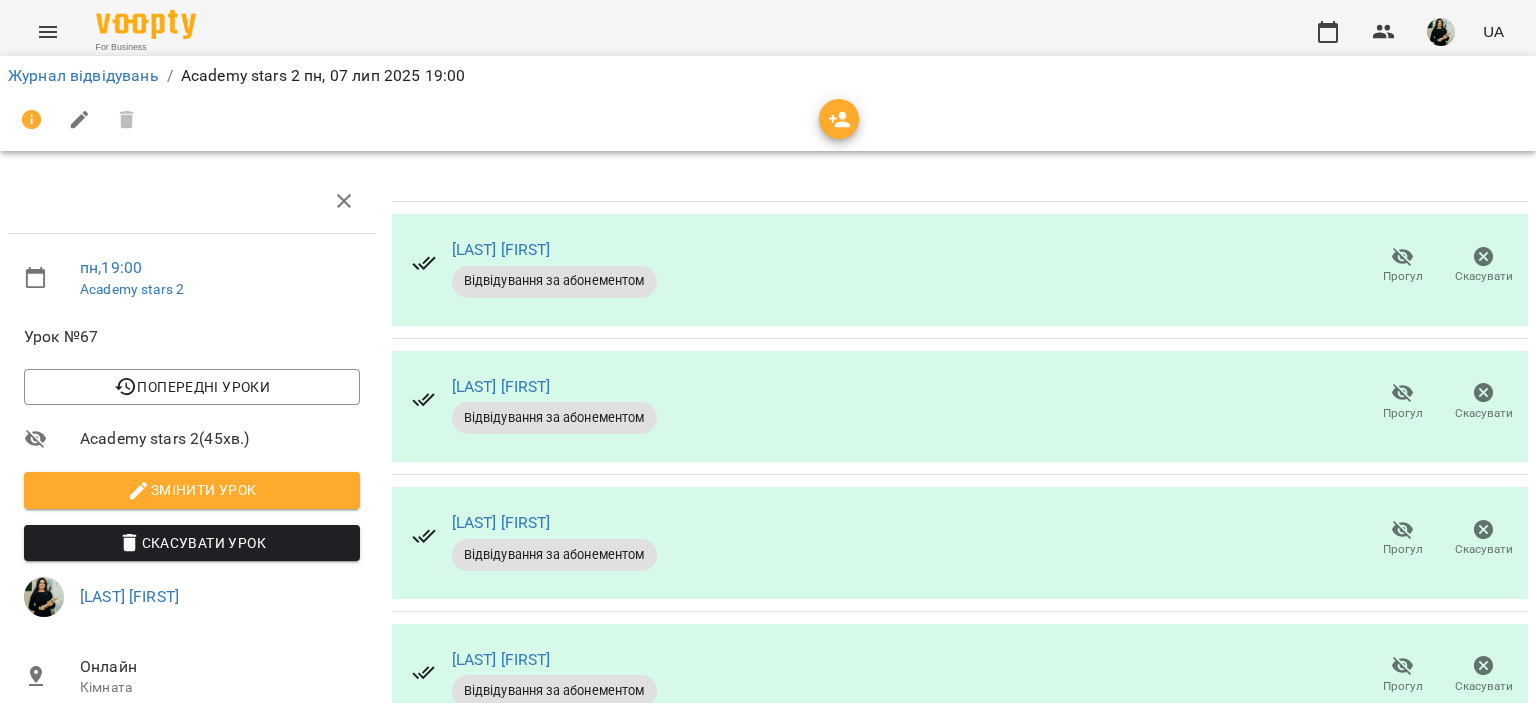 scroll, scrollTop: 500, scrollLeft: 0, axis: vertical 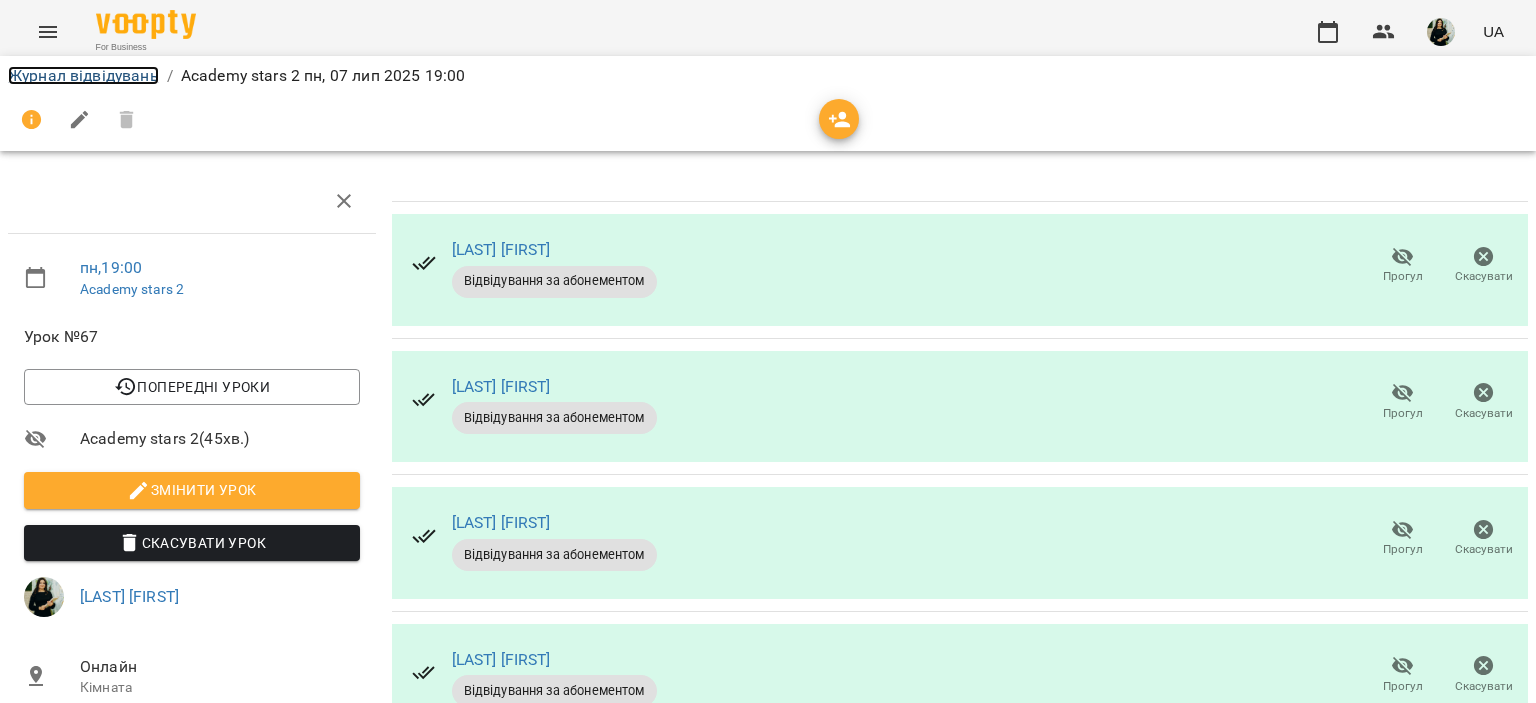 click on "Журнал відвідувань" at bounding box center (83, 75) 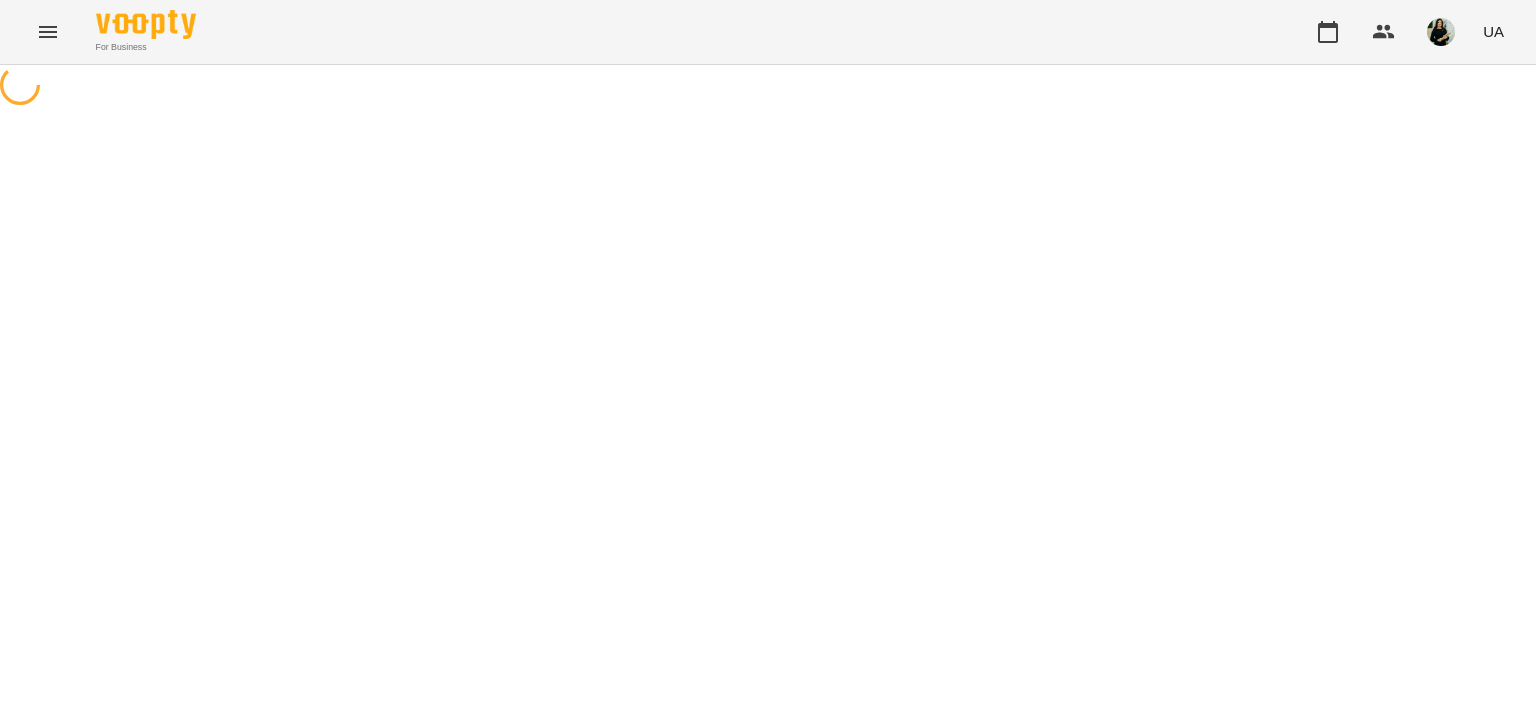 scroll, scrollTop: 0, scrollLeft: 0, axis: both 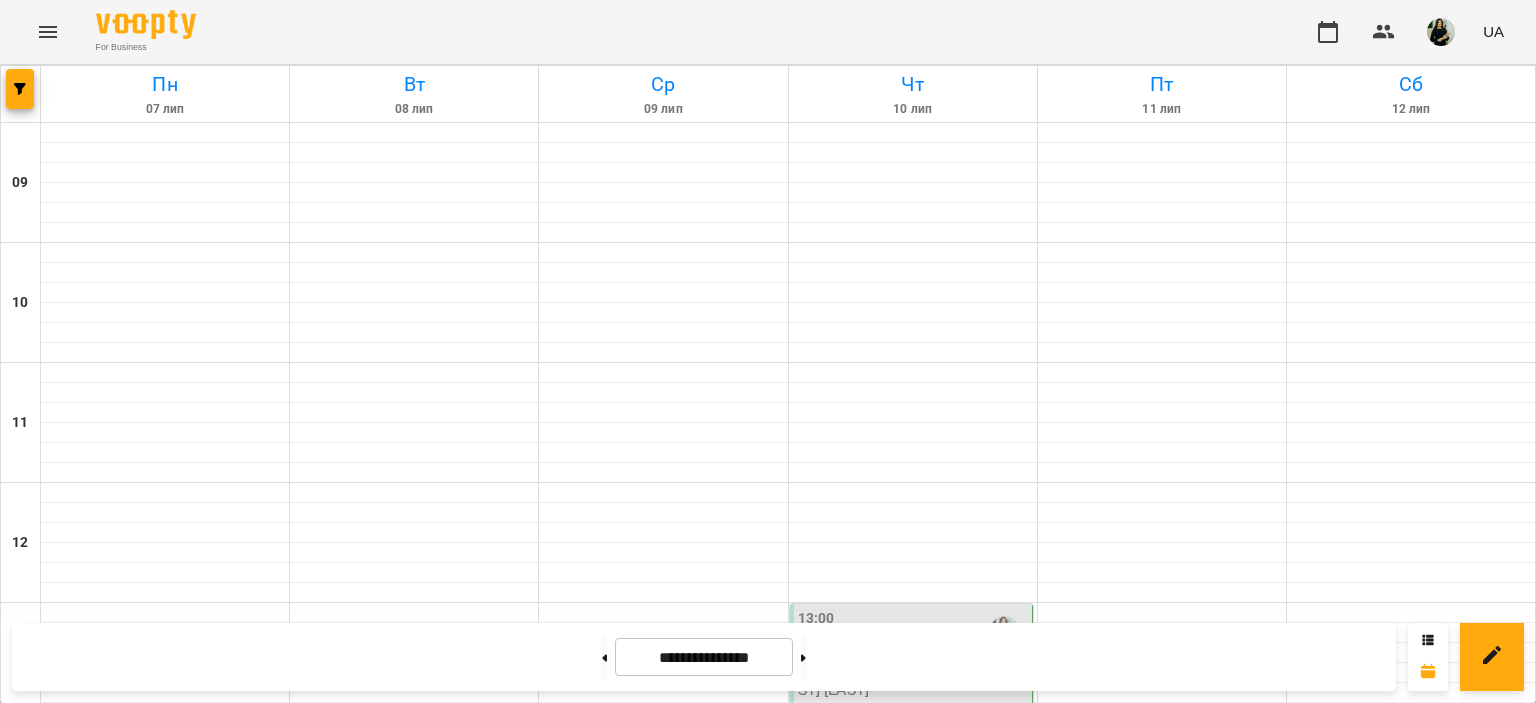 click on "14:00" at bounding box center [414, 751] 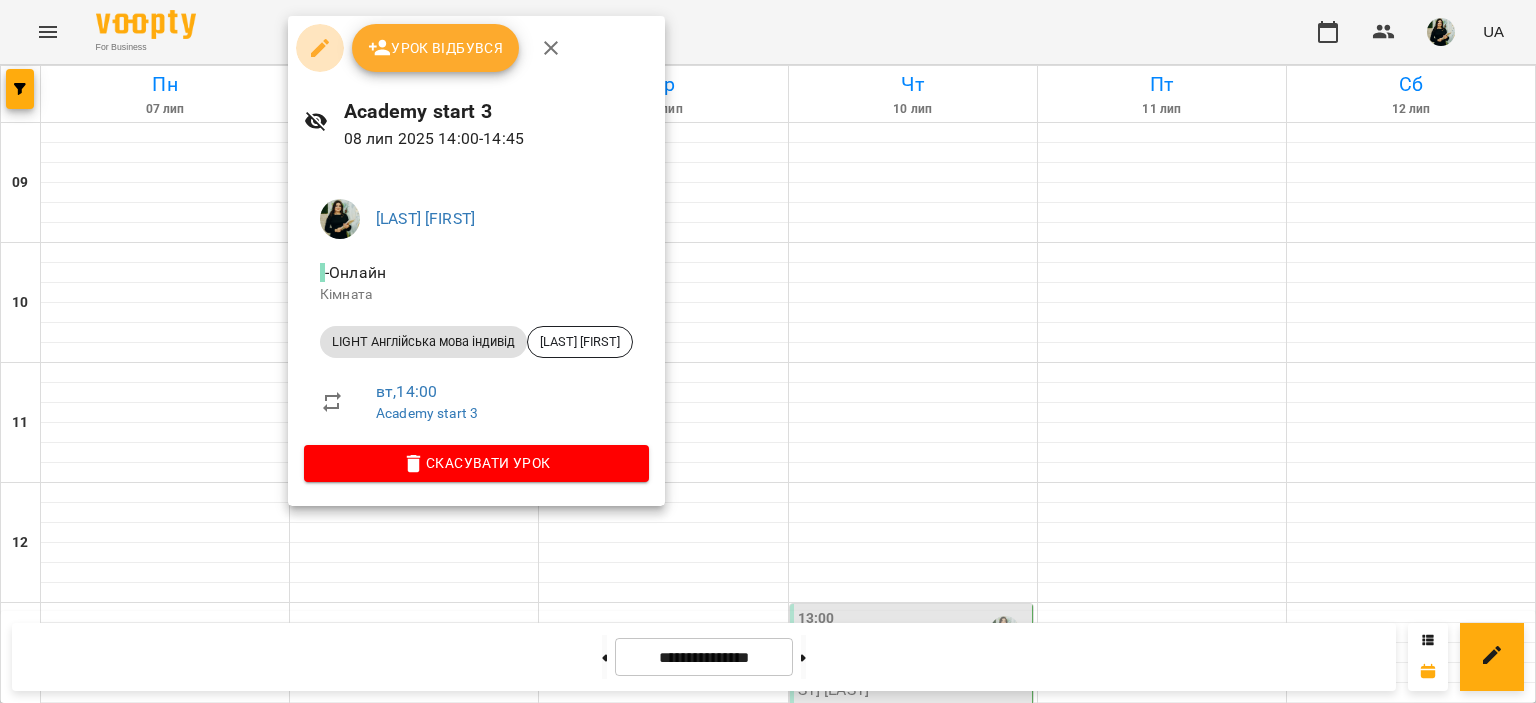 click 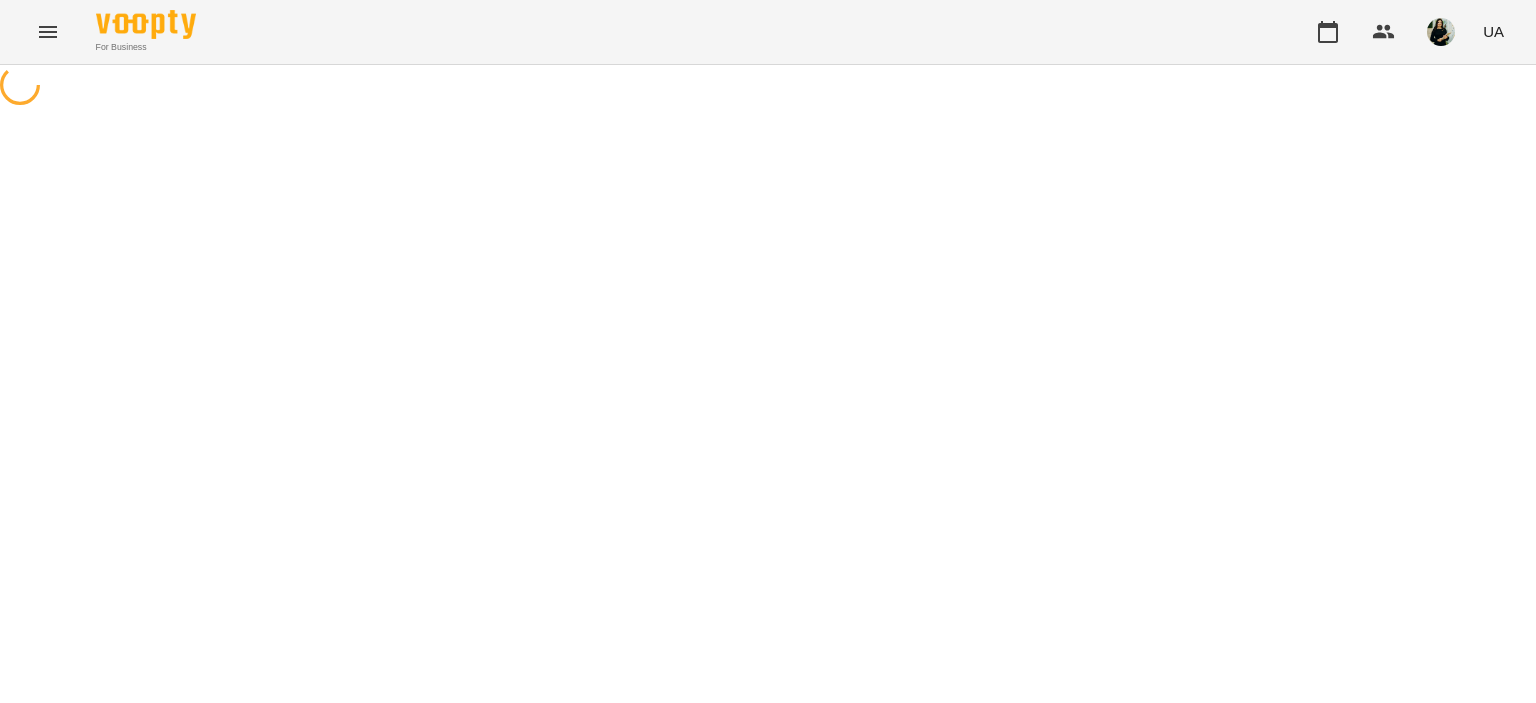 select on "**********" 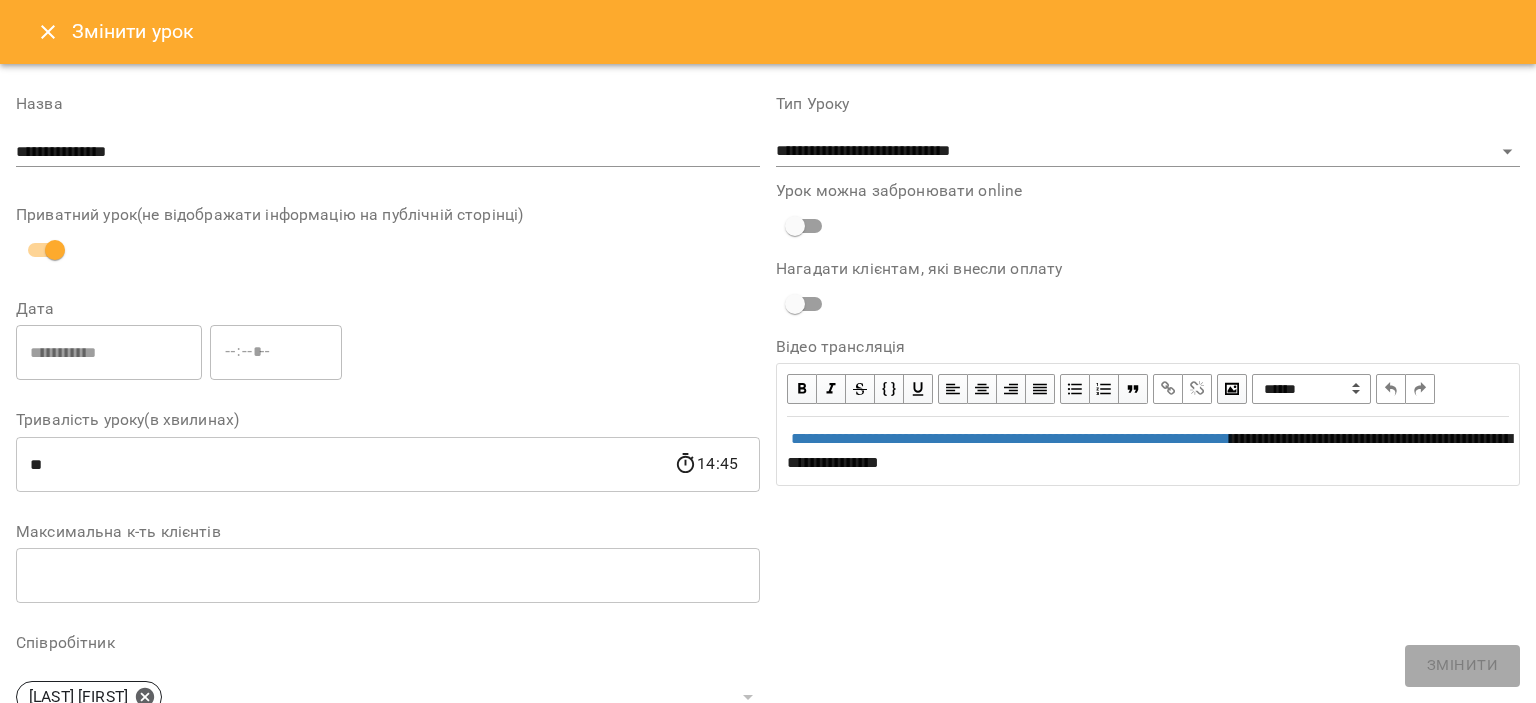 click 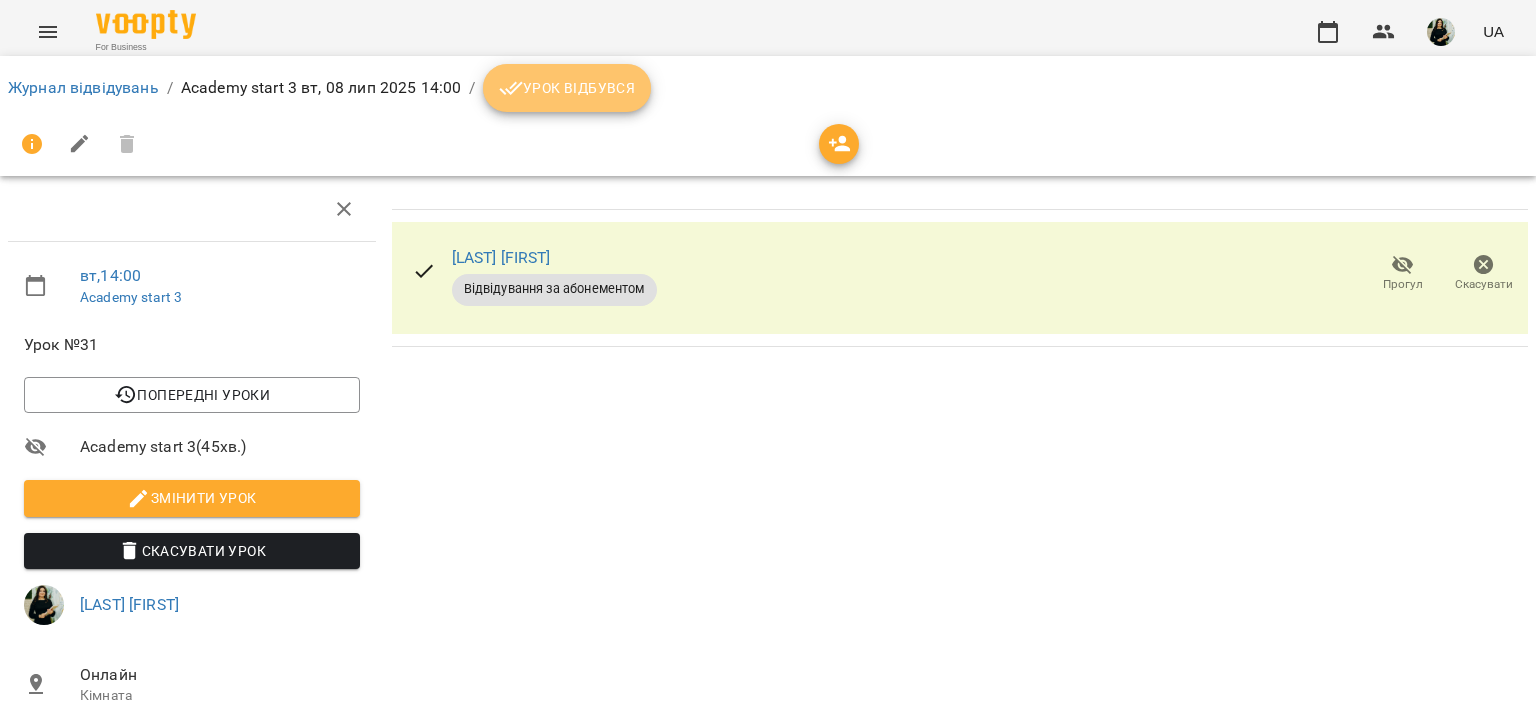 click on "Урок відбувся" at bounding box center [567, 88] 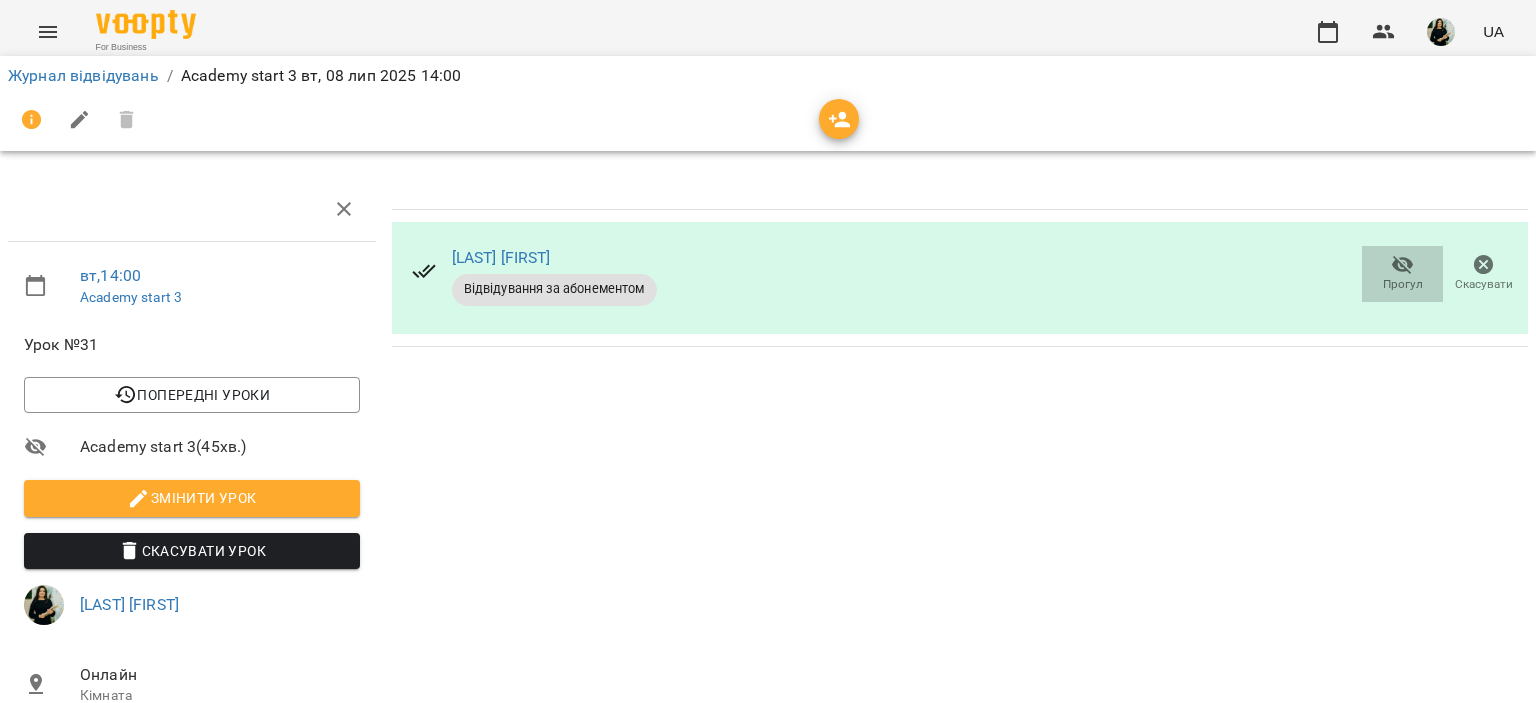 click on "Прогул" at bounding box center [1402, 274] 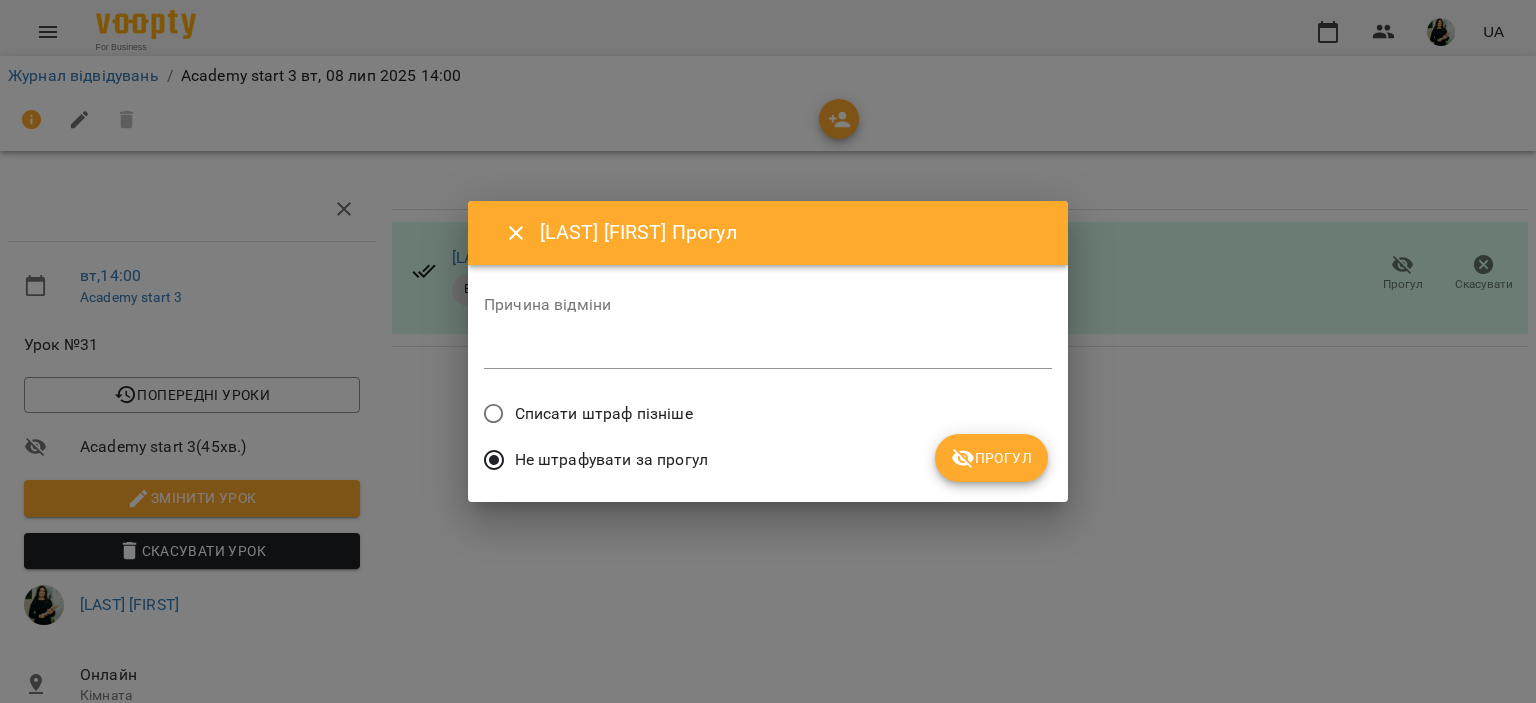 click on "Прогул" at bounding box center [991, 458] 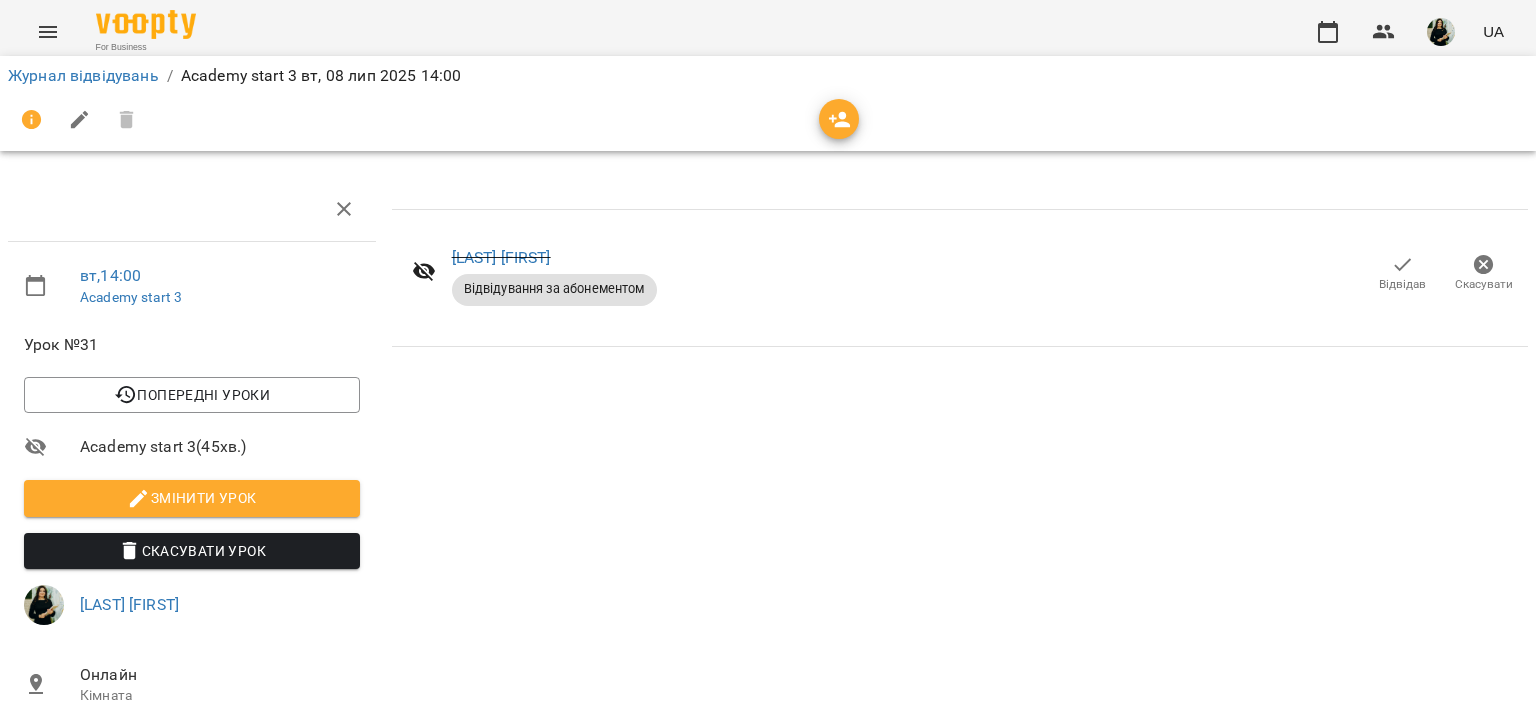click on "Журнал відвідувань / Academy start 3 [DAY], [MONTH] [YEAR] [TIME]" at bounding box center (768, 76) 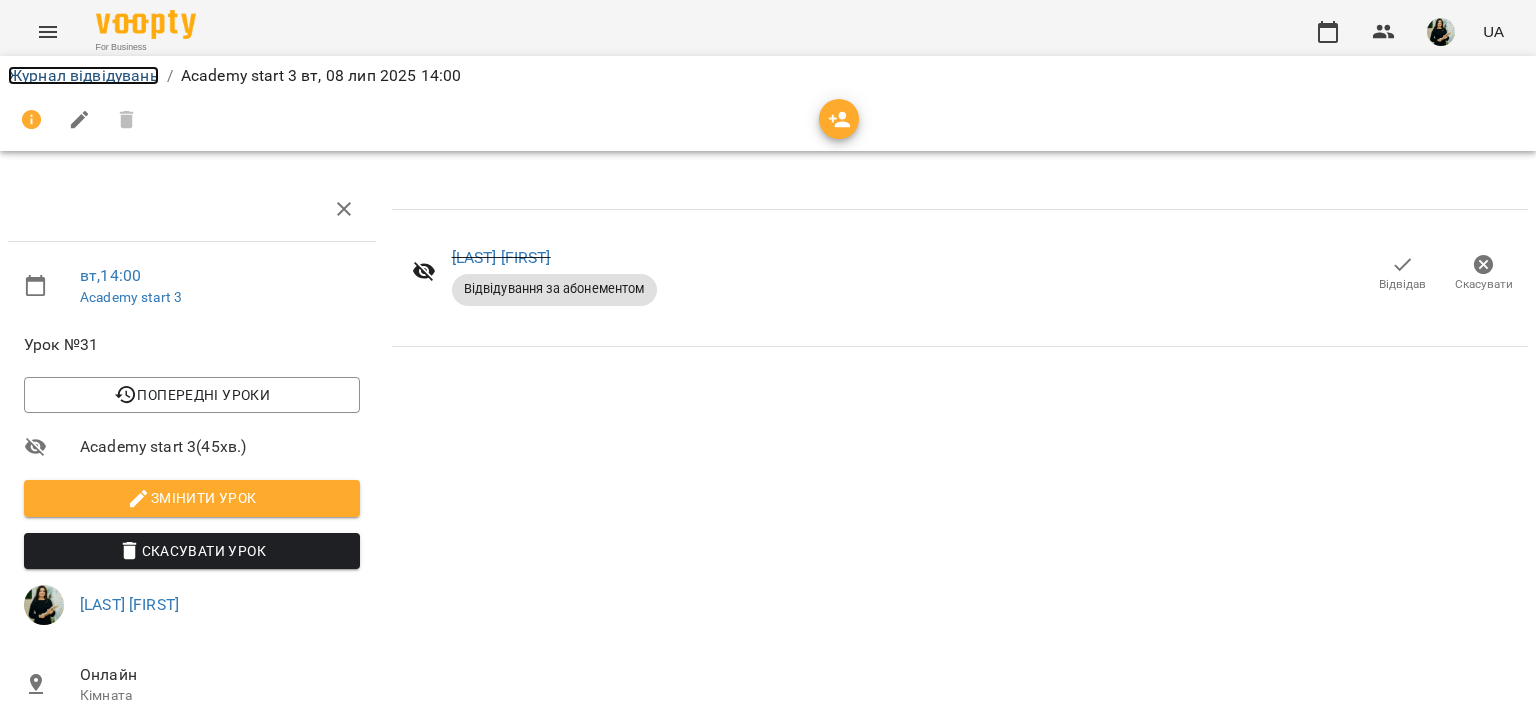 click on "Журнал відвідувань" at bounding box center [83, 75] 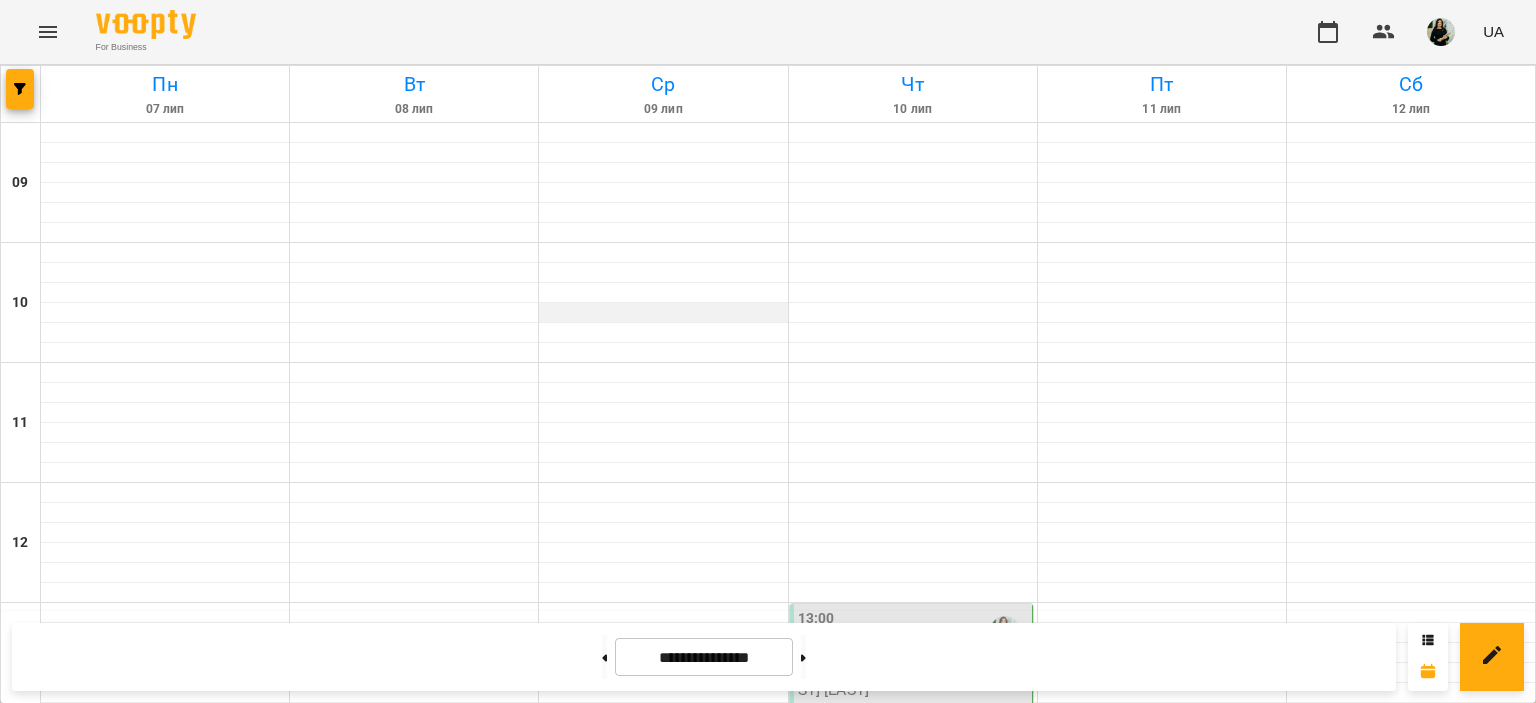 scroll, scrollTop: 700, scrollLeft: 0, axis: vertical 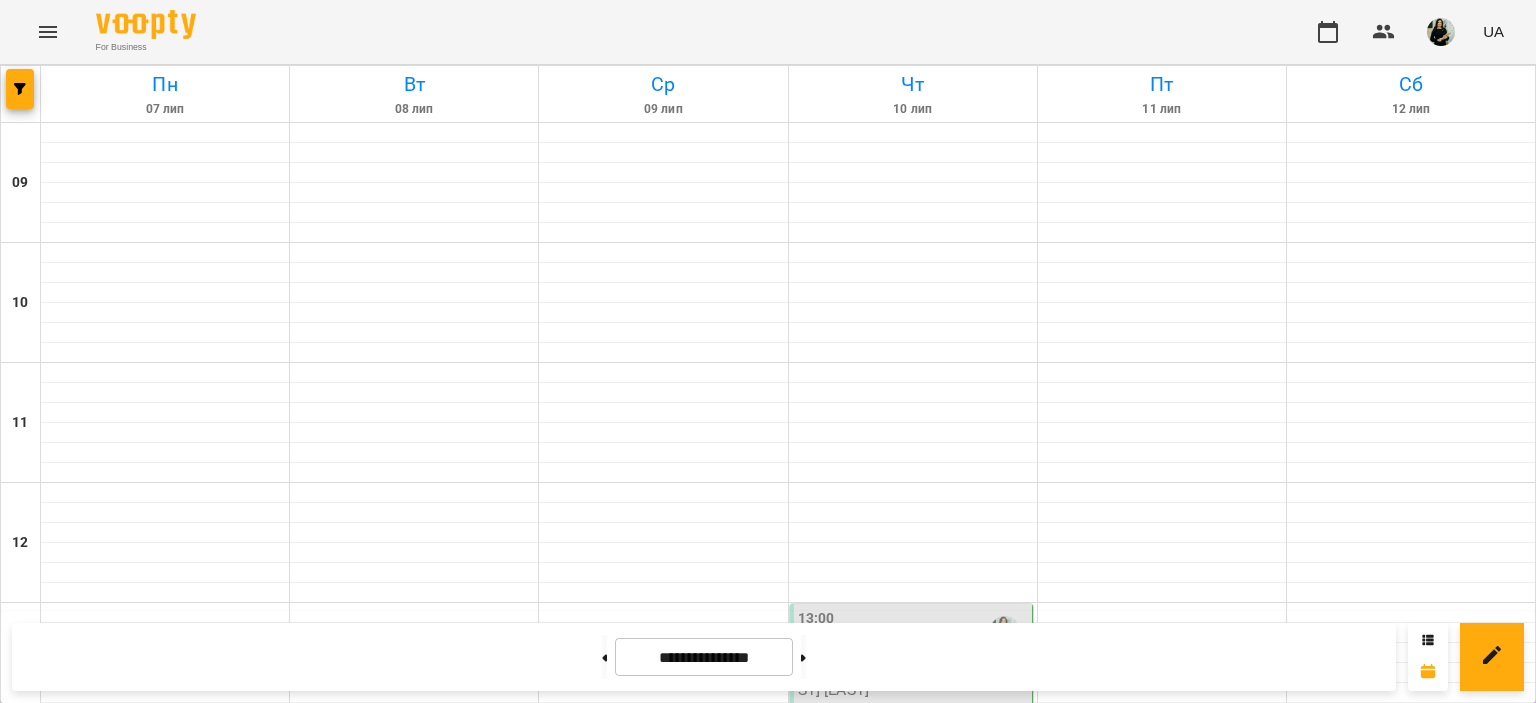 click on "16:00" at bounding box center (414, 991) 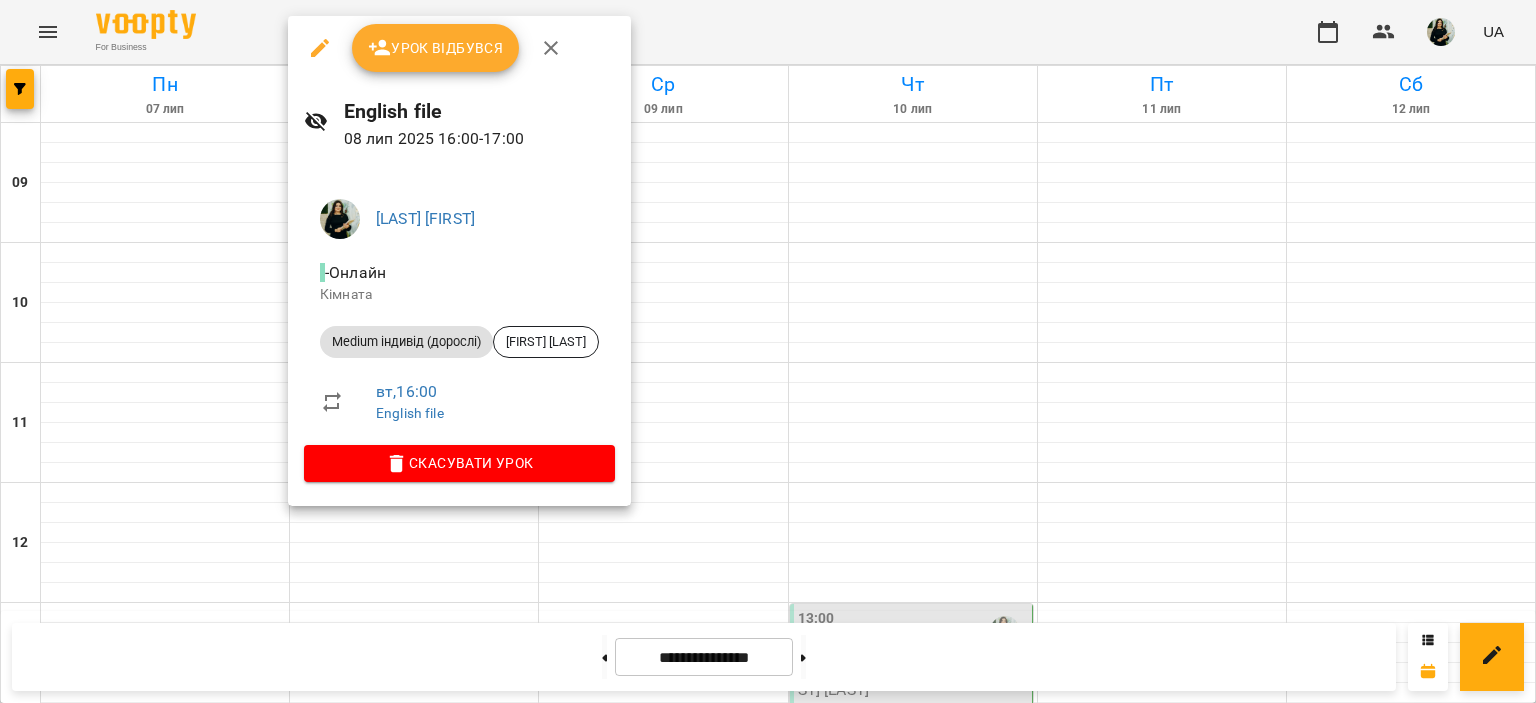 click 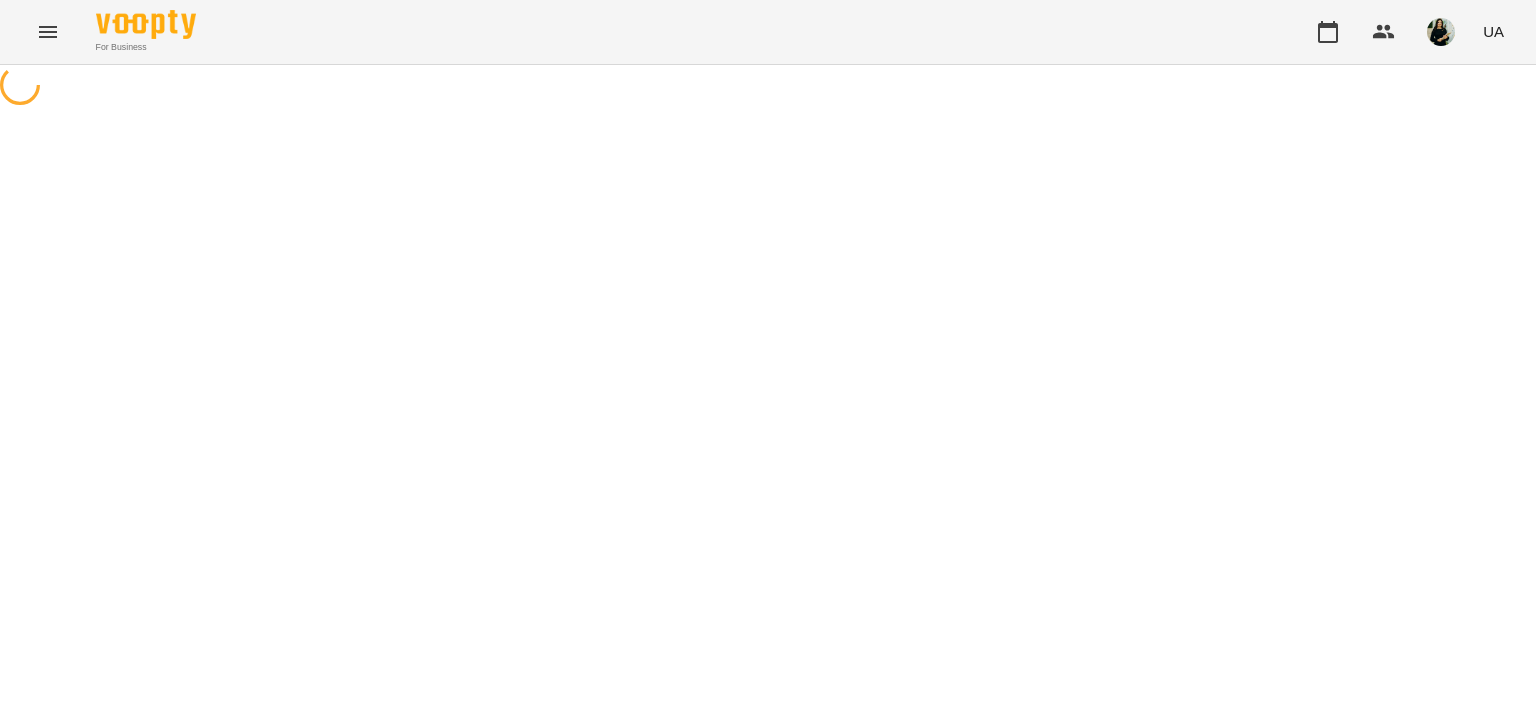 select on "**********" 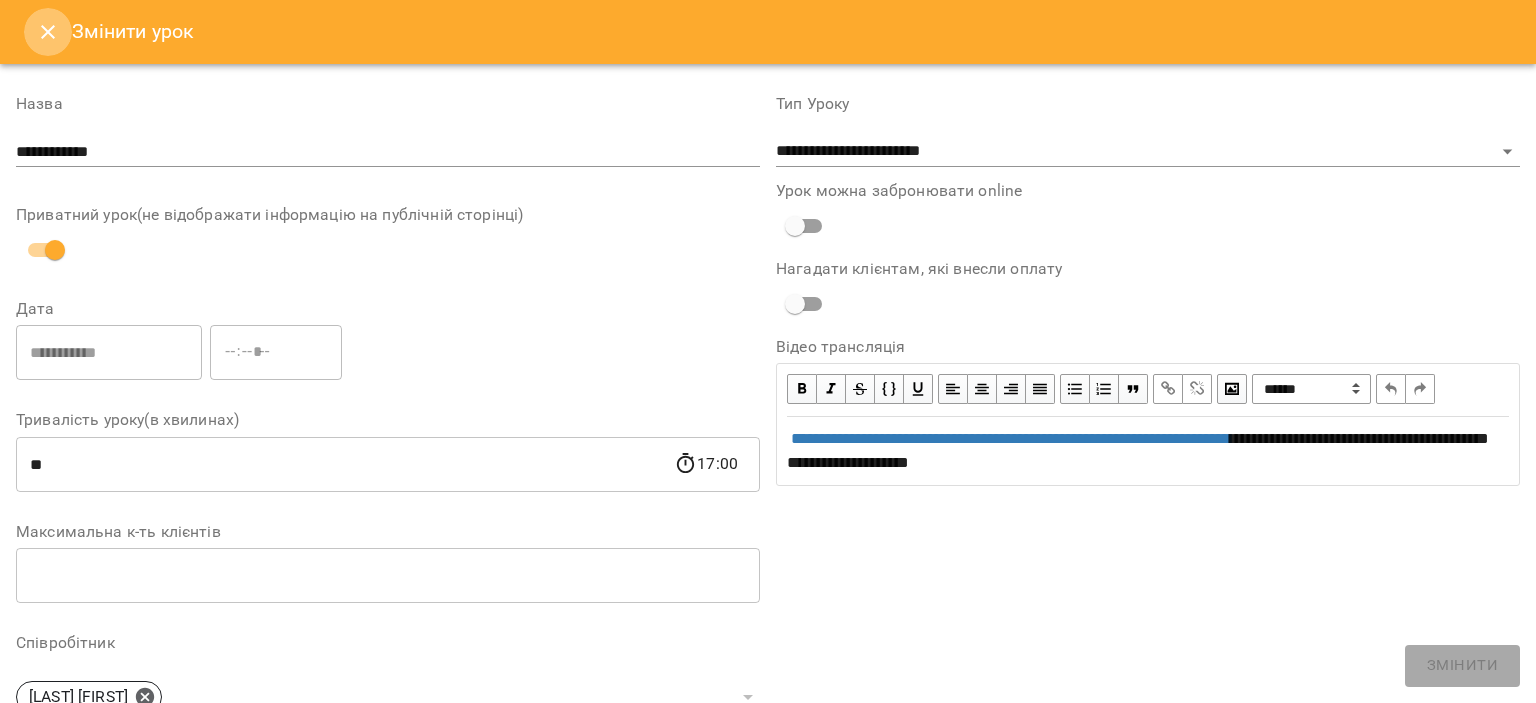 click 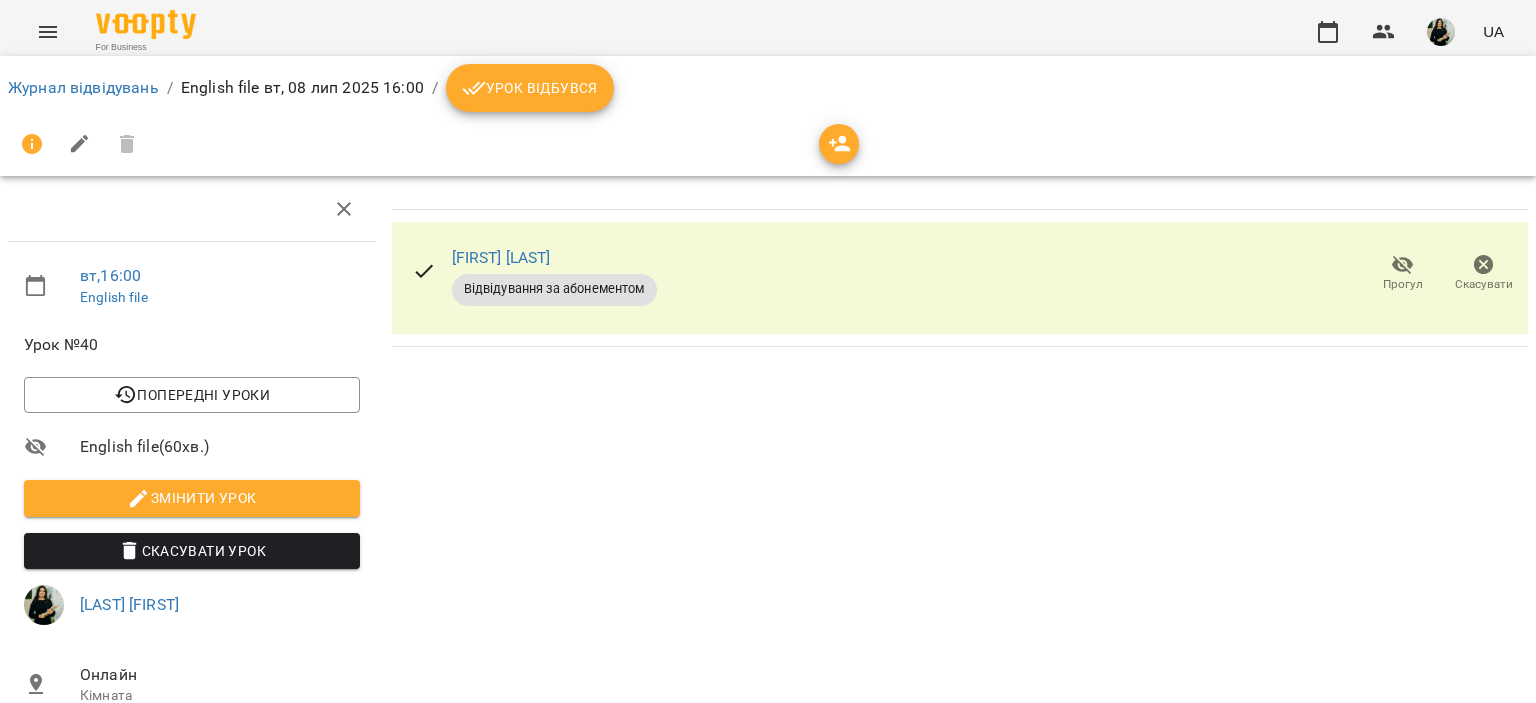 click on "Урок відбувся" at bounding box center (530, 88) 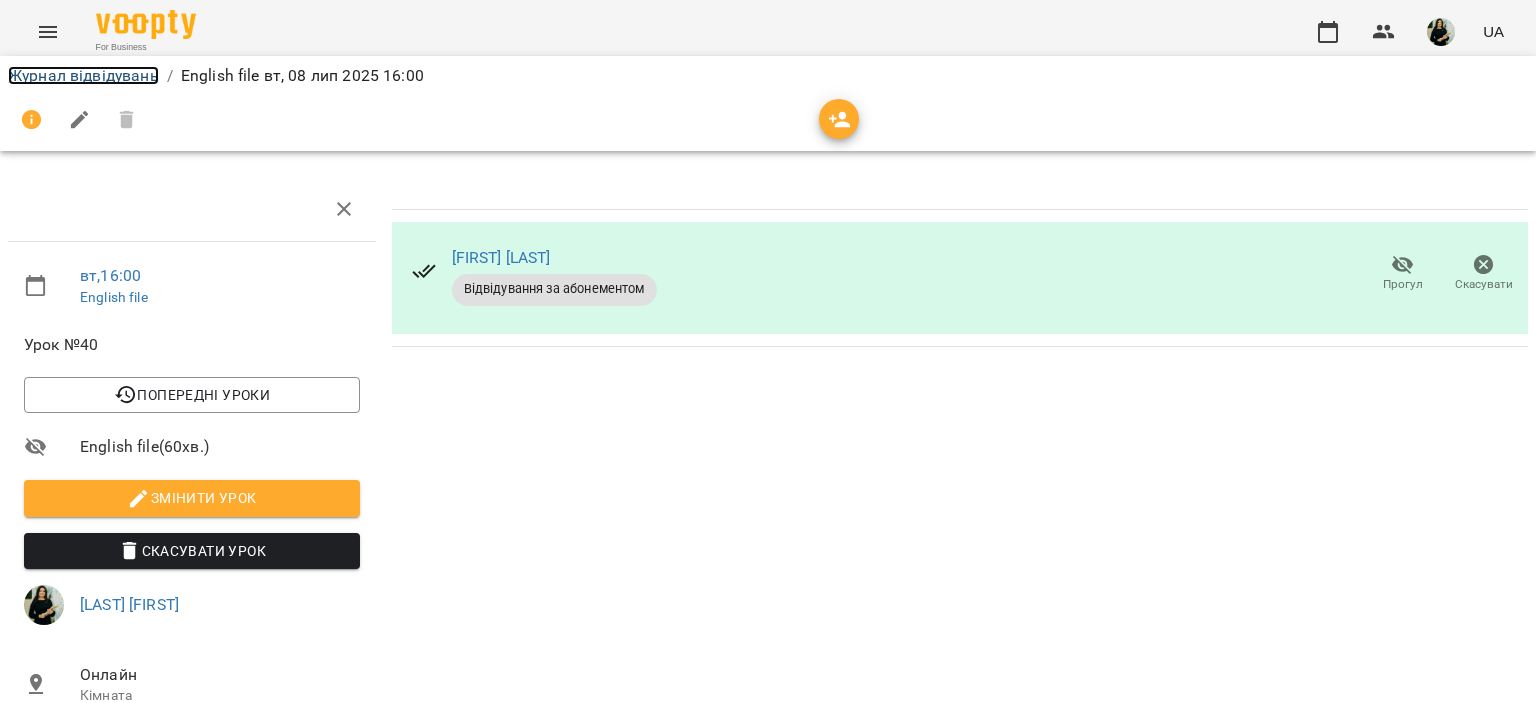 click on "Журнал відвідувань" at bounding box center (83, 75) 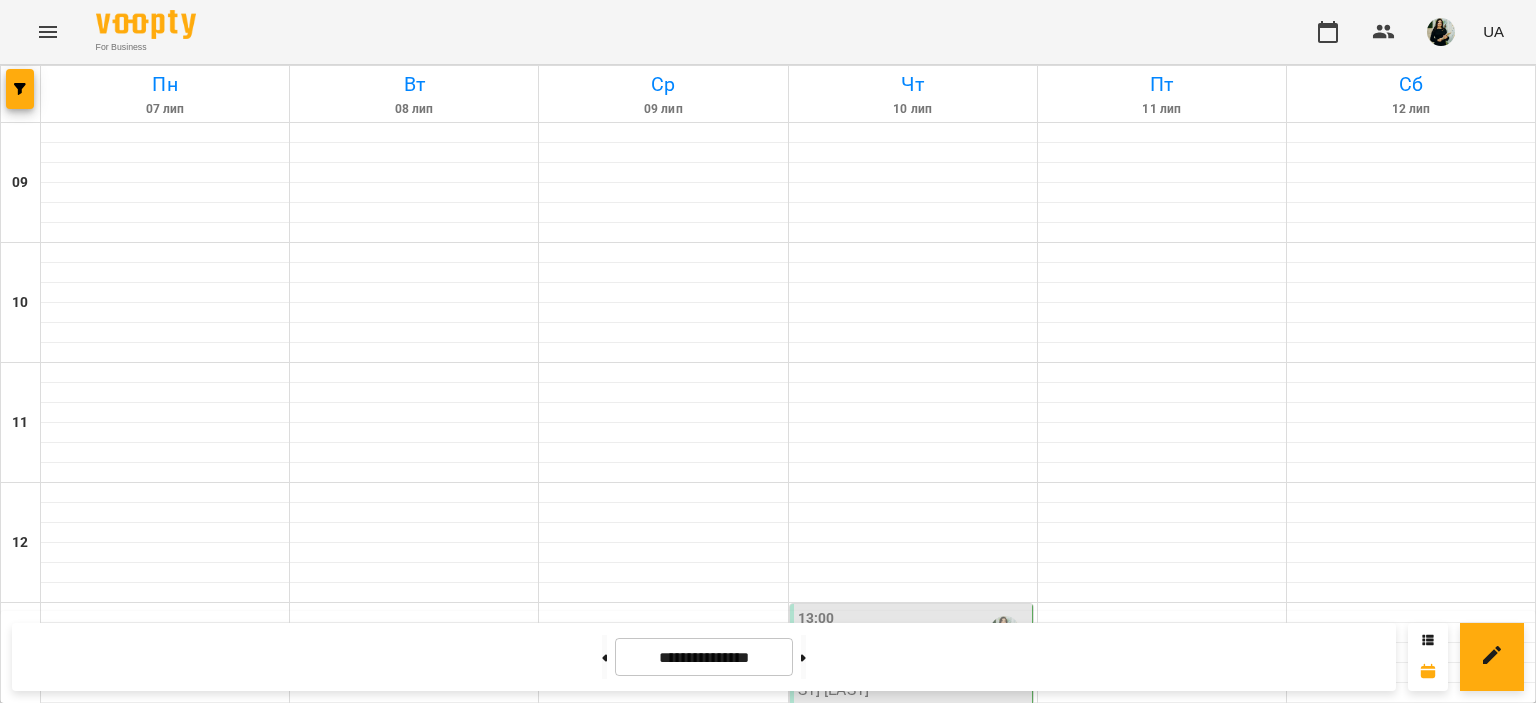scroll, scrollTop: 900, scrollLeft: 0, axis: vertical 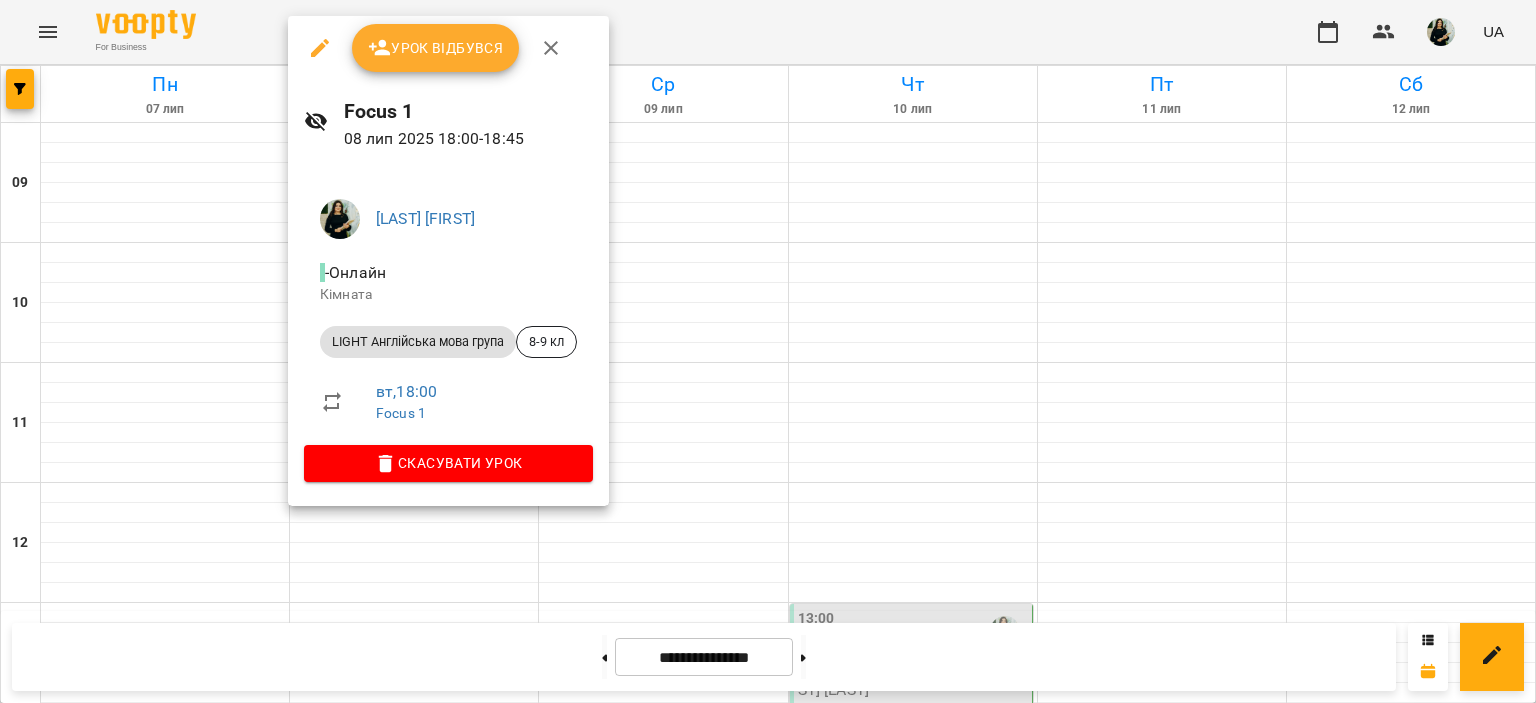 click 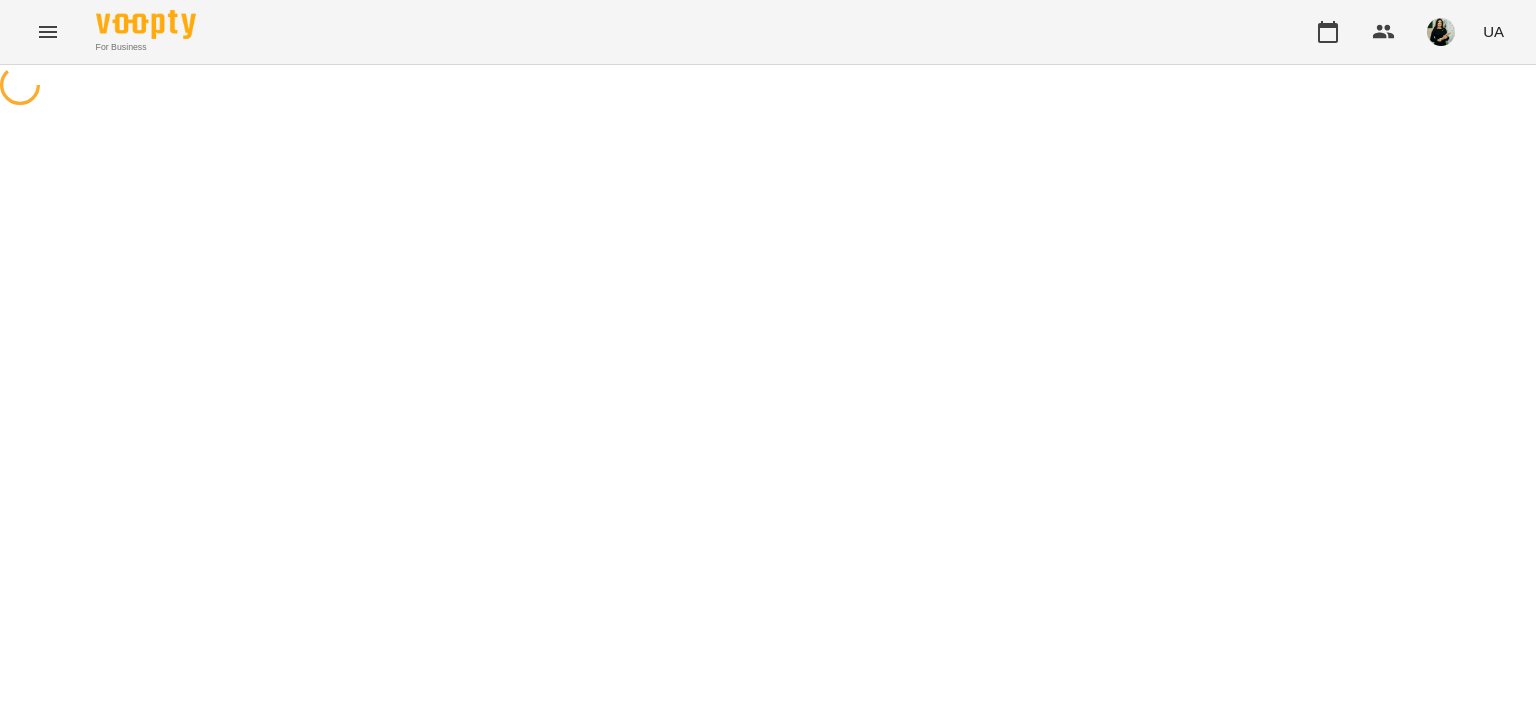 select on "**********" 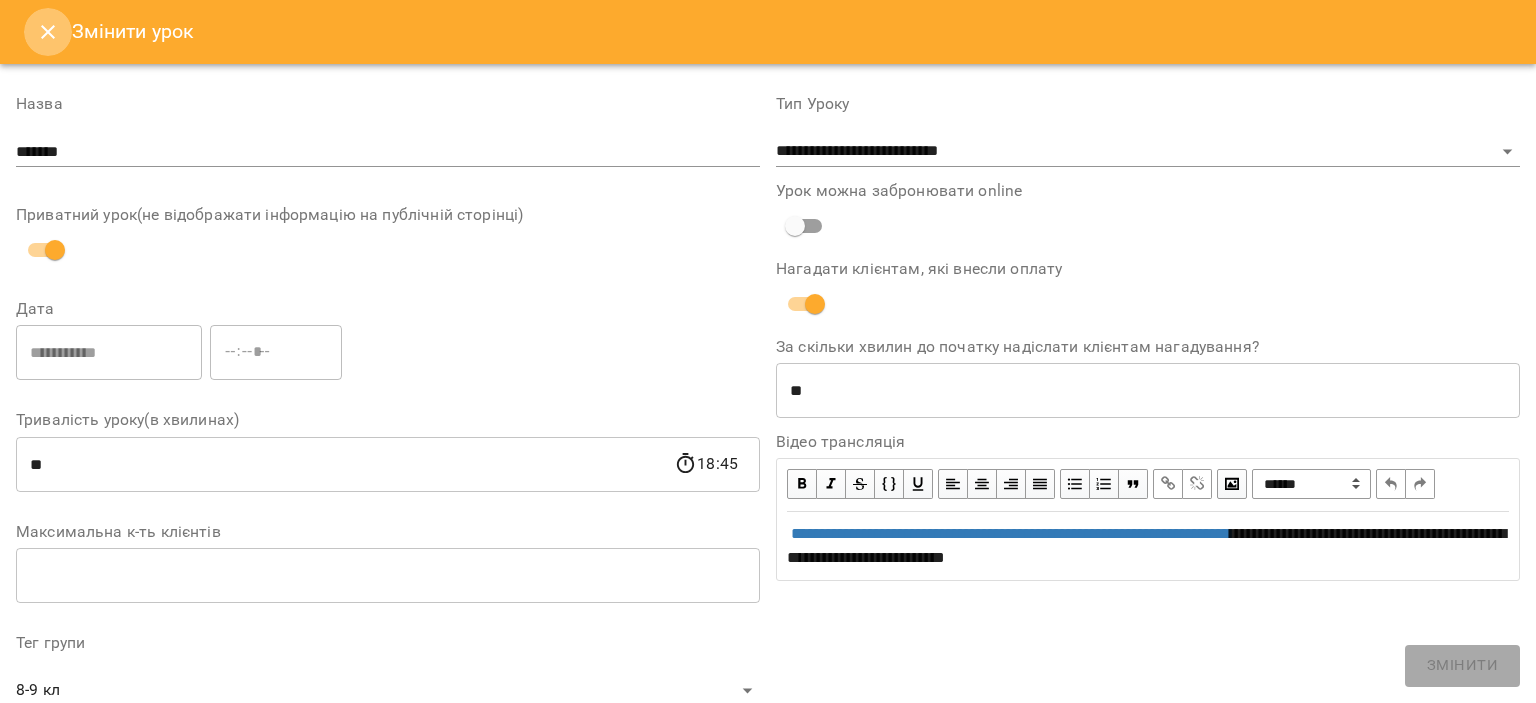 drag, startPoint x: 60, startPoint y: 27, endPoint x: 331, endPoint y: 35, distance: 271.11804 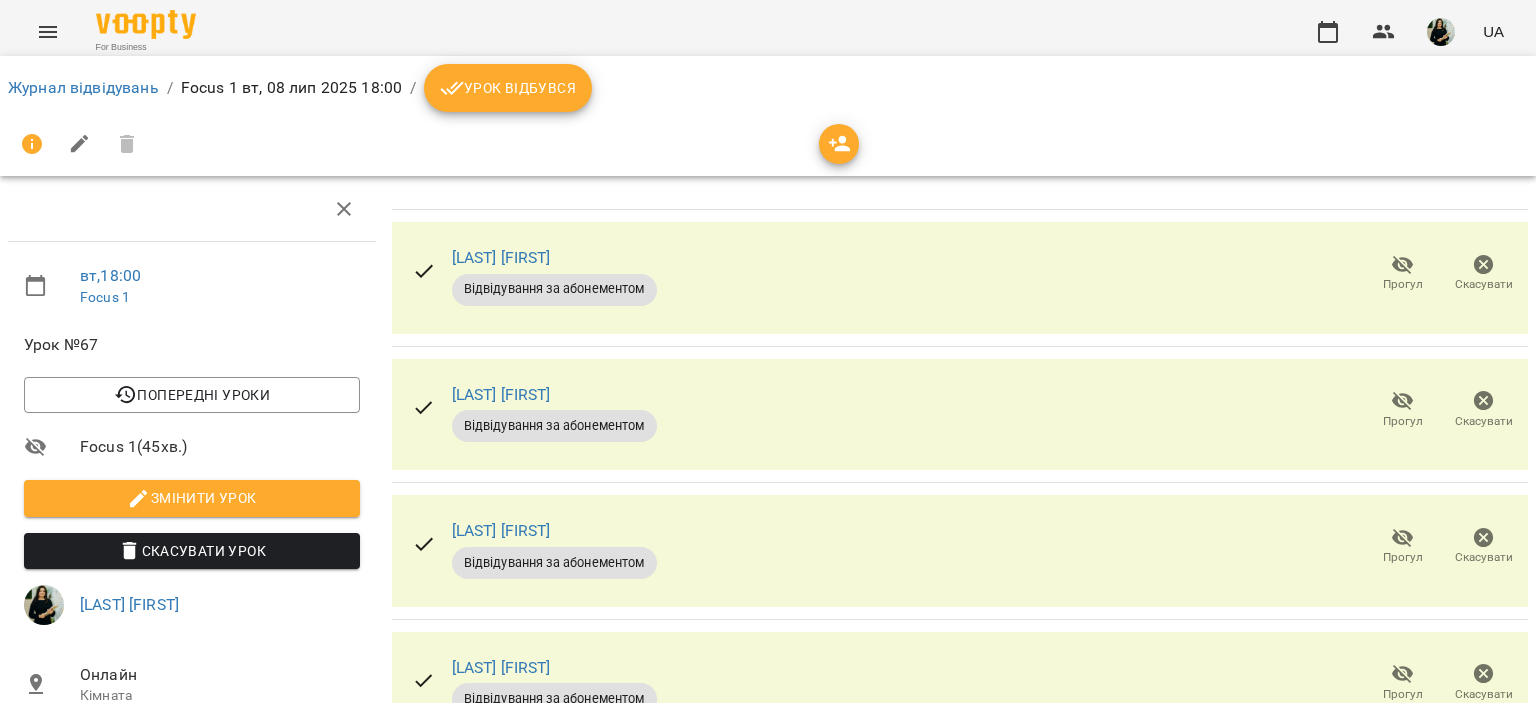 click on "Урок відбувся" at bounding box center [508, 88] 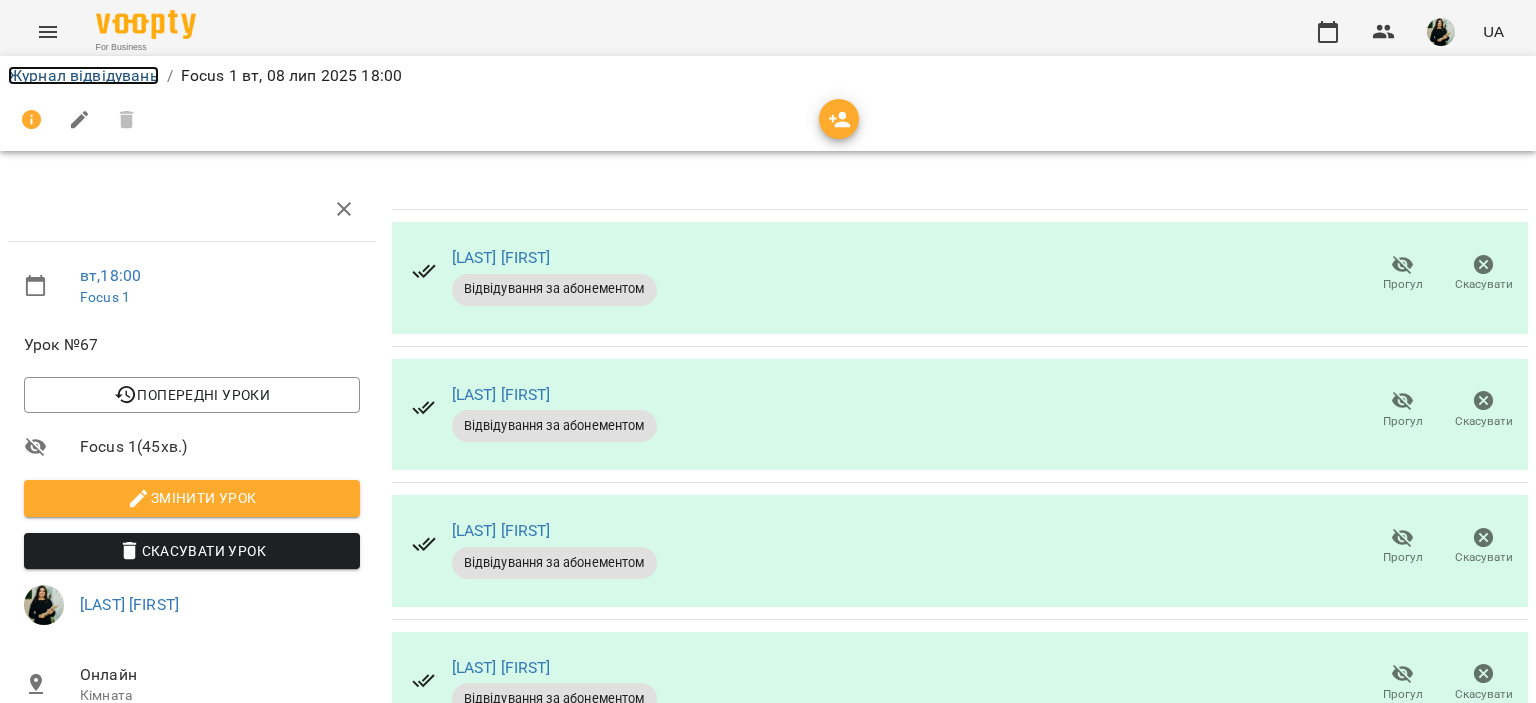 click on "Журнал відвідувань" at bounding box center [83, 75] 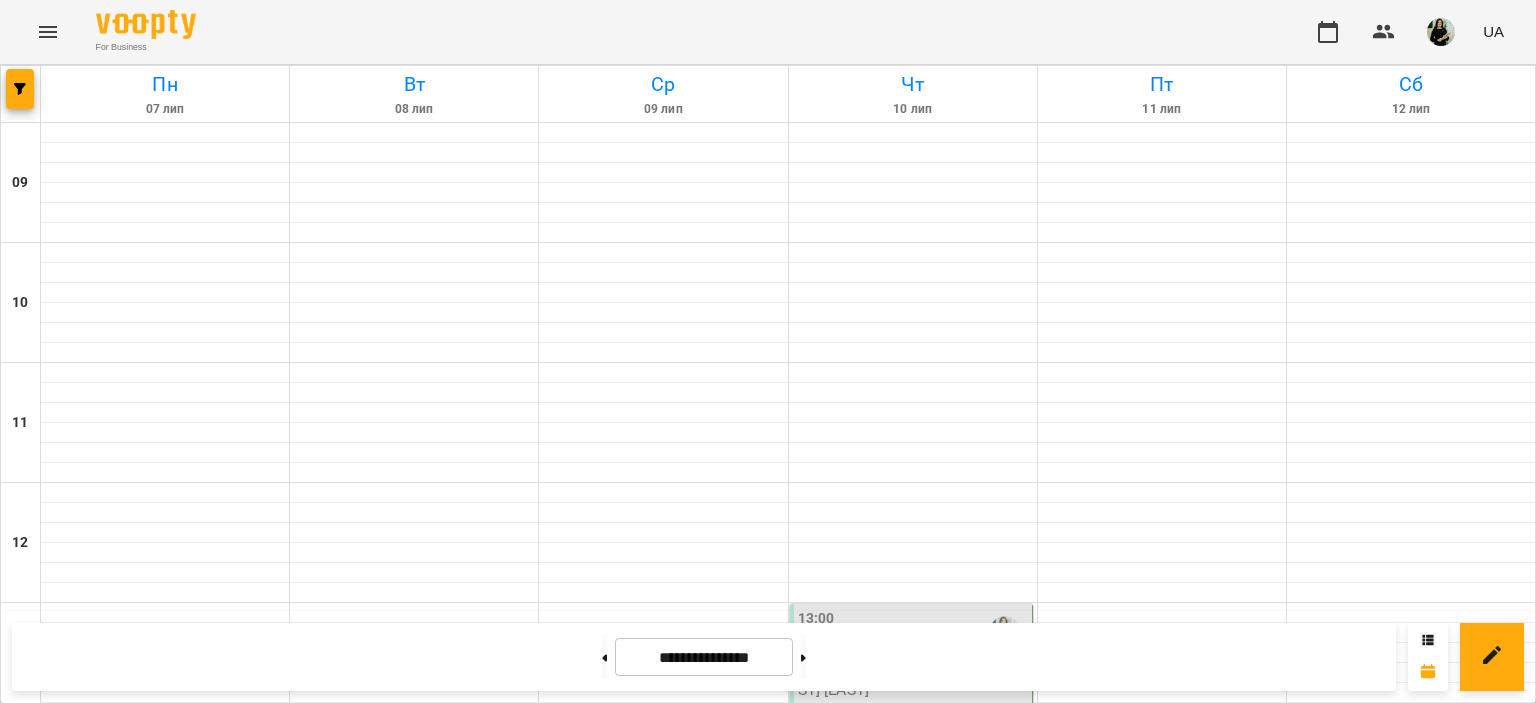 scroll, scrollTop: 549, scrollLeft: 0, axis: vertical 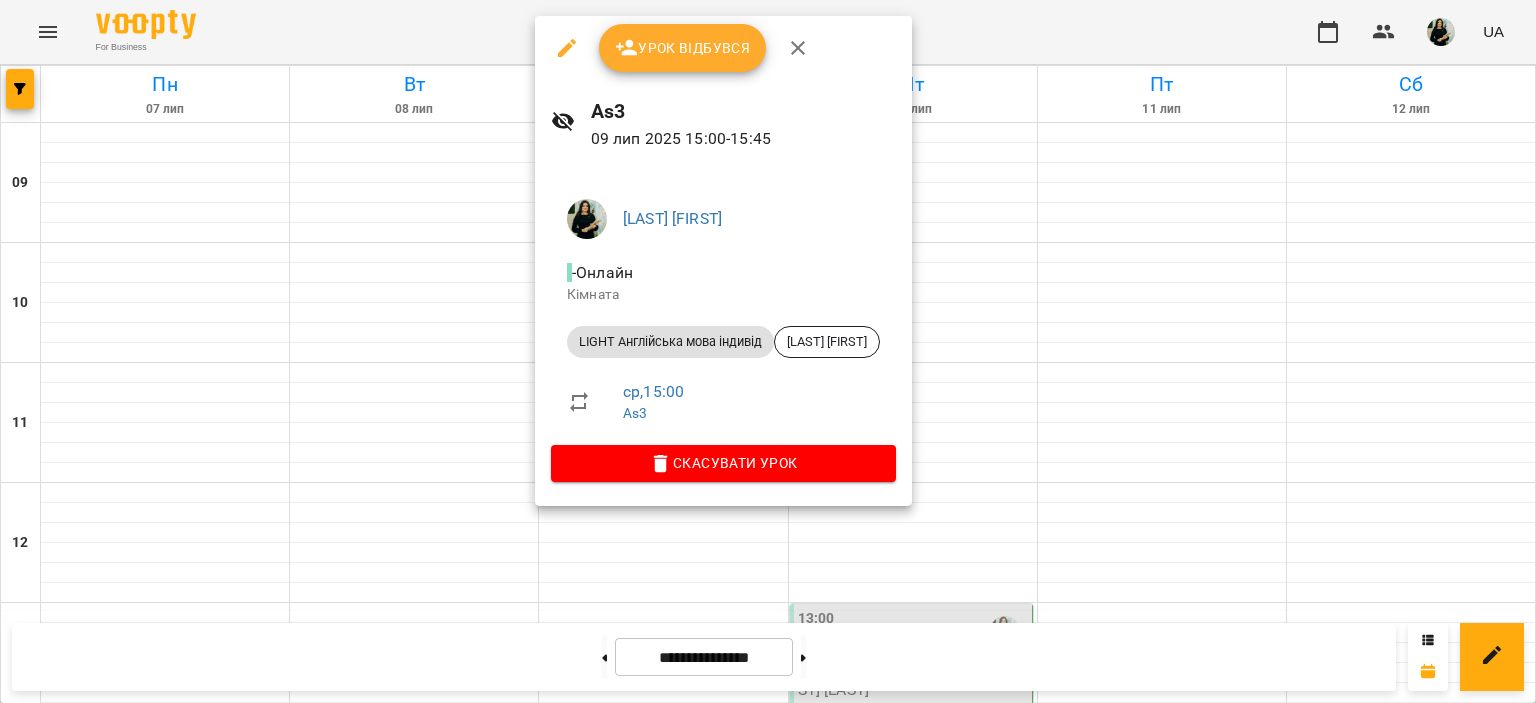 click 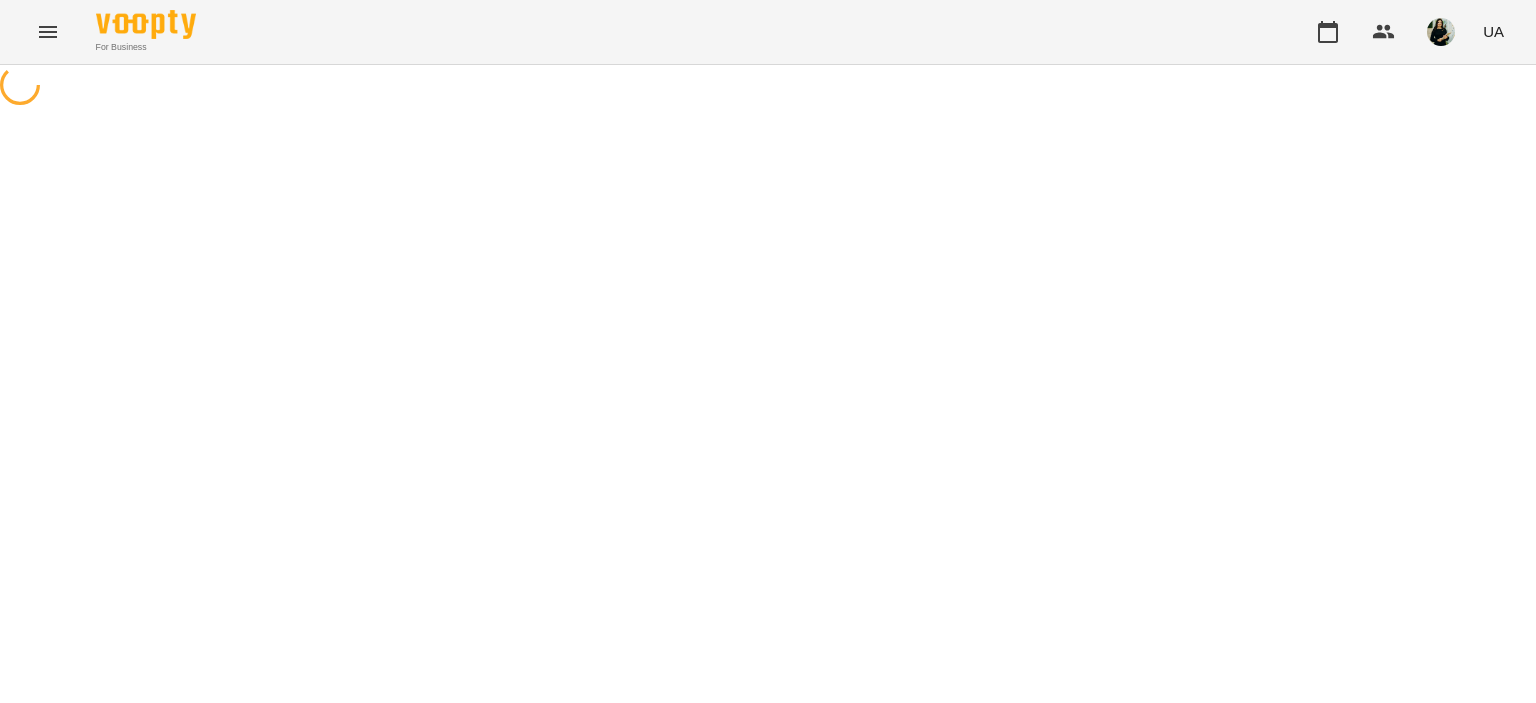 select on "**********" 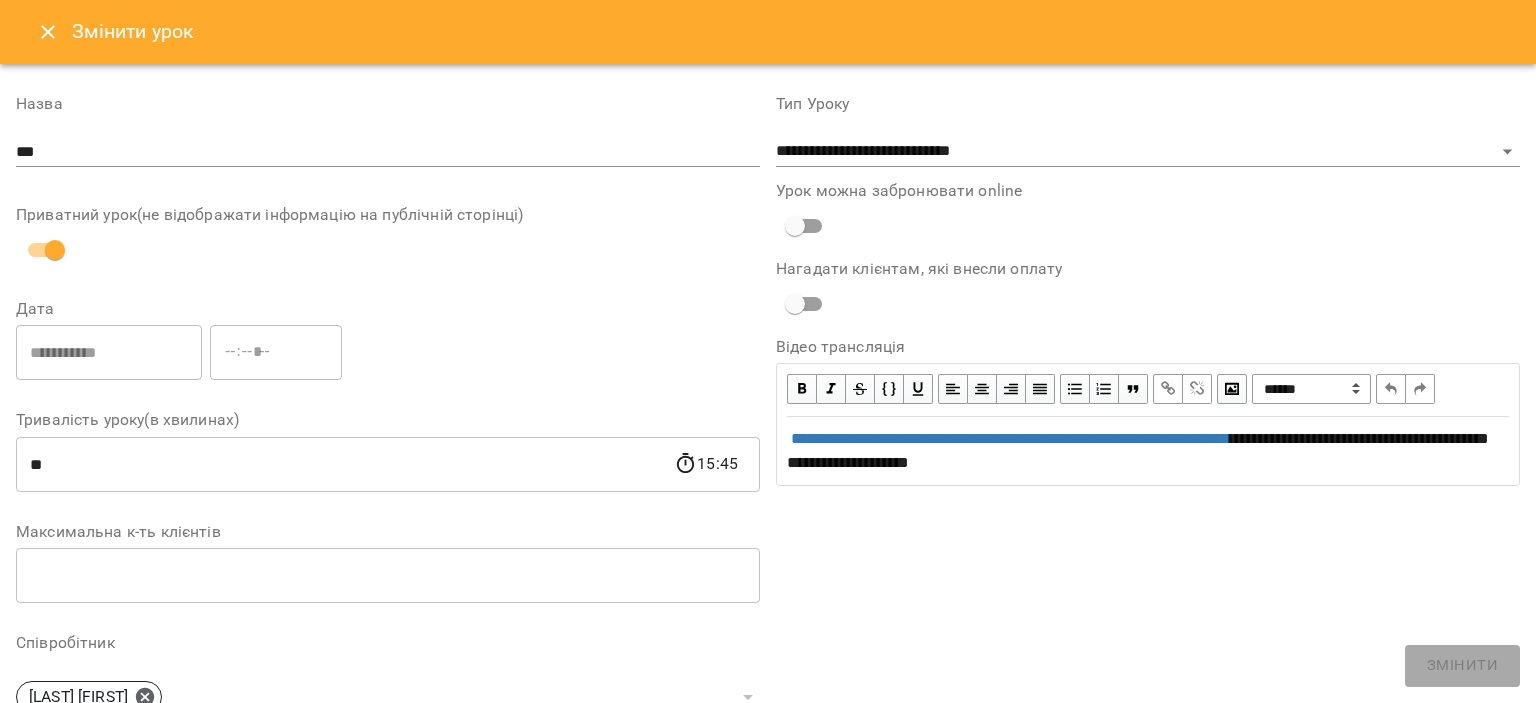 click 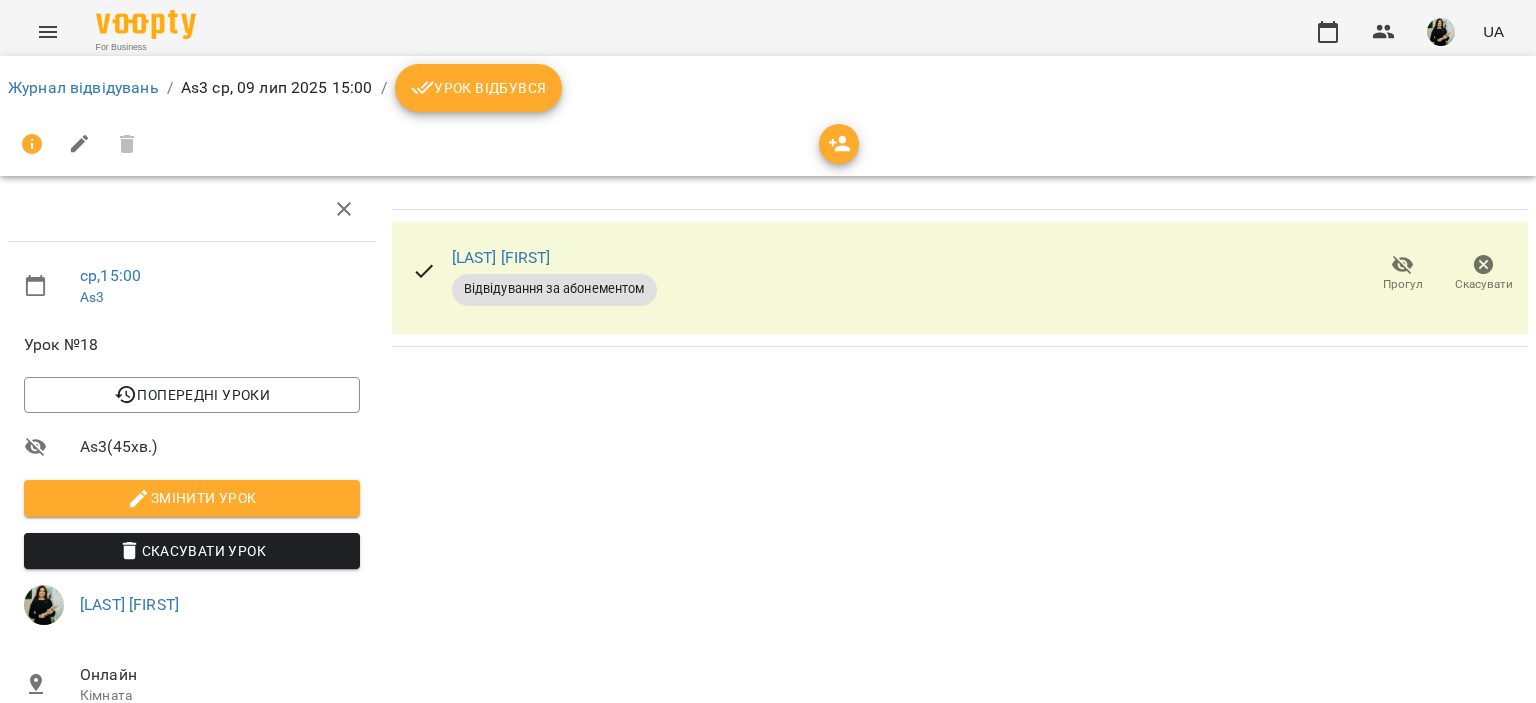 click on "Урок відбувся" at bounding box center [479, 88] 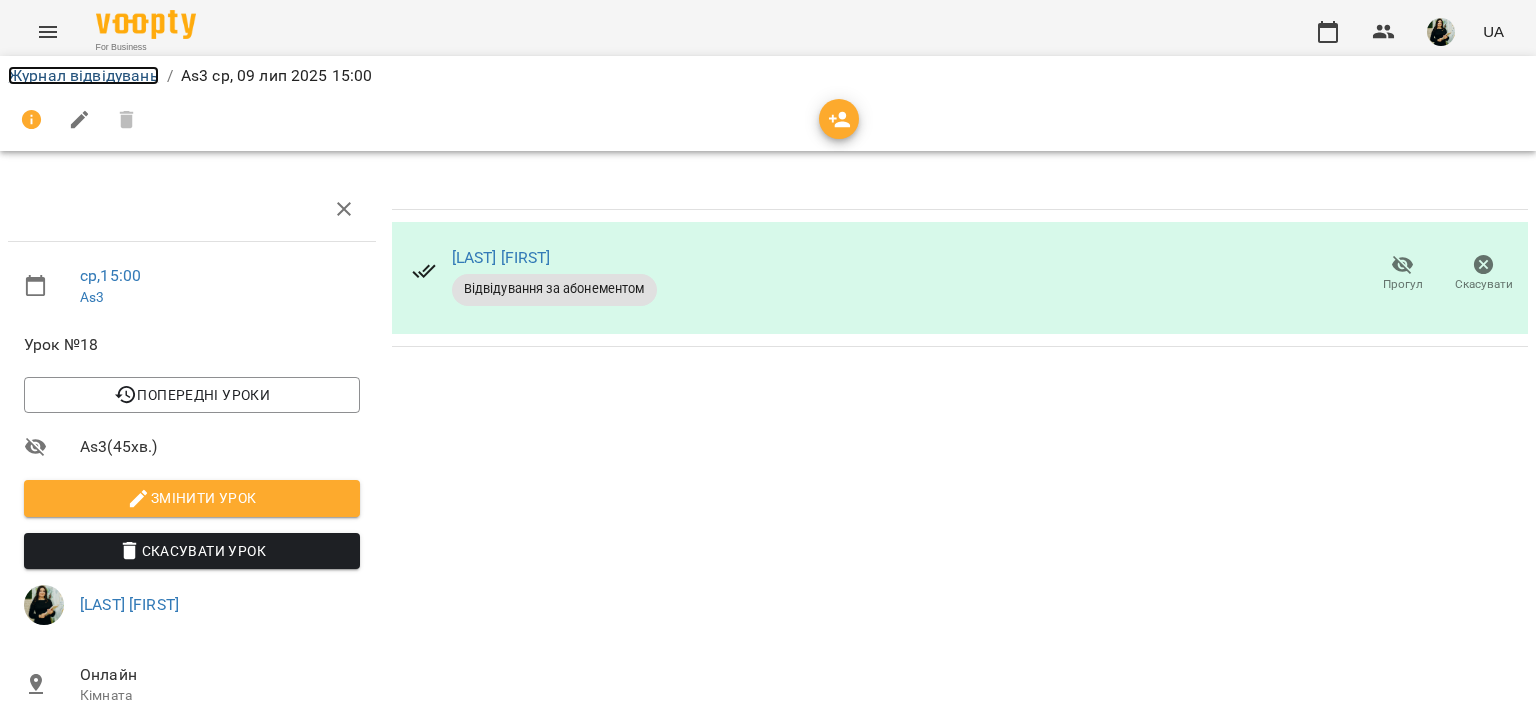 click on "Журнал відвідувань" at bounding box center (83, 75) 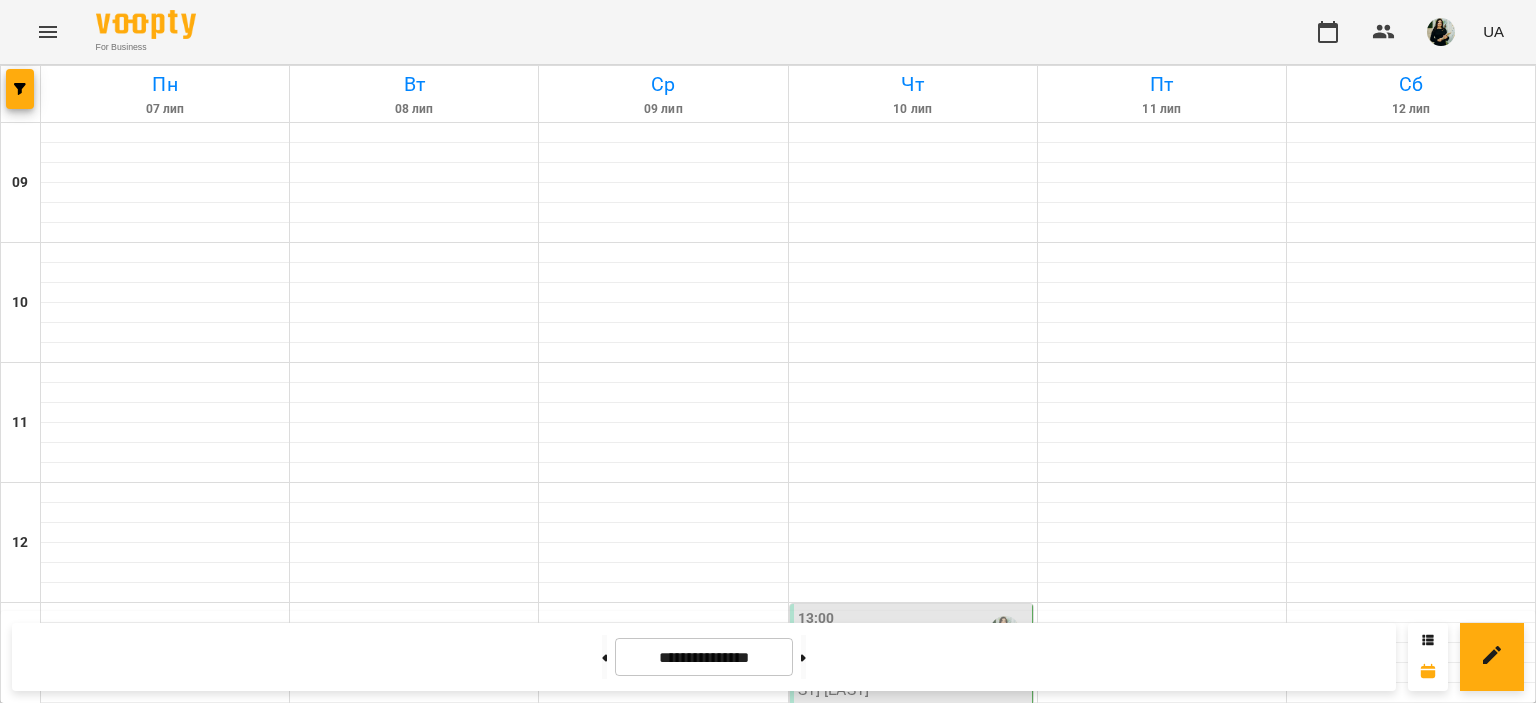 scroll, scrollTop: 500, scrollLeft: 0, axis: vertical 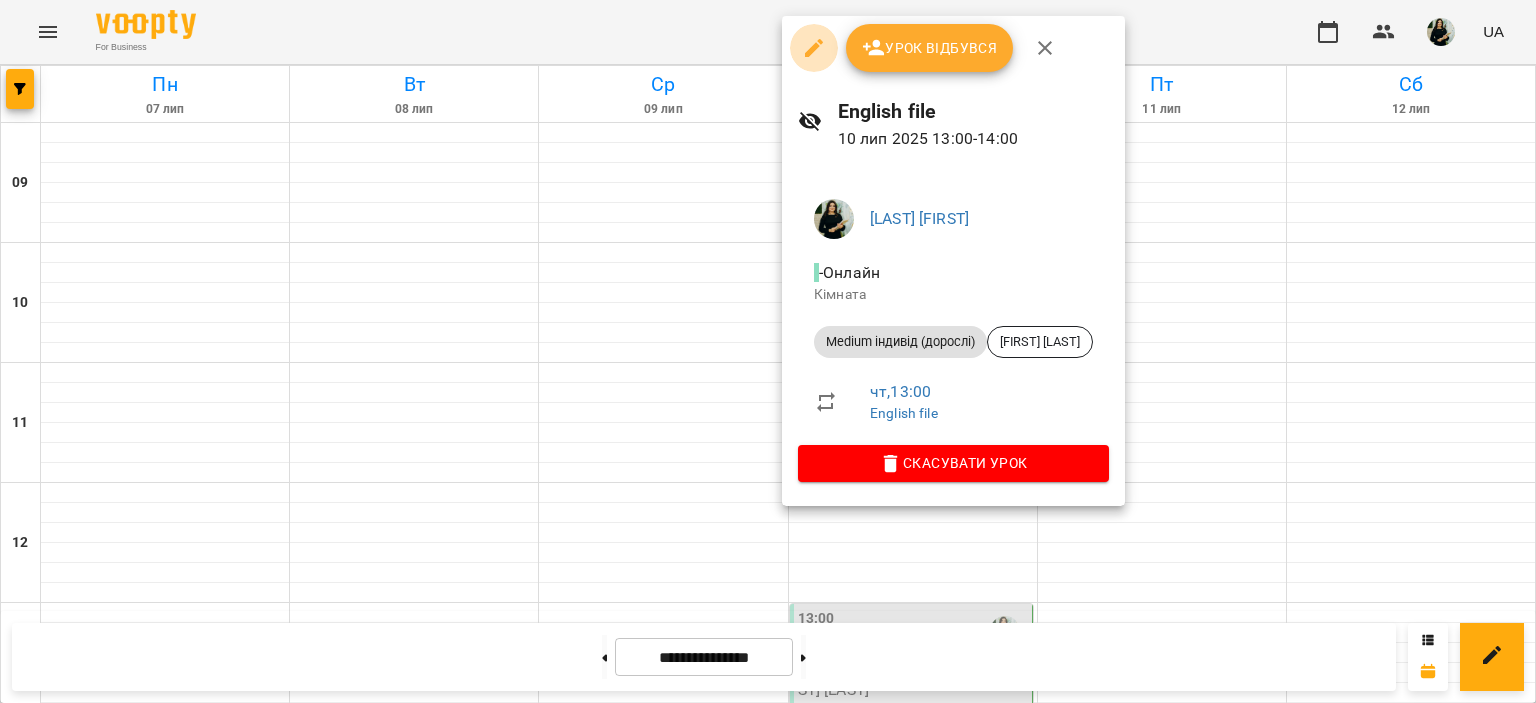 click 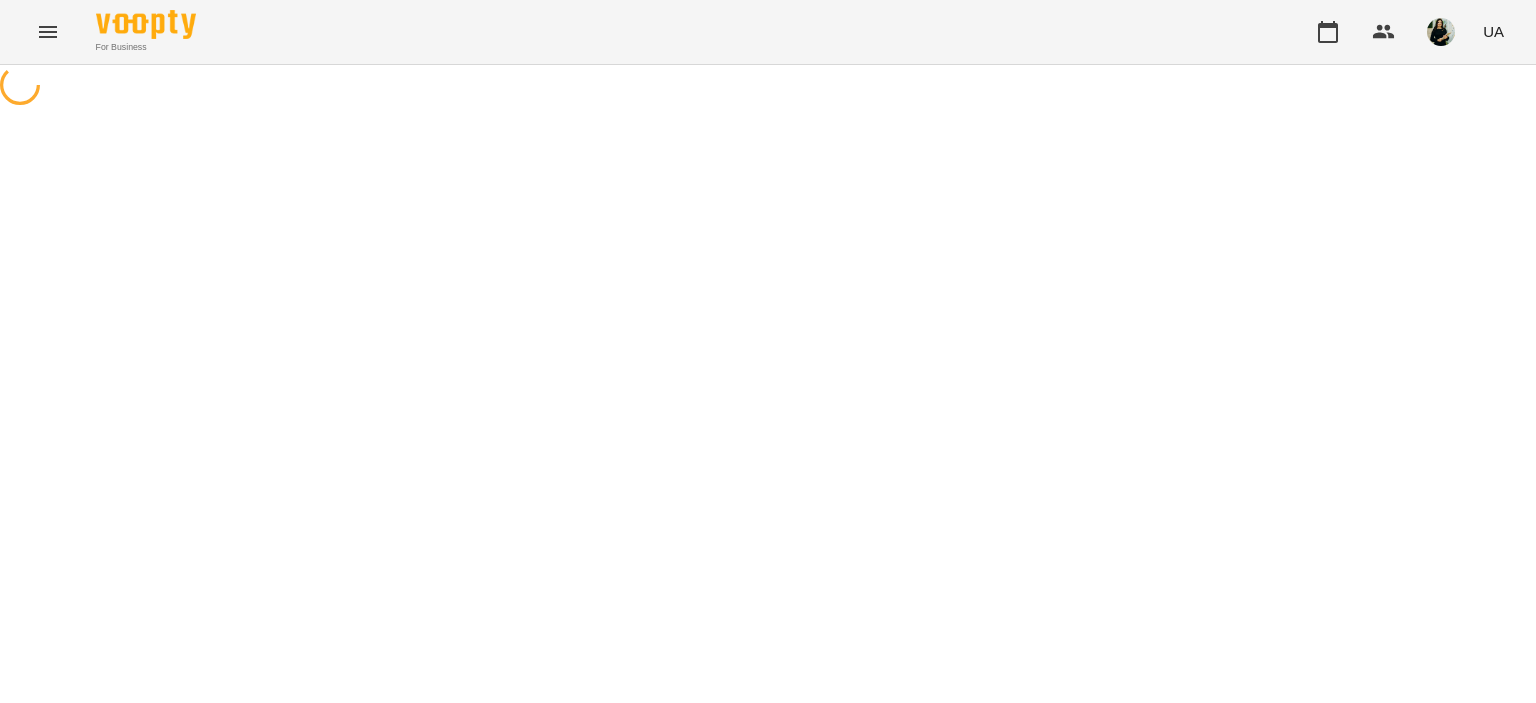 select on "**********" 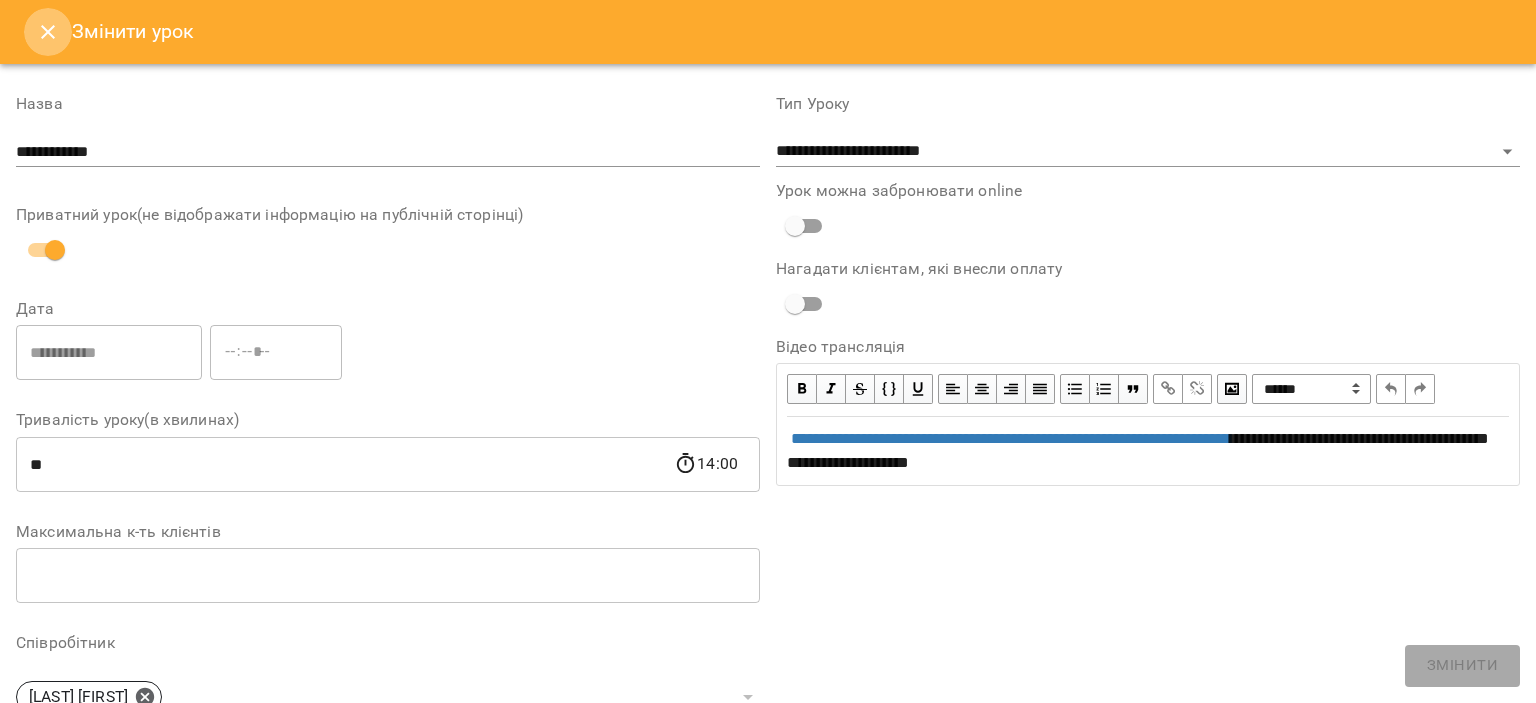 click 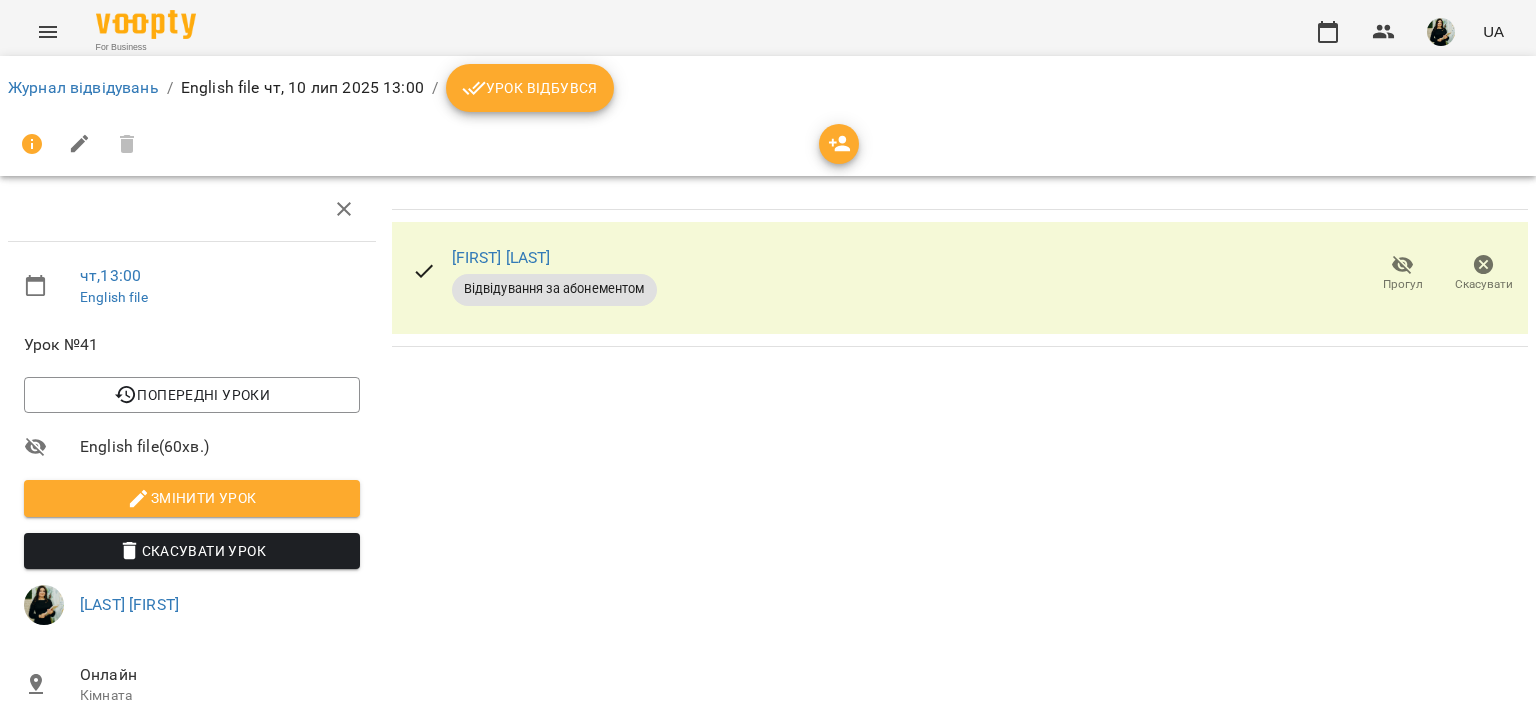 click on "Урок відбувся" at bounding box center (530, 88) 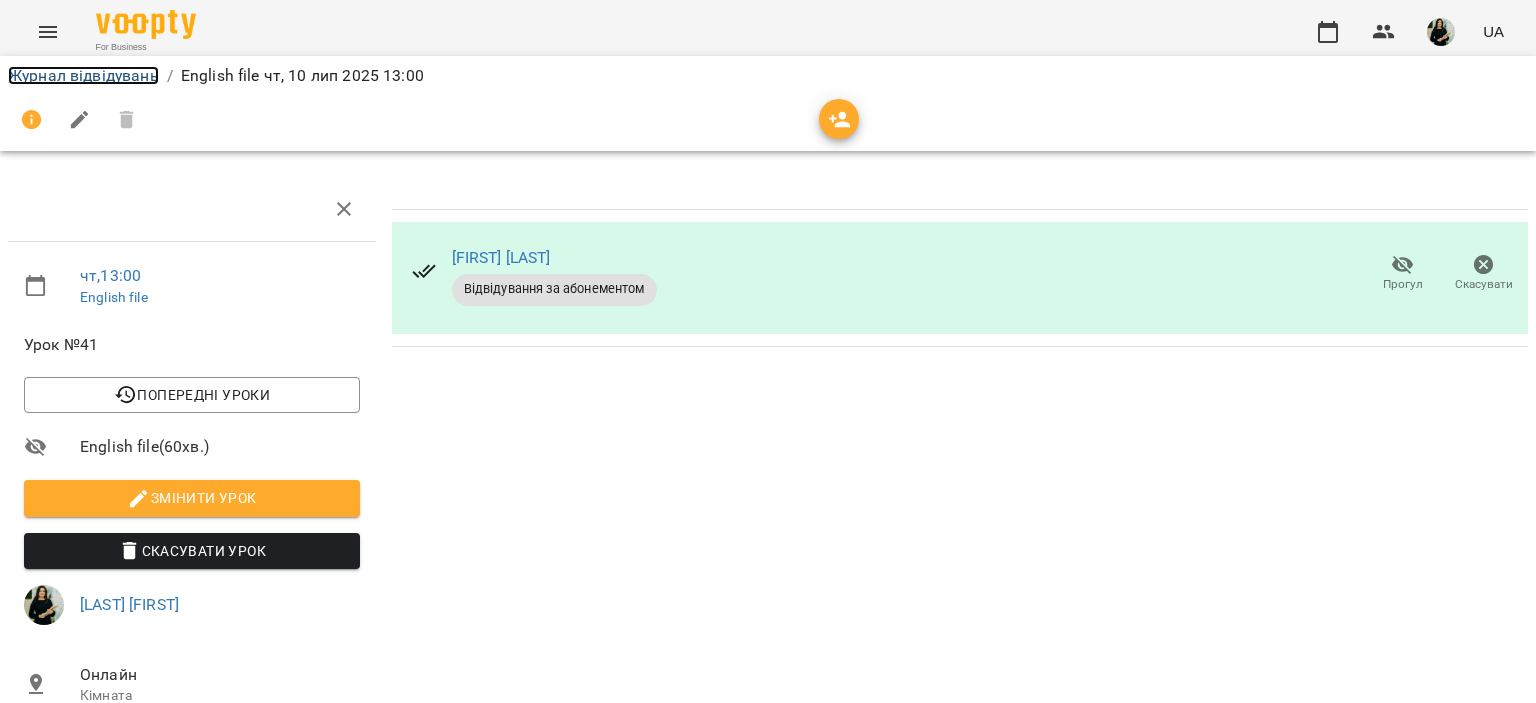 click on "Журнал відвідувань" at bounding box center (83, 75) 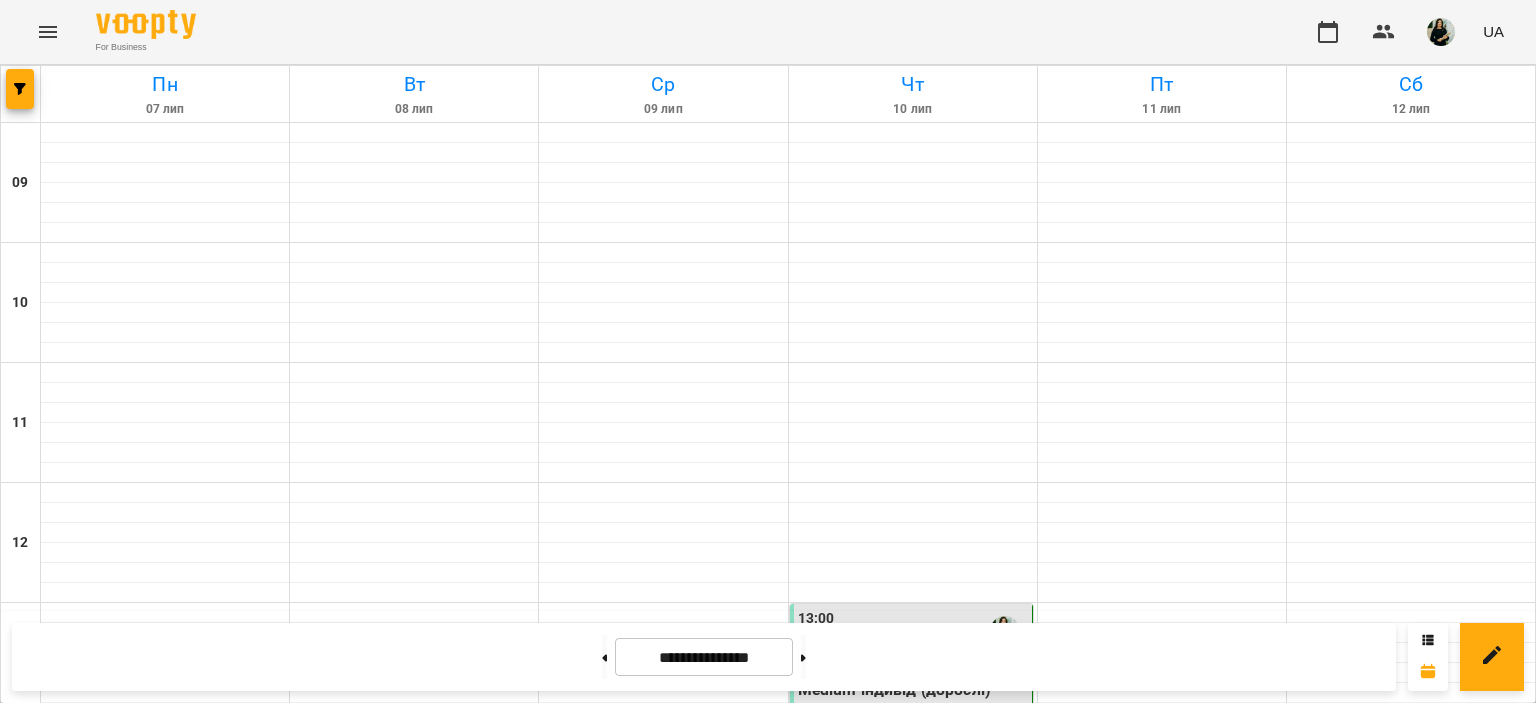scroll, scrollTop: 800, scrollLeft: 0, axis: vertical 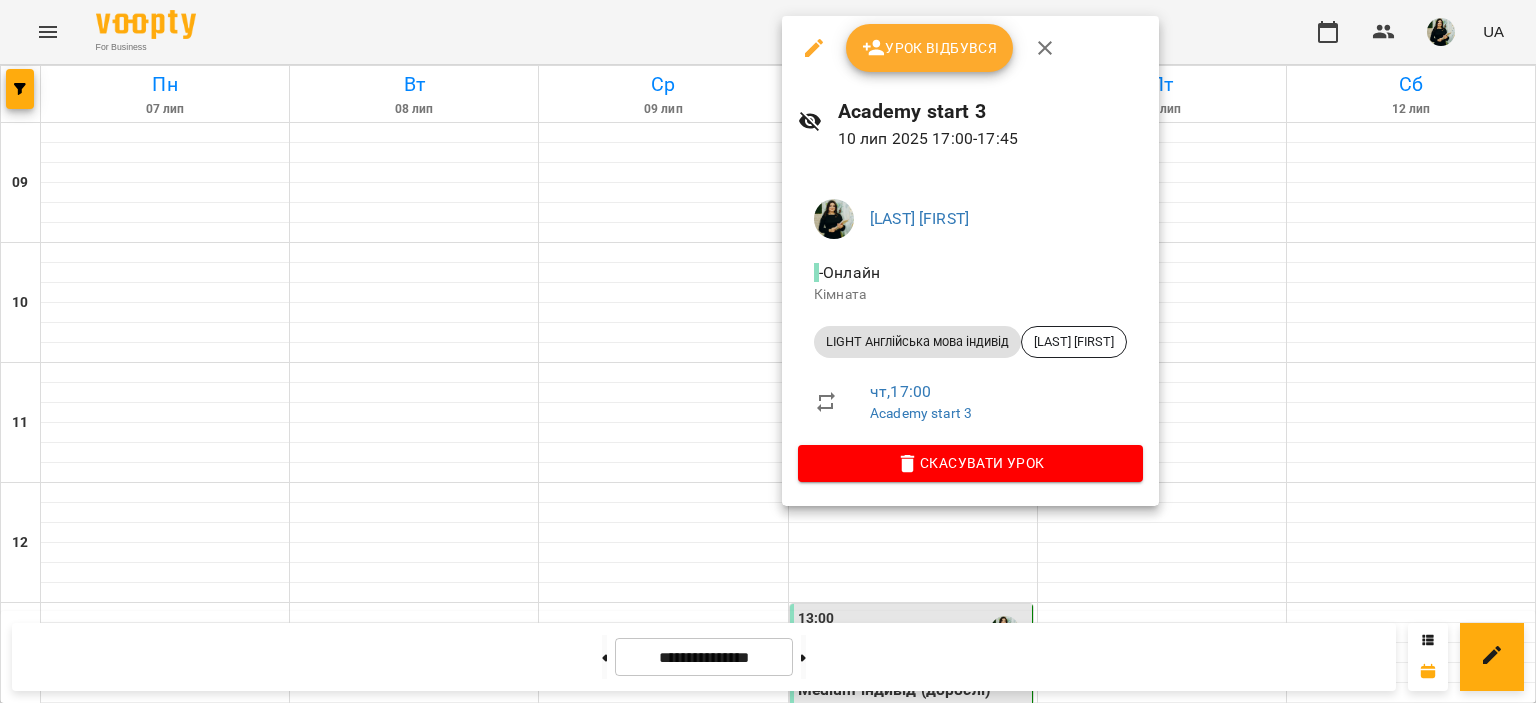 click at bounding box center (814, 48) 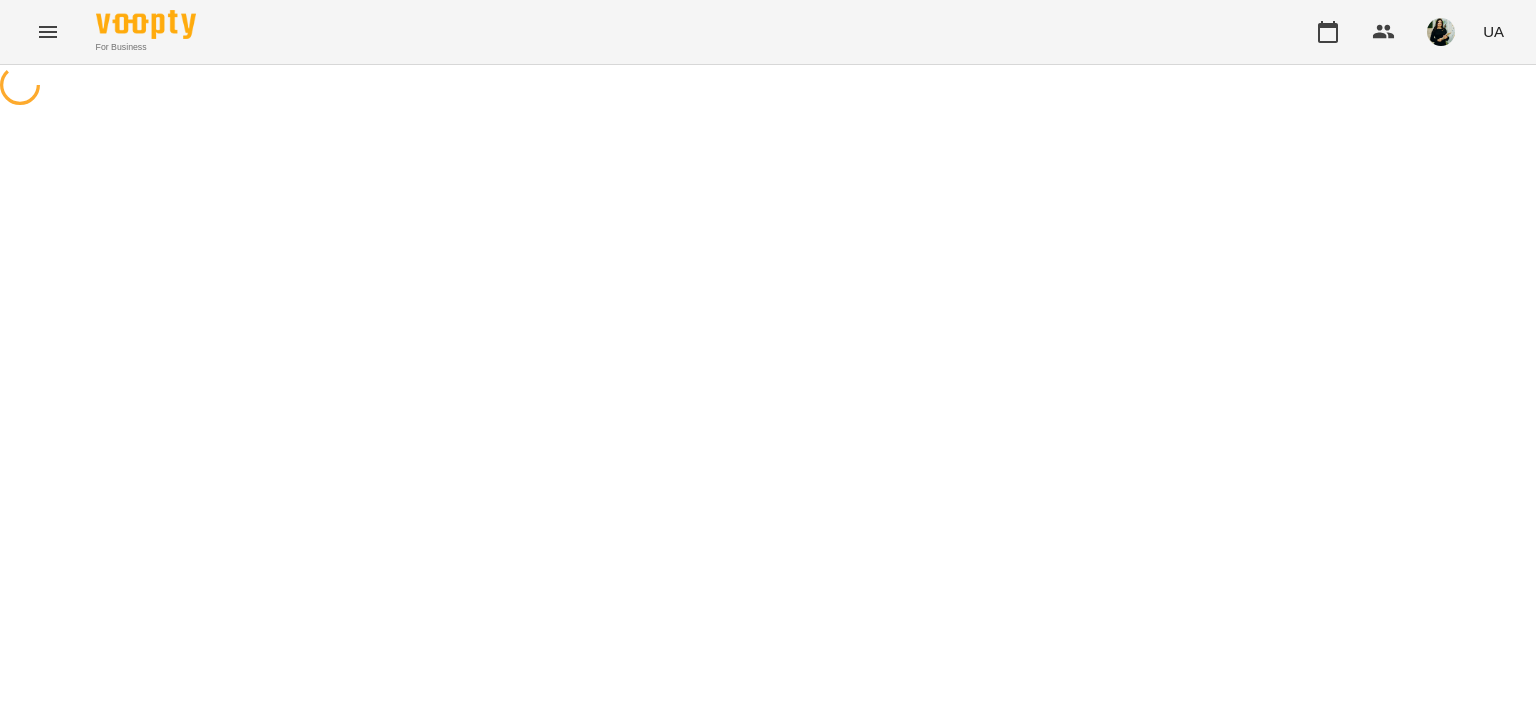 select on "**********" 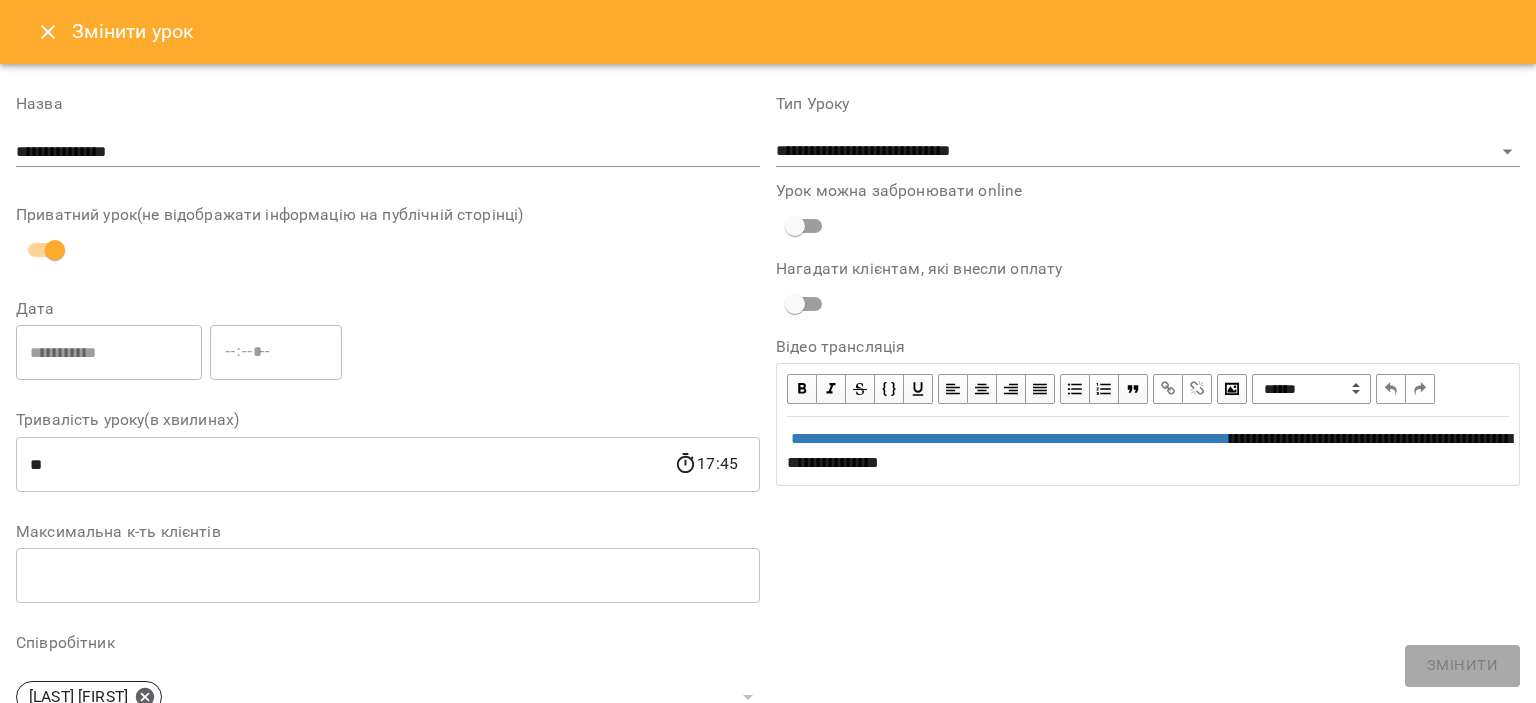 click at bounding box center [48, 32] 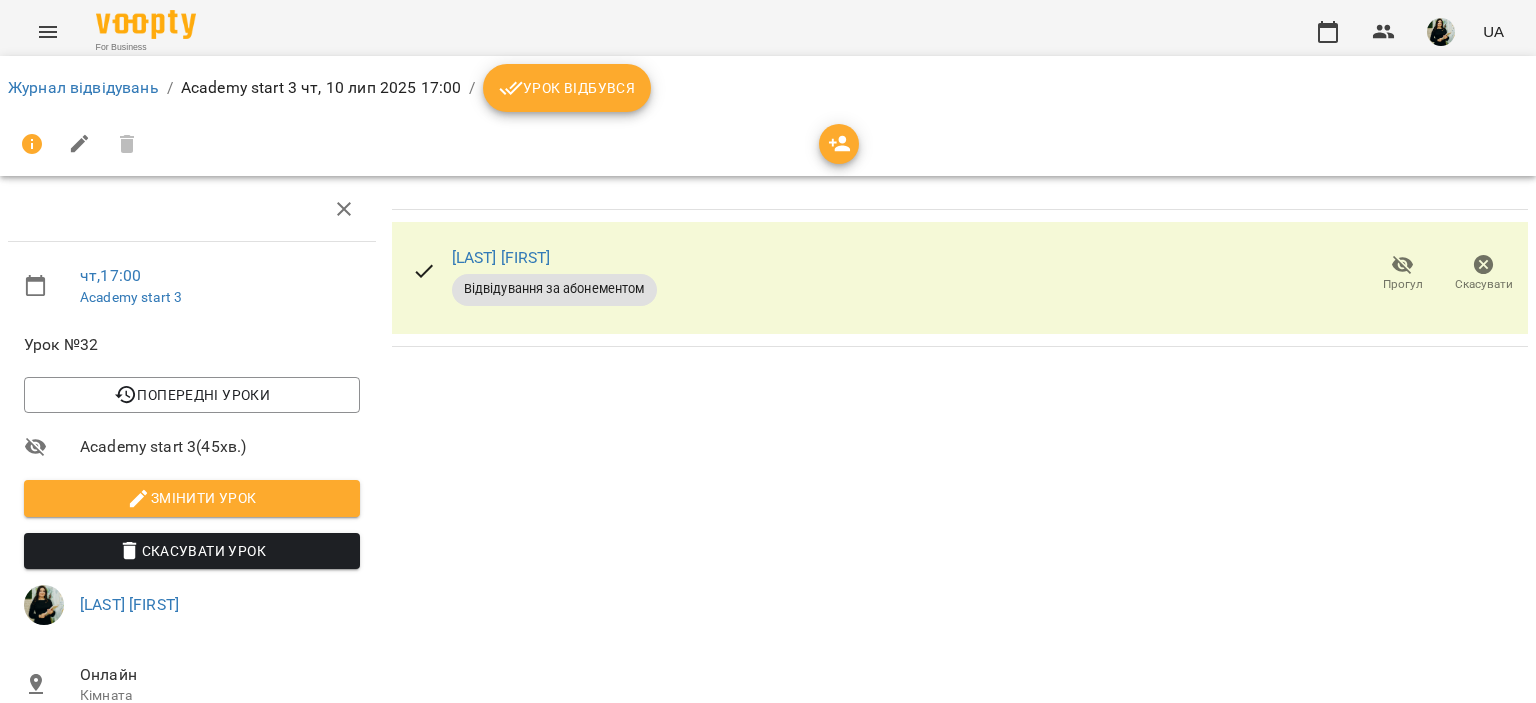 drag, startPoint x: 556, startPoint y: 91, endPoint x: 576, endPoint y: 88, distance: 20.22375 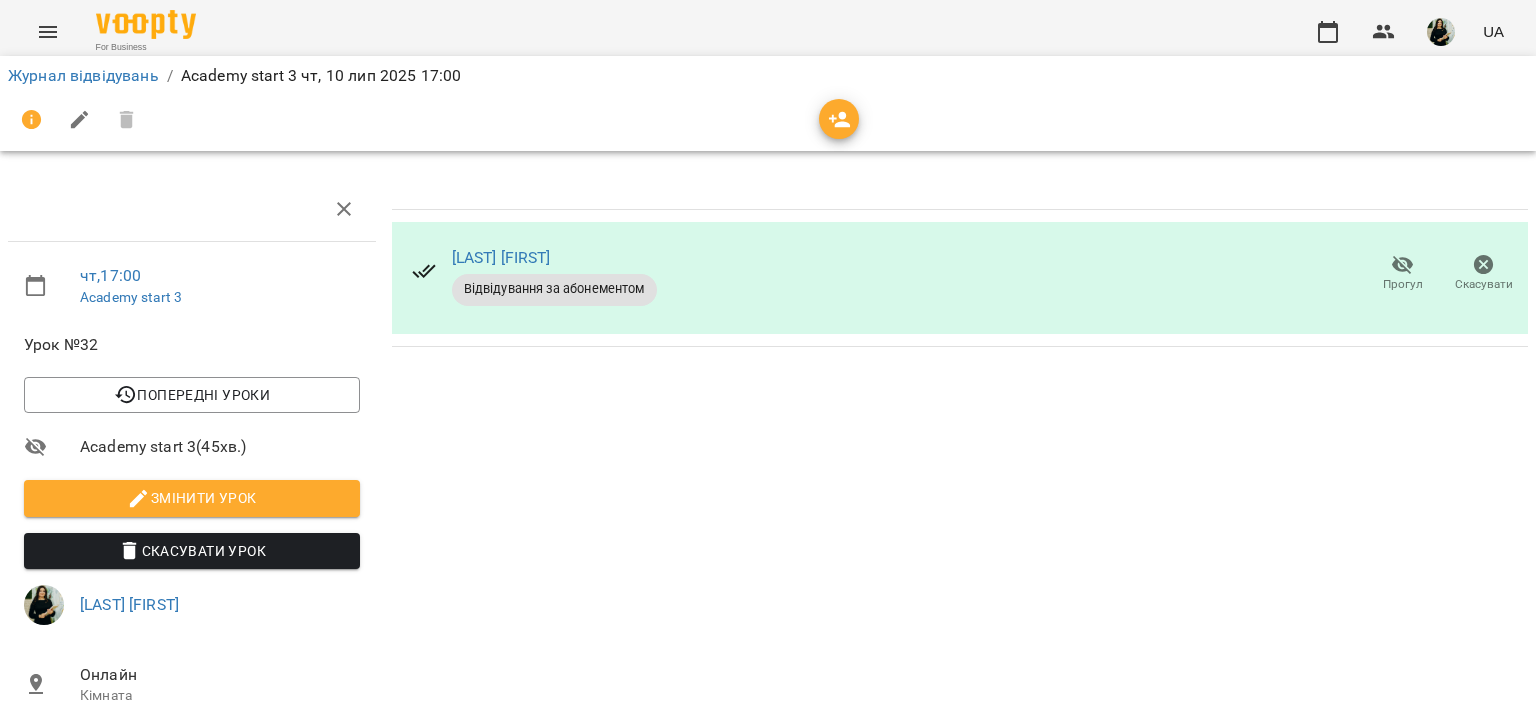 click at bounding box center (48, 32) 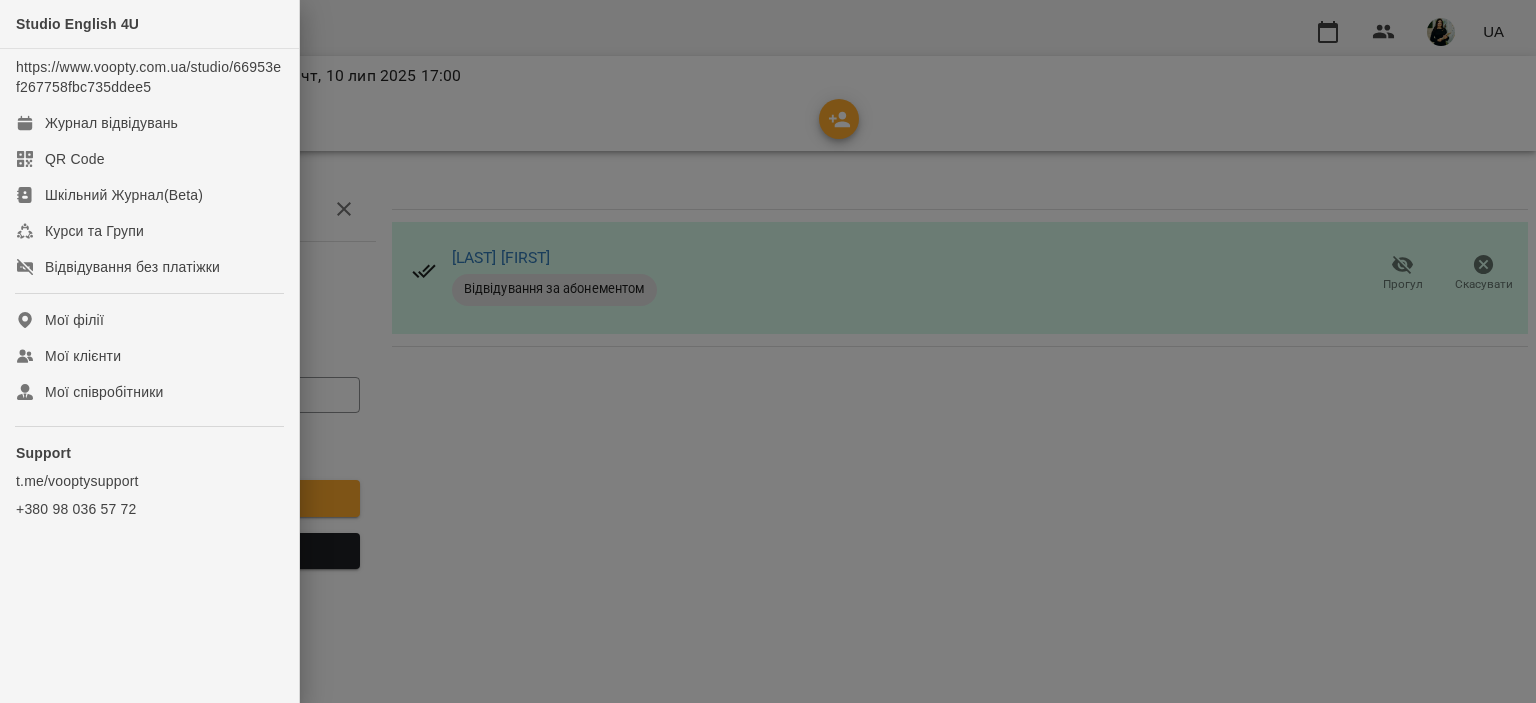 drag, startPoint x: 391, startPoint y: 87, endPoint x: 324, endPoint y: 91, distance: 67.11929 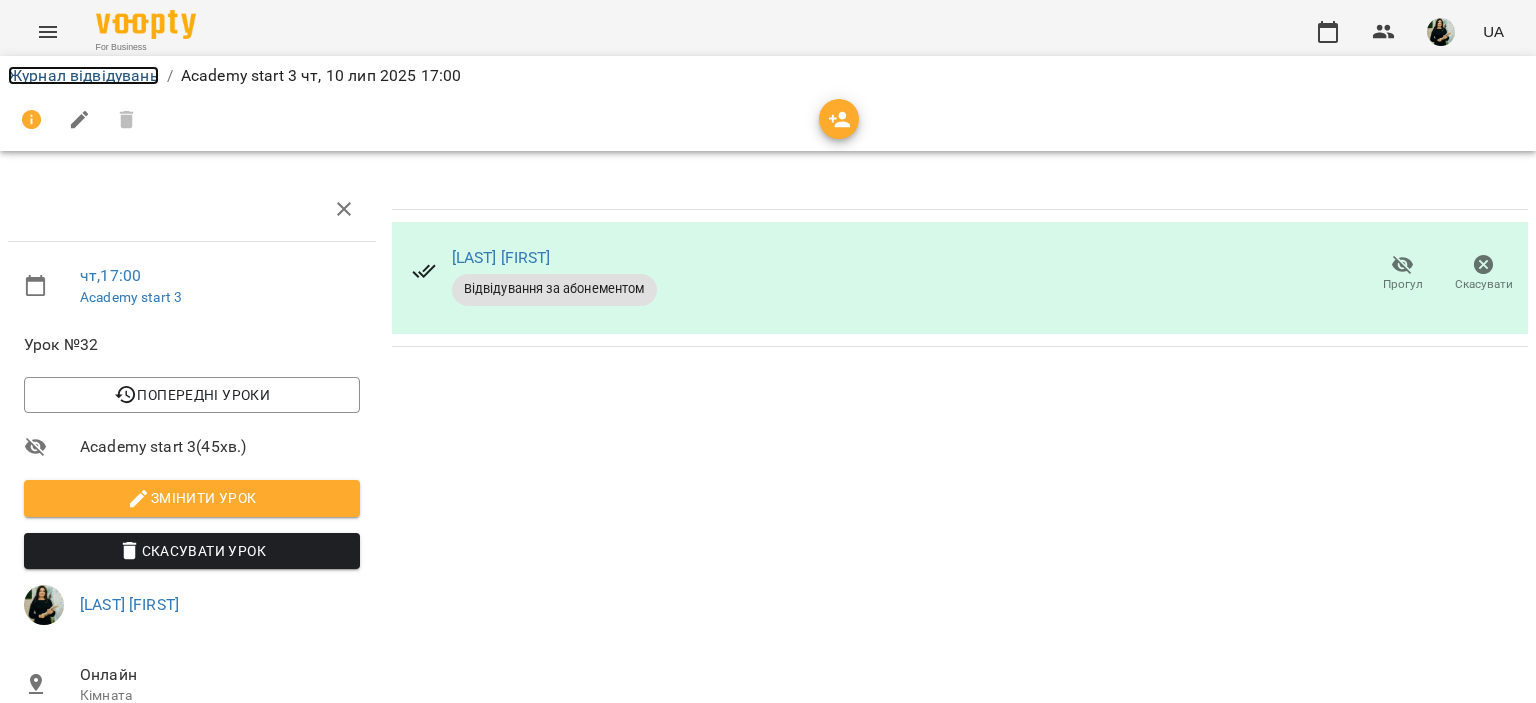 click on "Журнал відвідувань" at bounding box center (83, 75) 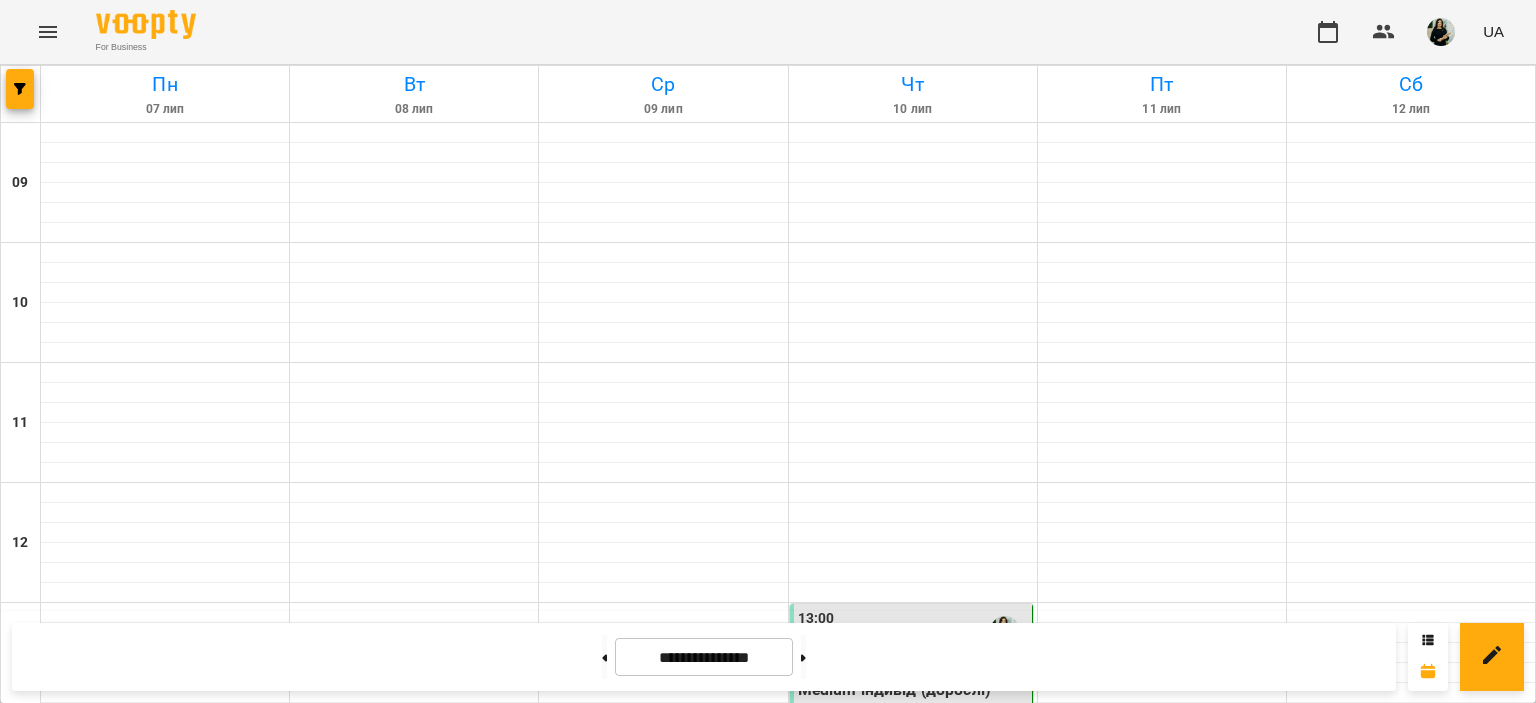 scroll, scrollTop: 949, scrollLeft: 0, axis: vertical 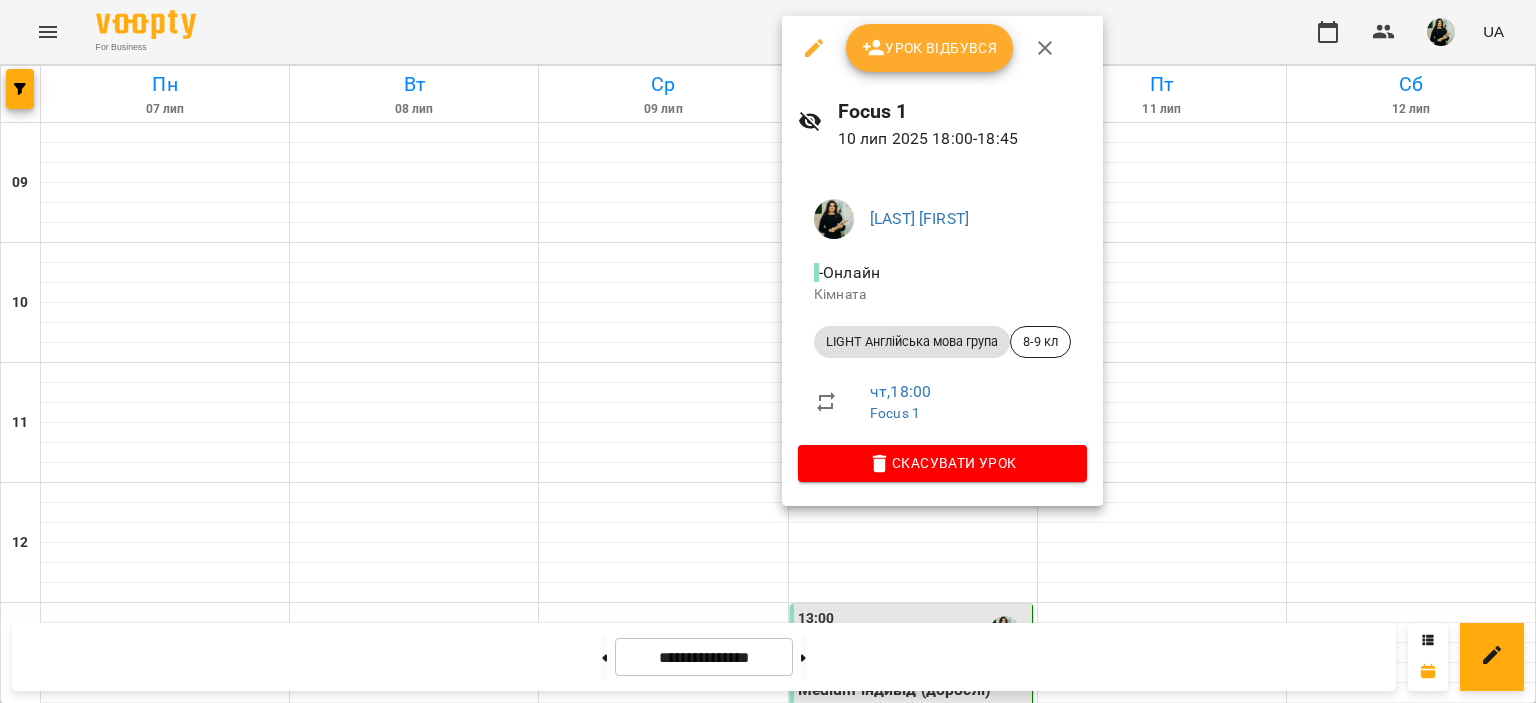 click 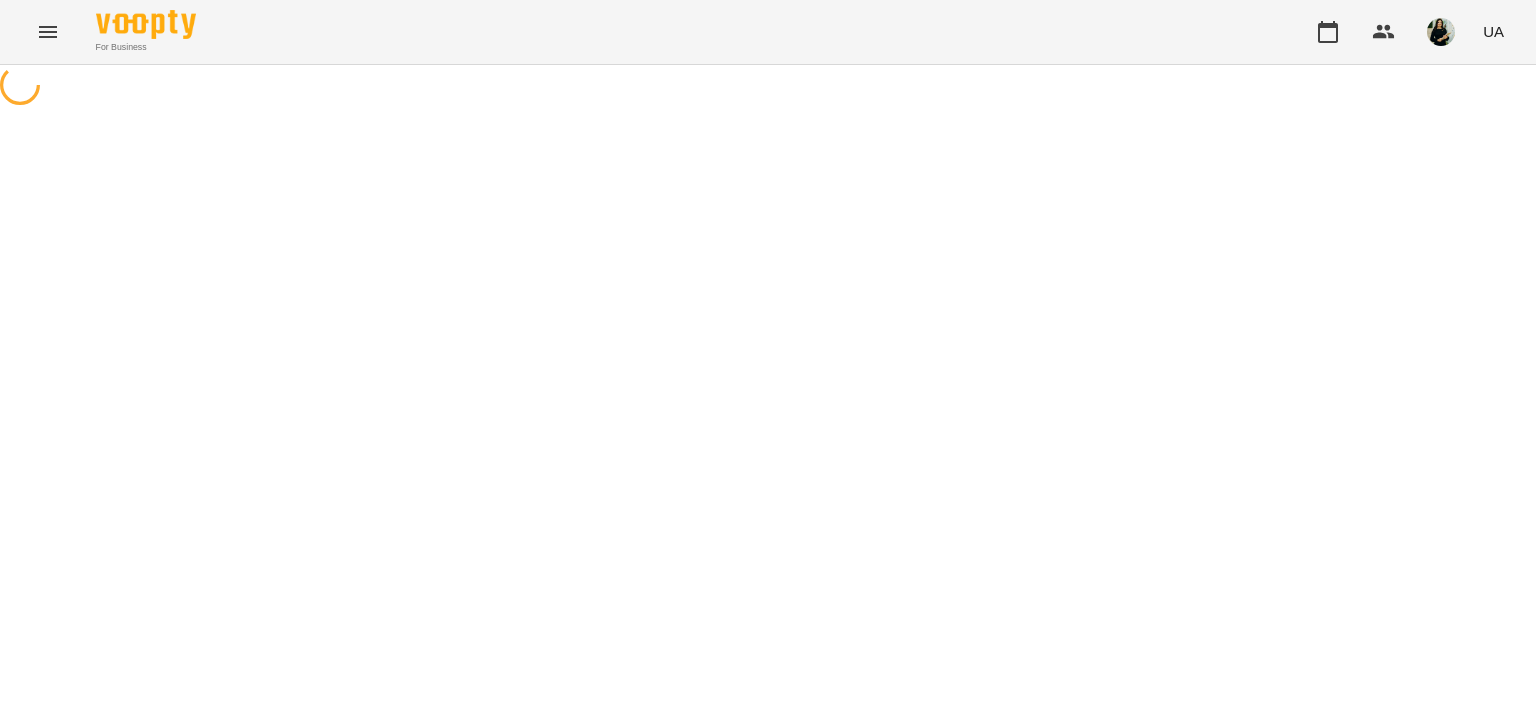 select on "**********" 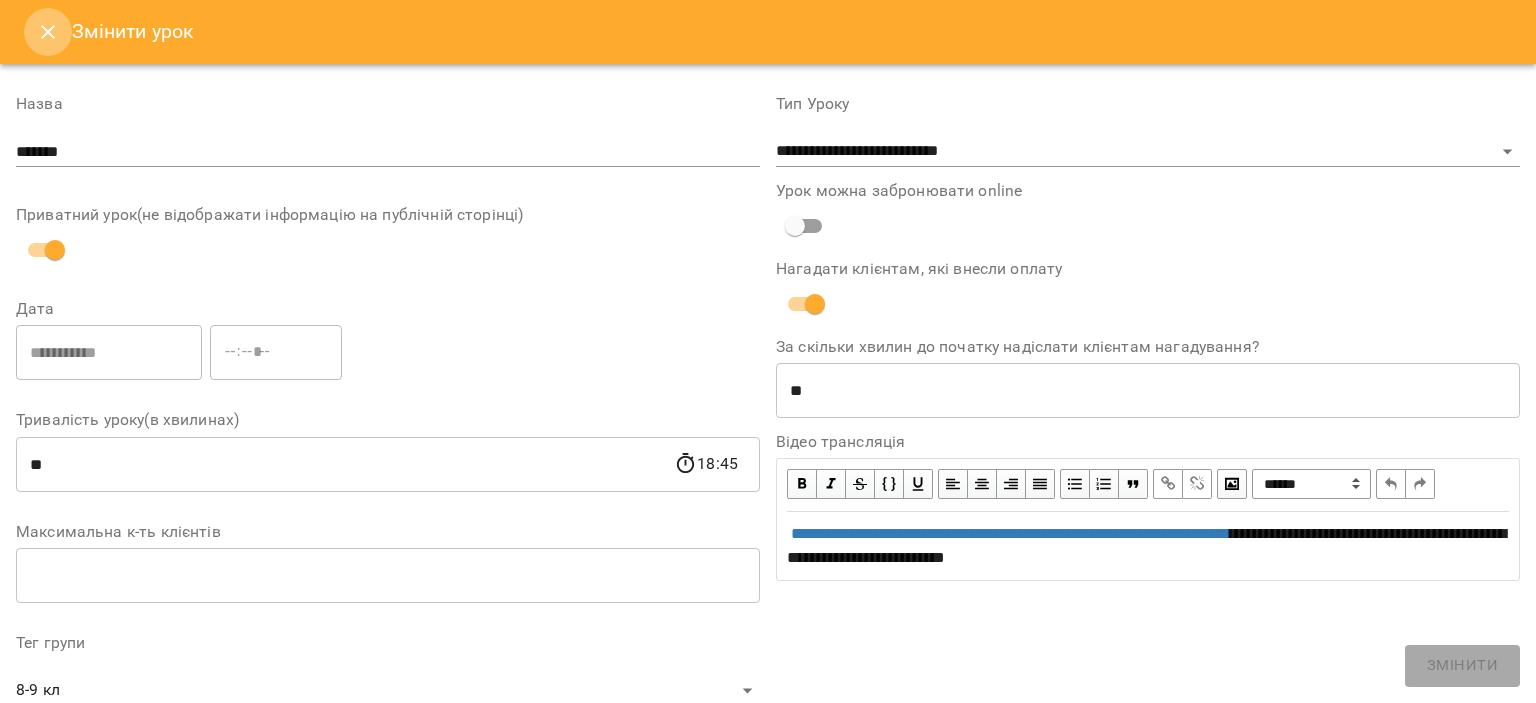 click at bounding box center (48, 32) 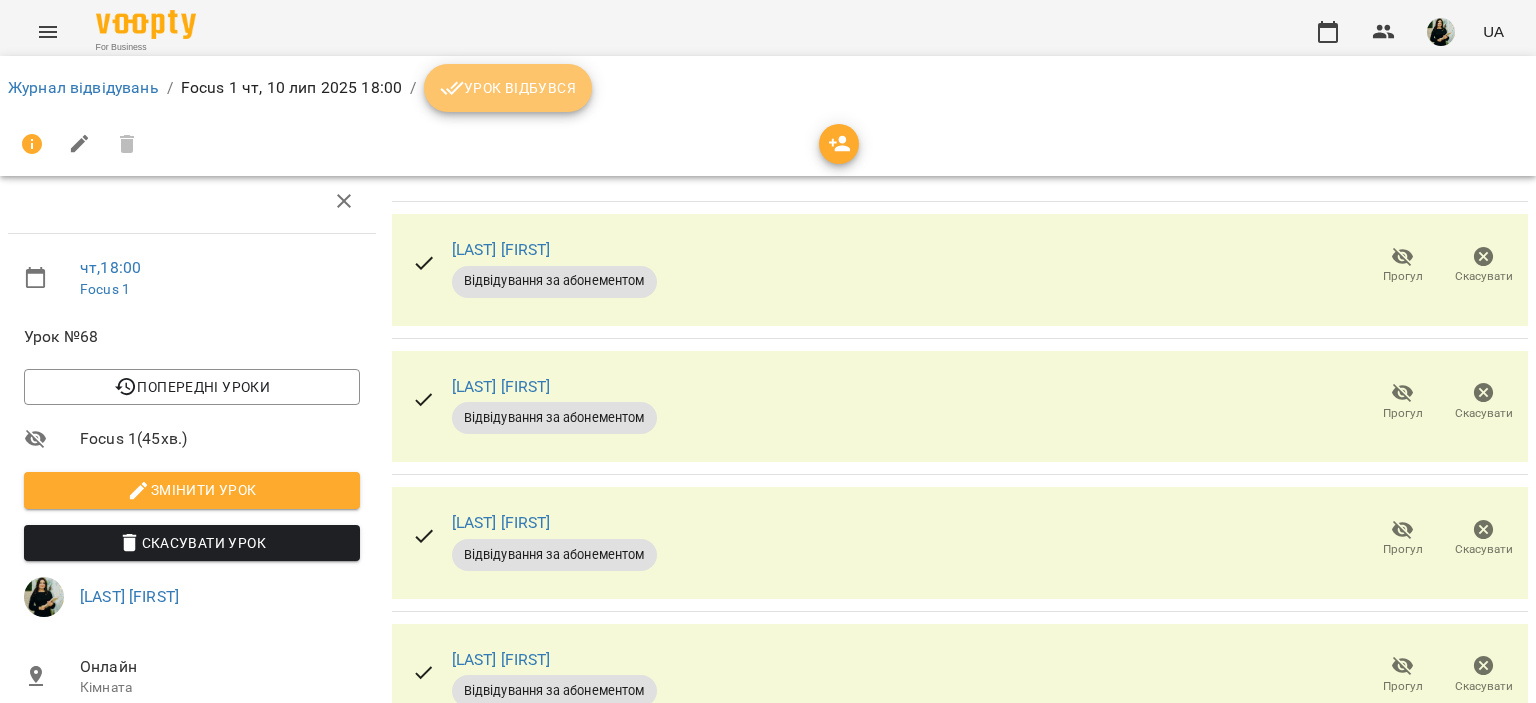 click on "Урок відбувся" at bounding box center (508, 88) 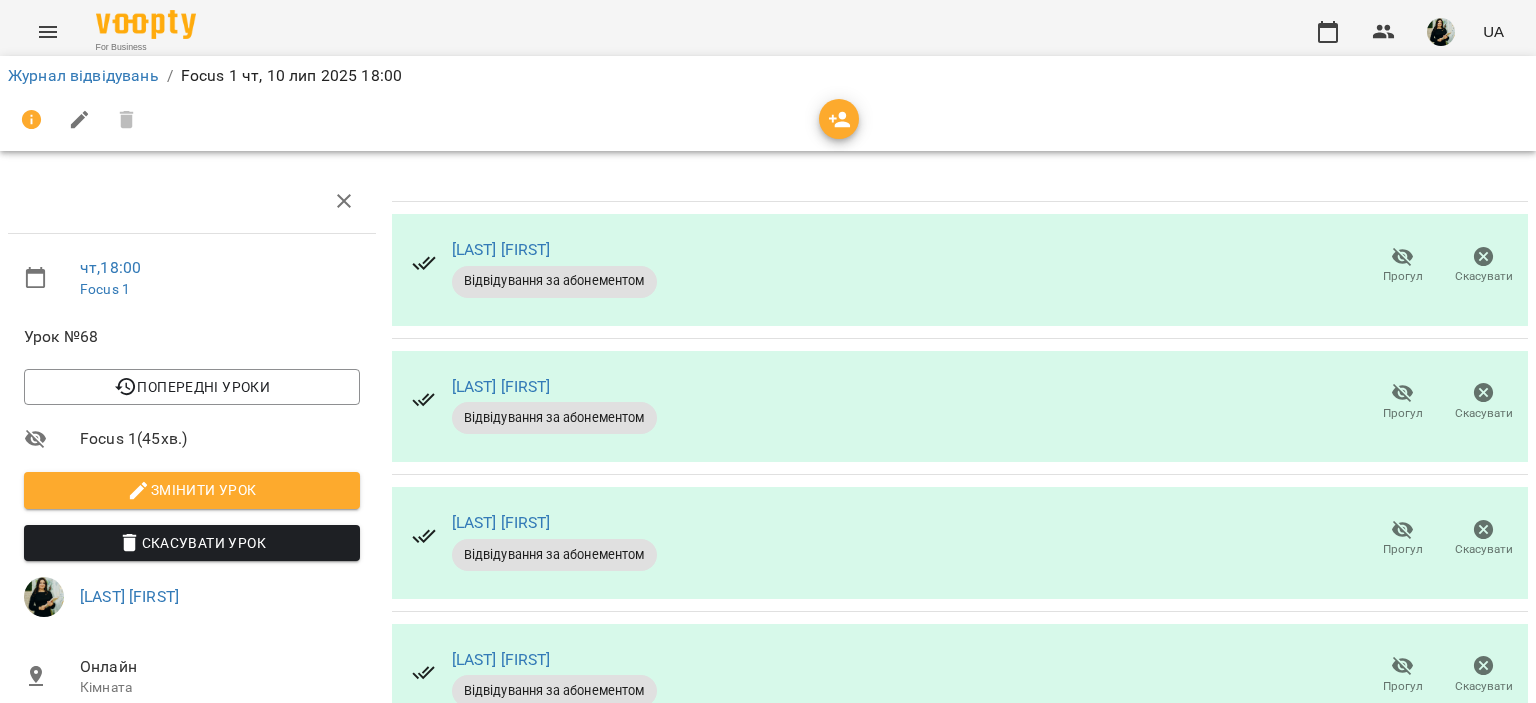 scroll, scrollTop: 260, scrollLeft: 0, axis: vertical 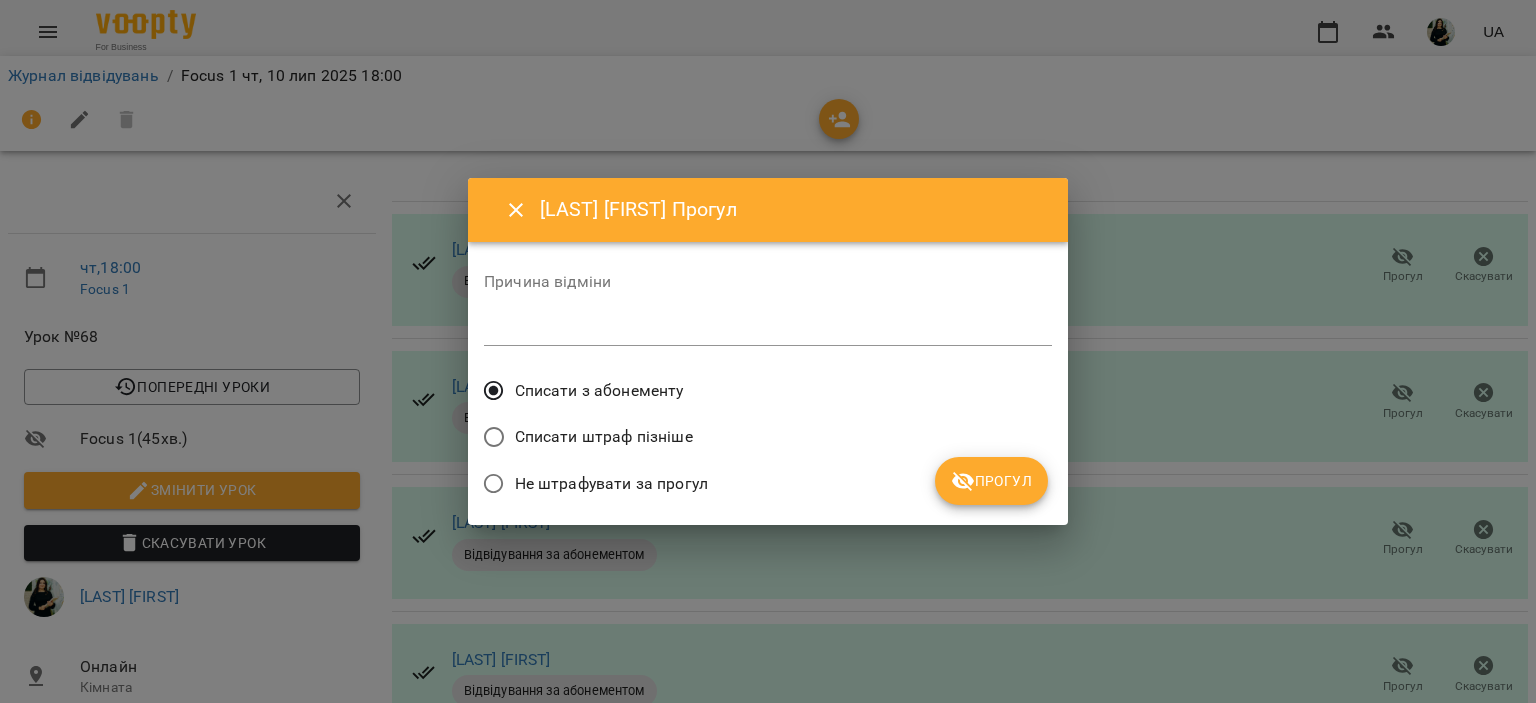 click on "Прогул" at bounding box center [991, 481] 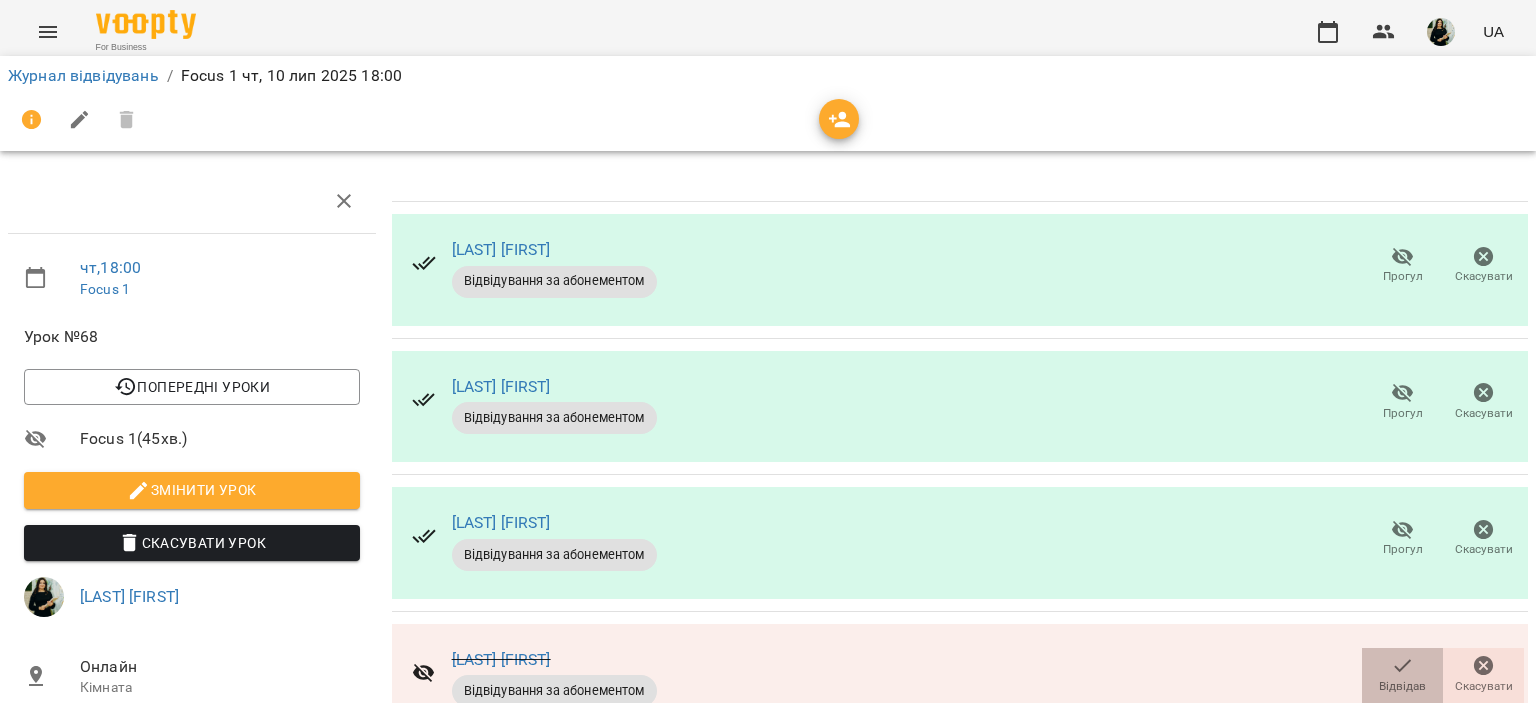 click on "Відвідав" at bounding box center [1402, 674] 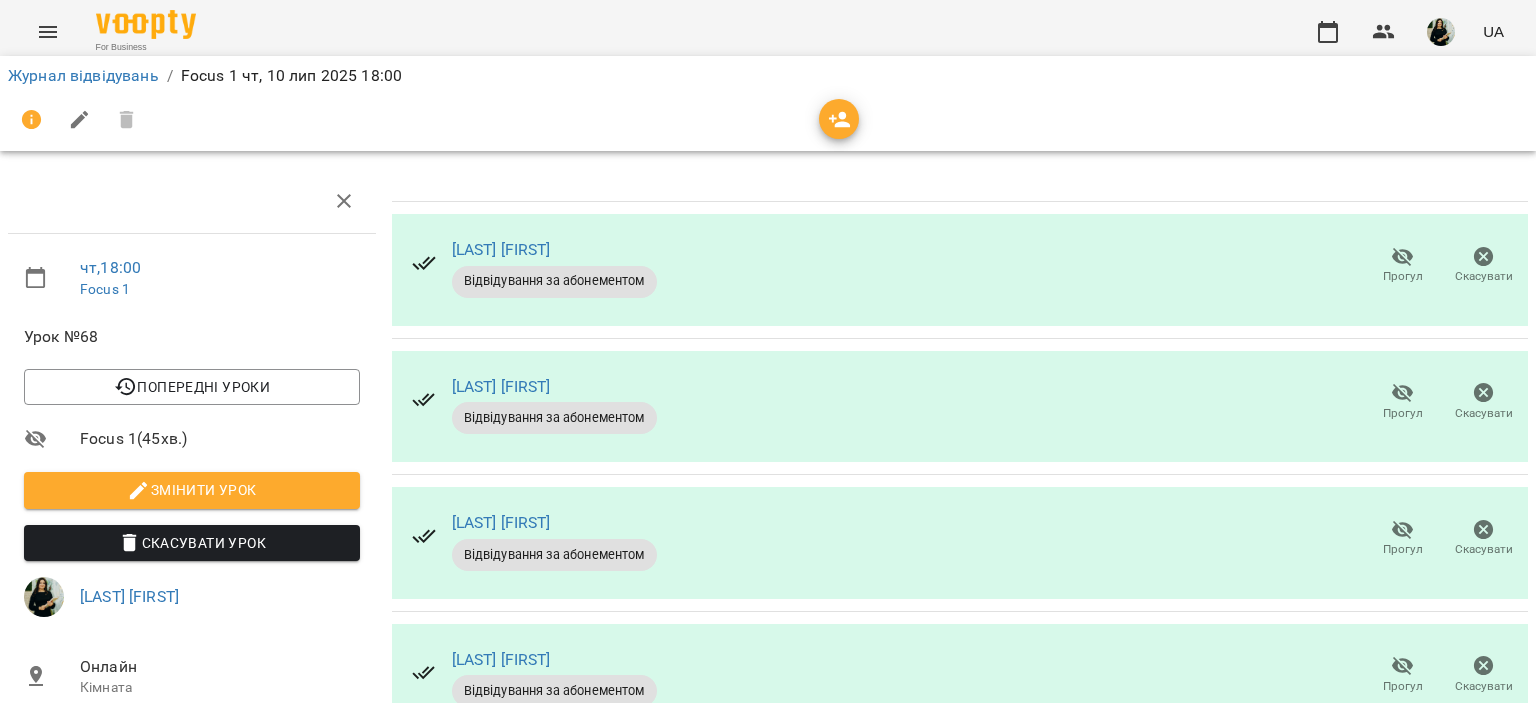 click 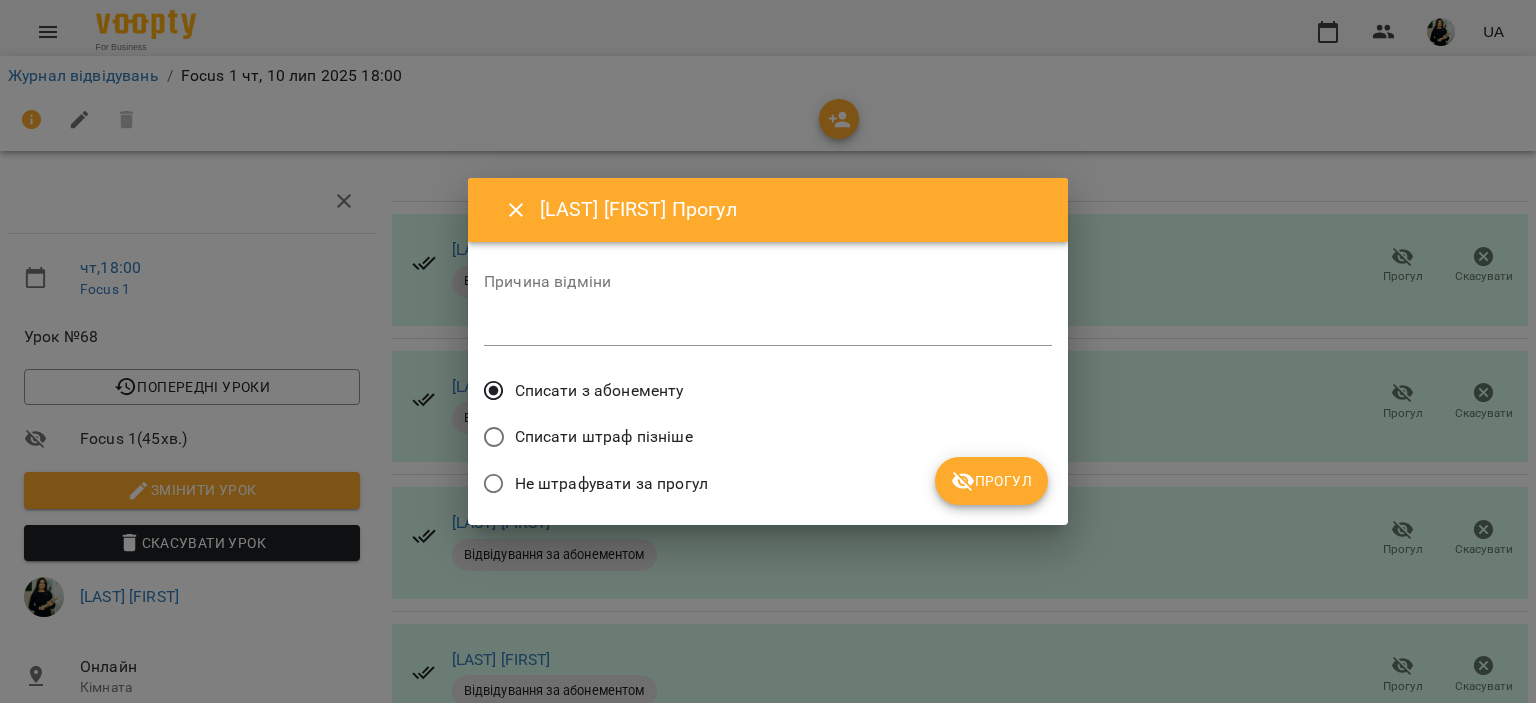 drag, startPoint x: 688, startPoint y: 478, endPoint x: 703, endPoint y: 476, distance: 15.132746 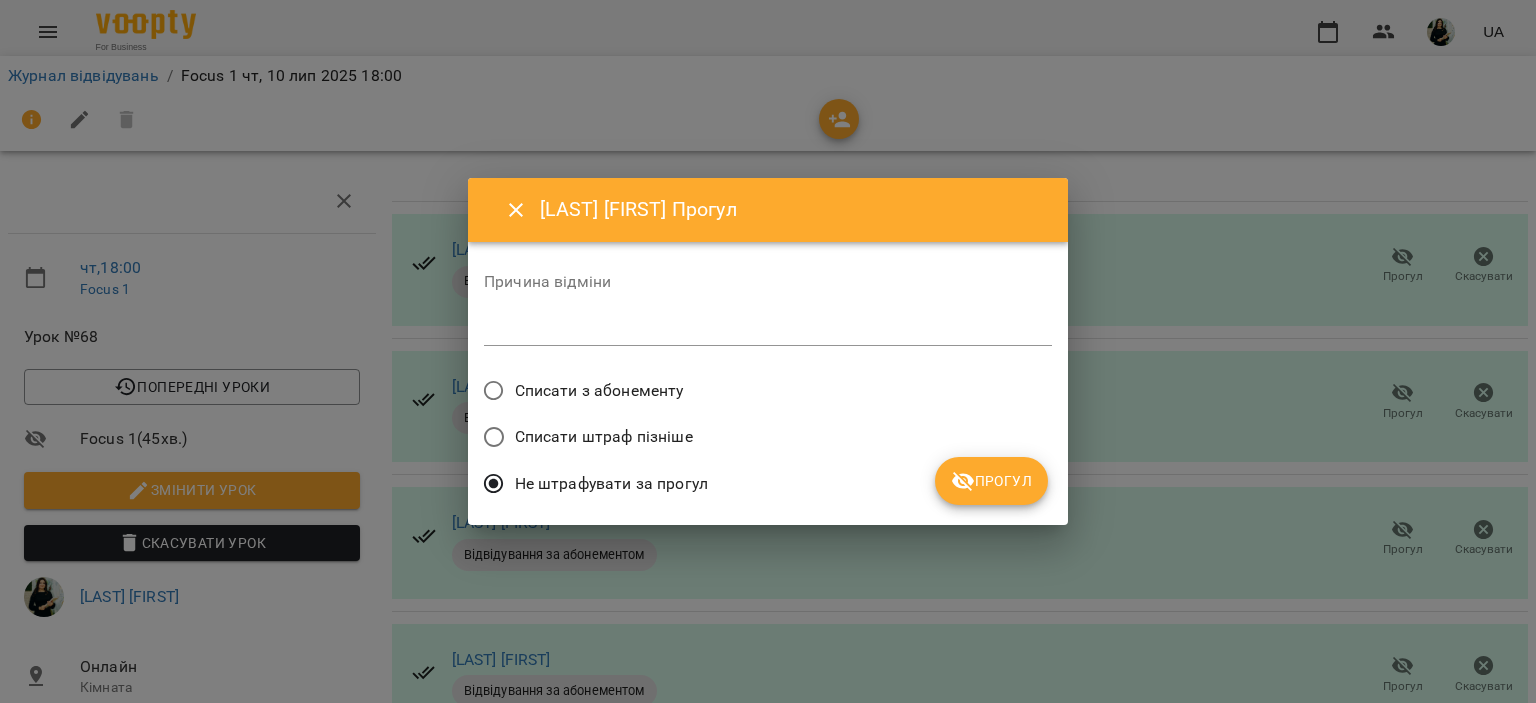 click on "Прогул" at bounding box center [991, 481] 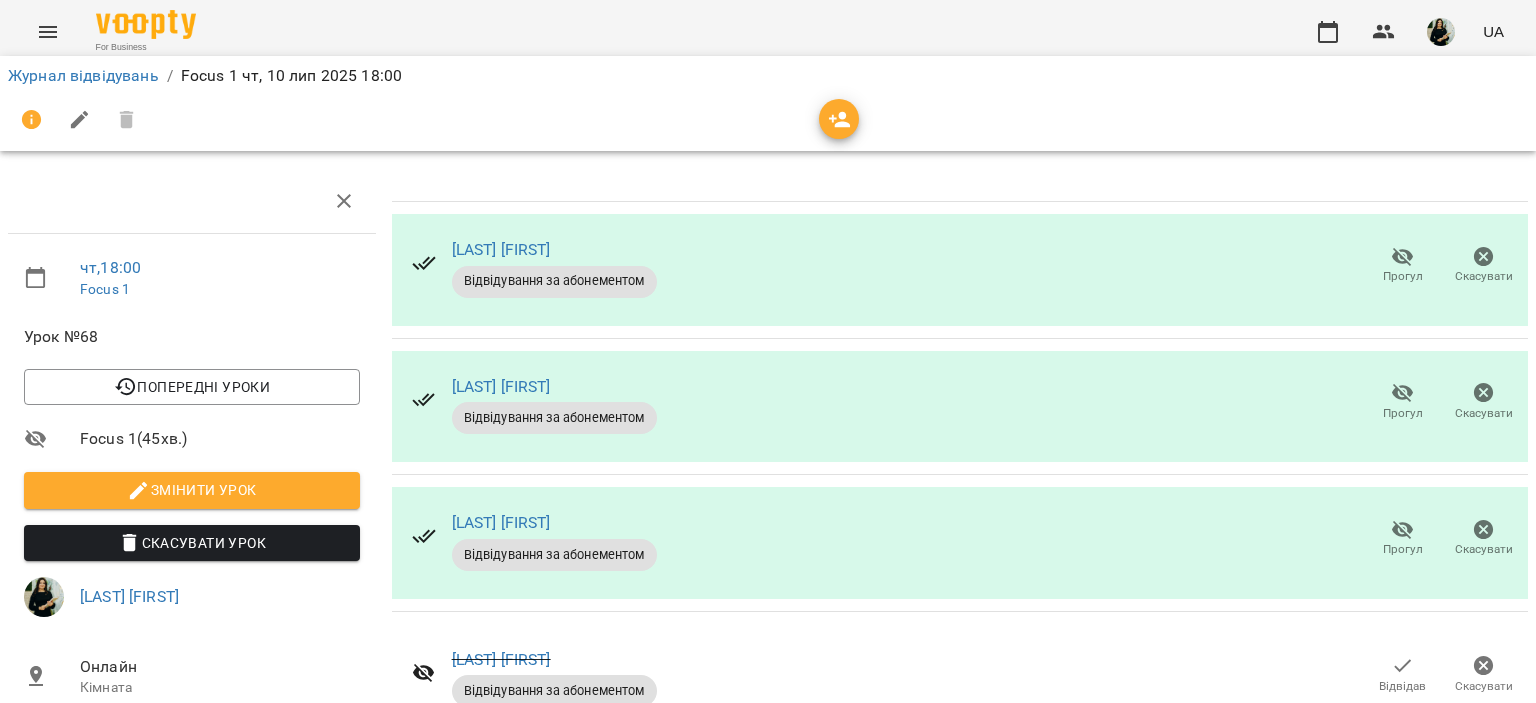 click at bounding box center [768, 120] 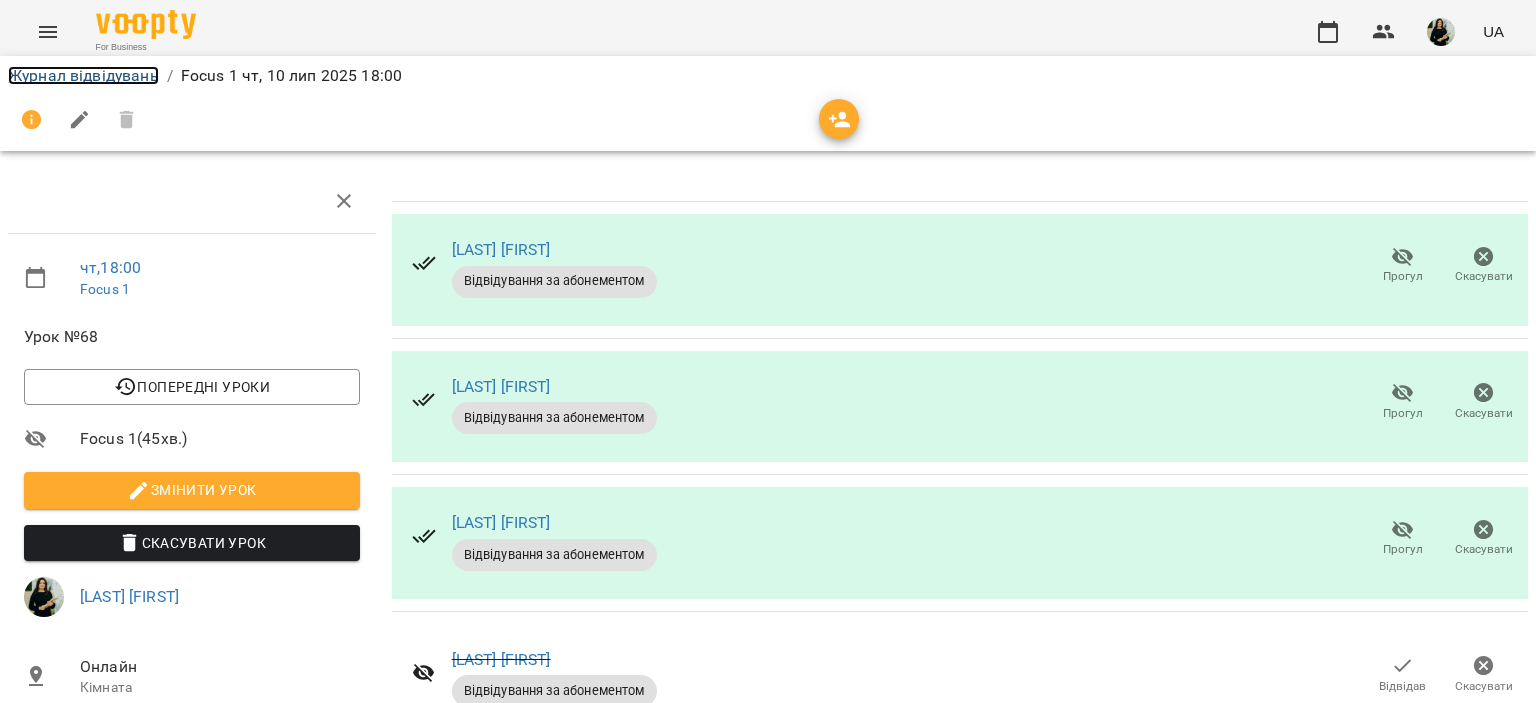 click on "Журнал відвідувань" at bounding box center [83, 75] 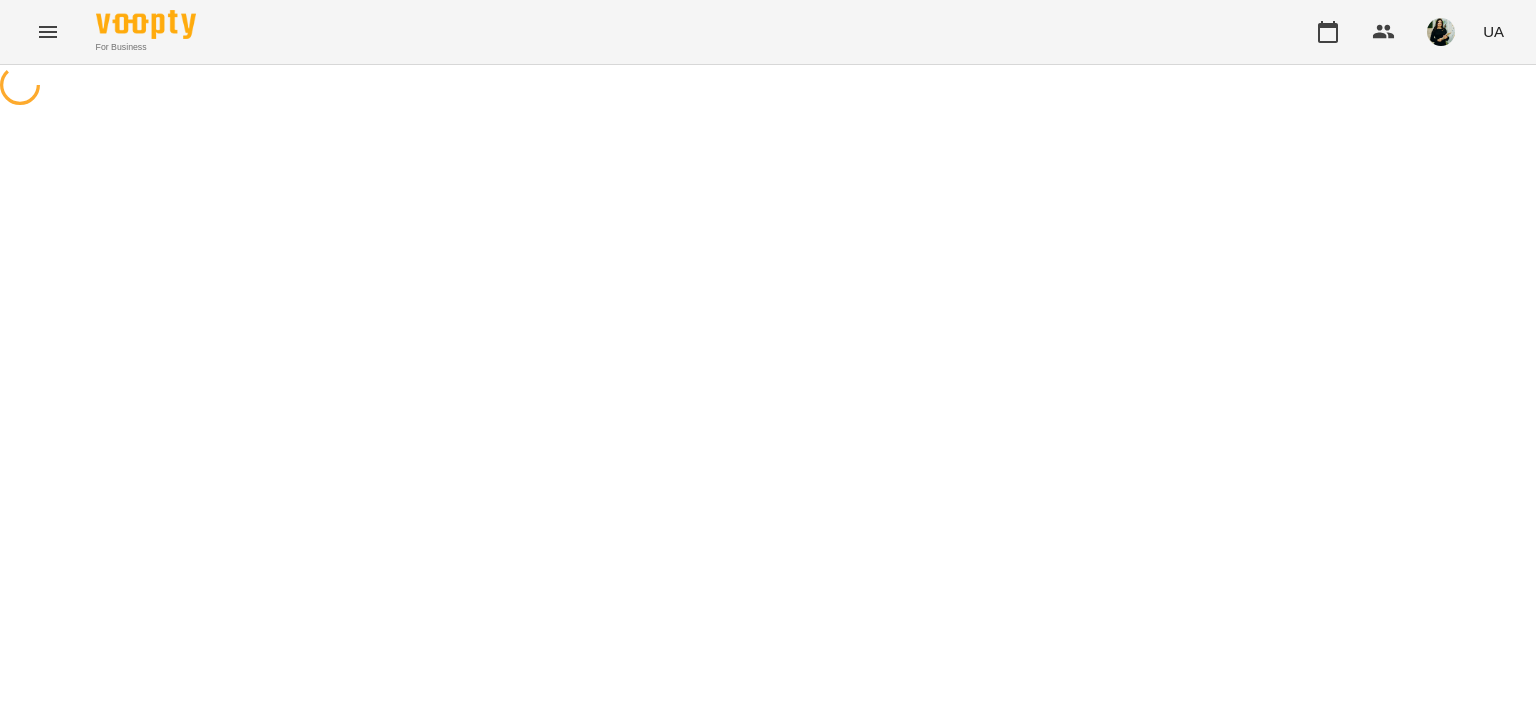 scroll, scrollTop: 0, scrollLeft: 0, axis: both 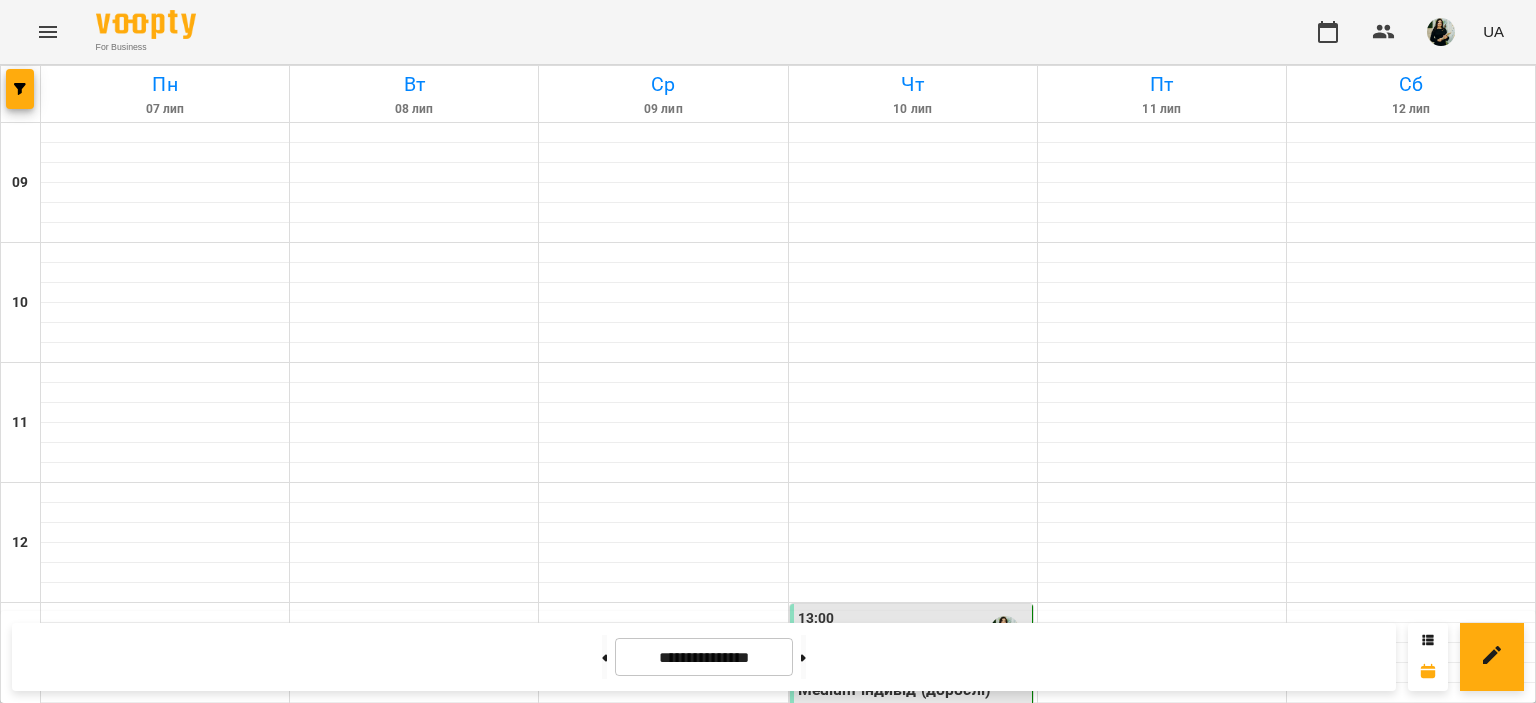 click on "14:00" at bounding box center [1162, 751] 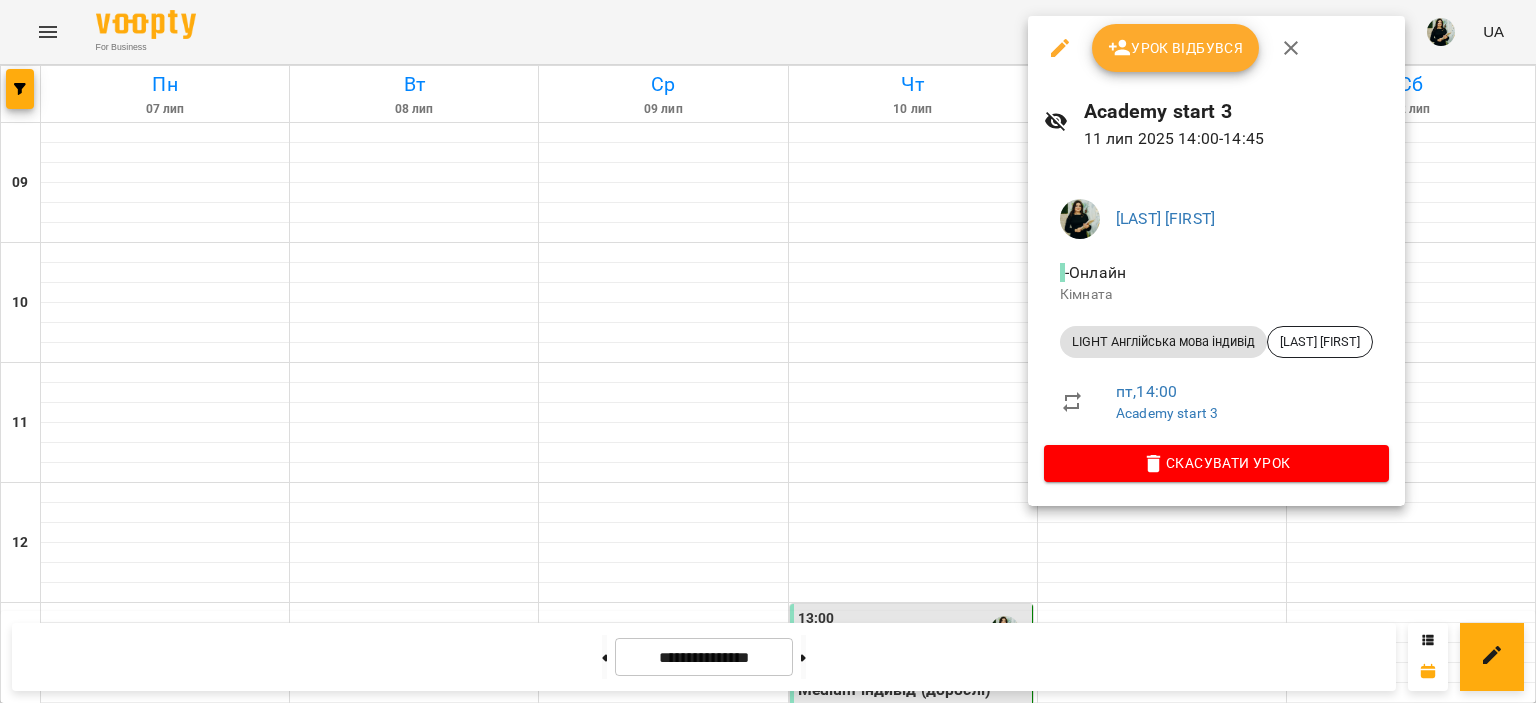 click 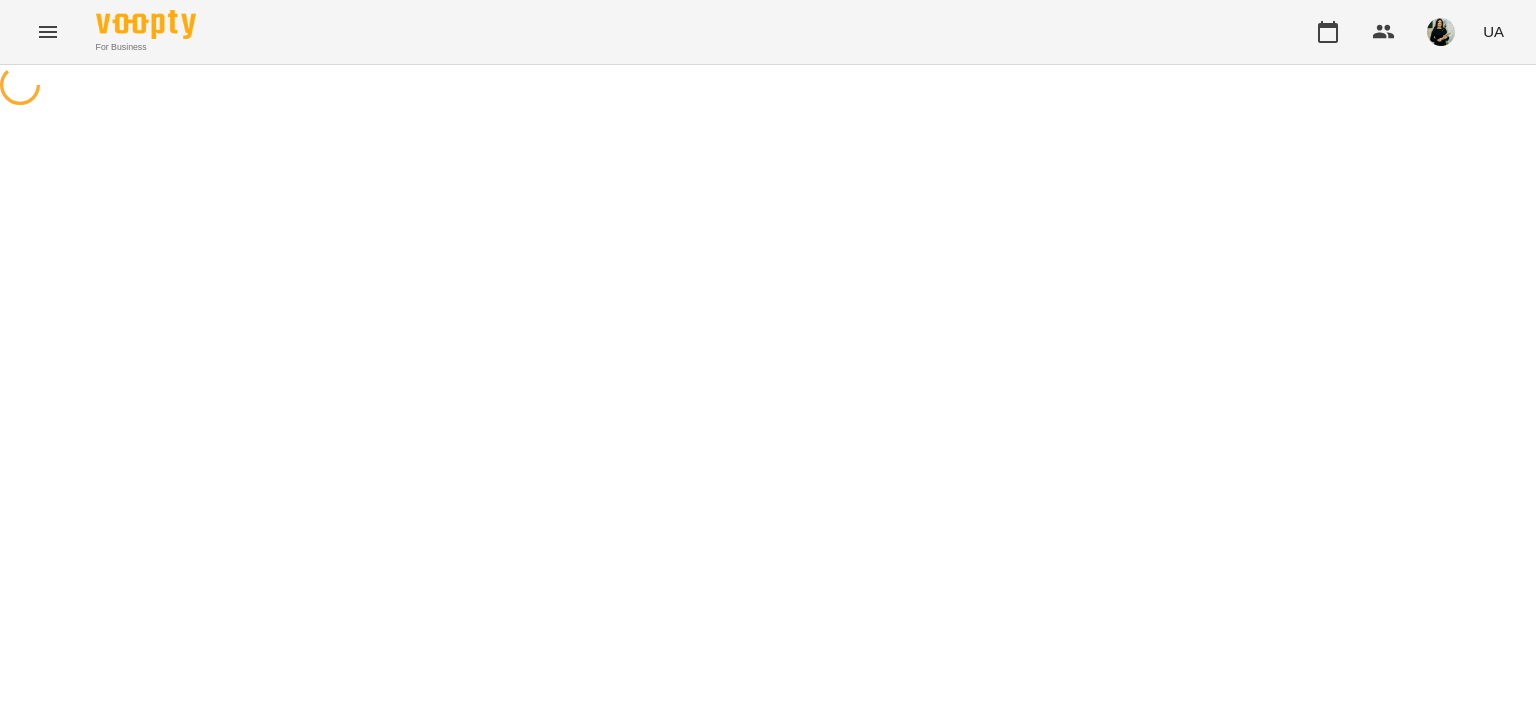 select on "**********" 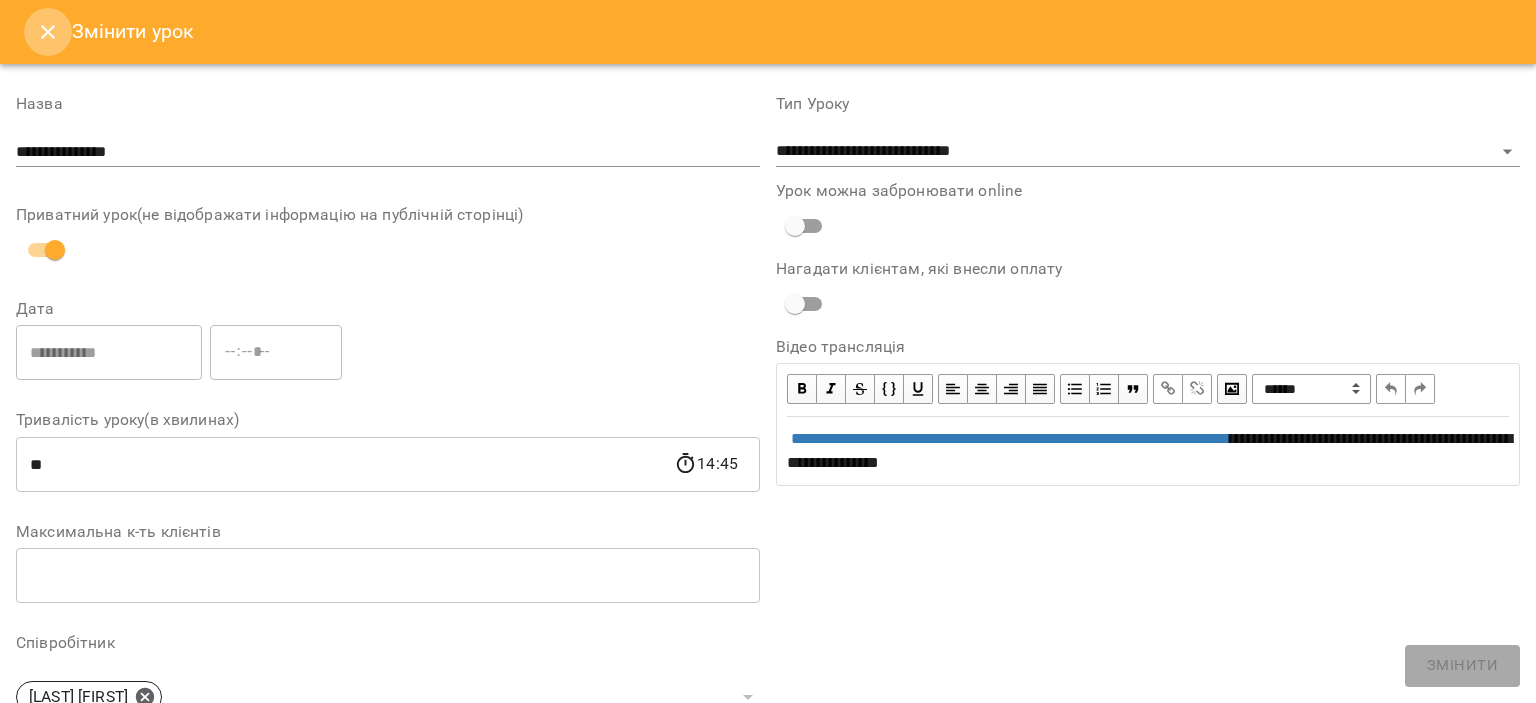 click at bounding box center (48, 32) 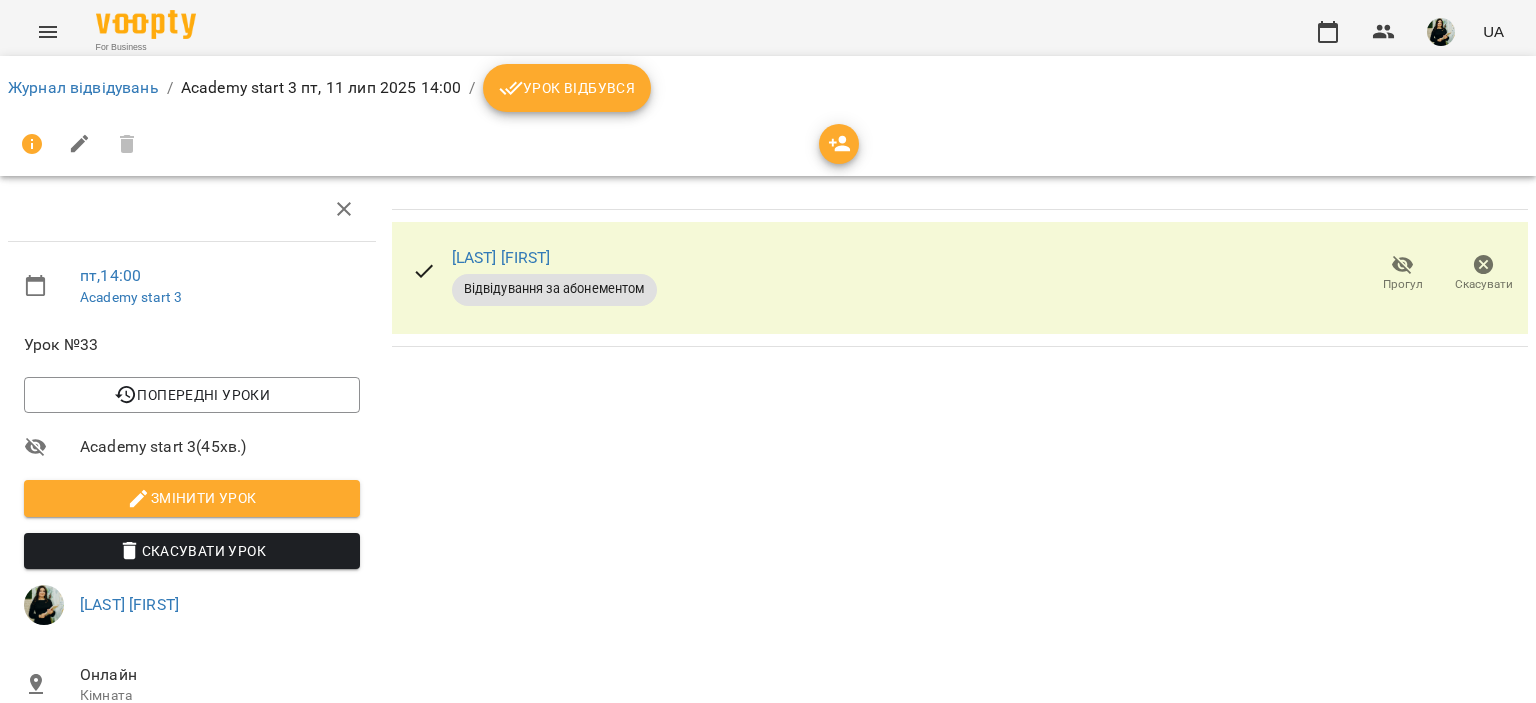 click on "Урок відбувся" at bounding box center [567, 88] 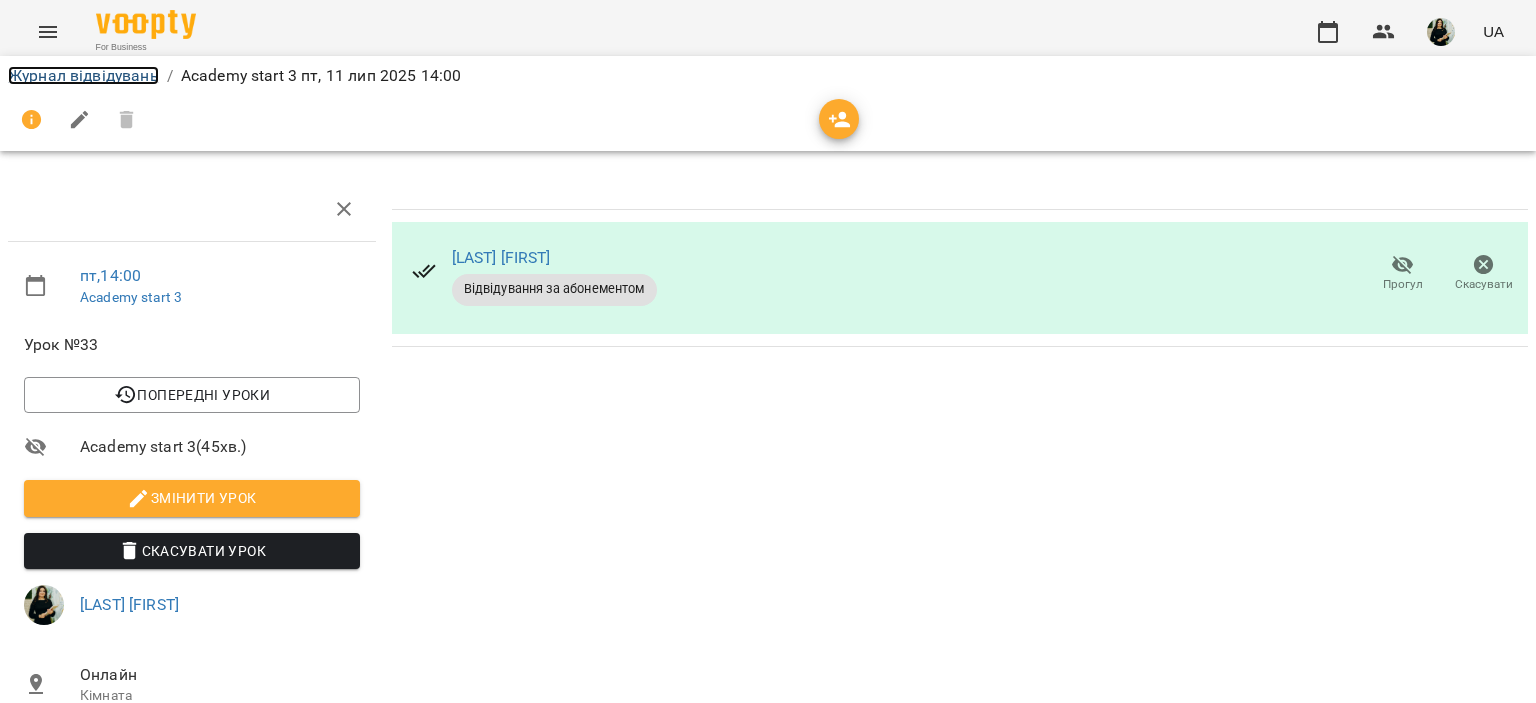 click on "Журнал відвідувань" at bounding box center (83, 75) 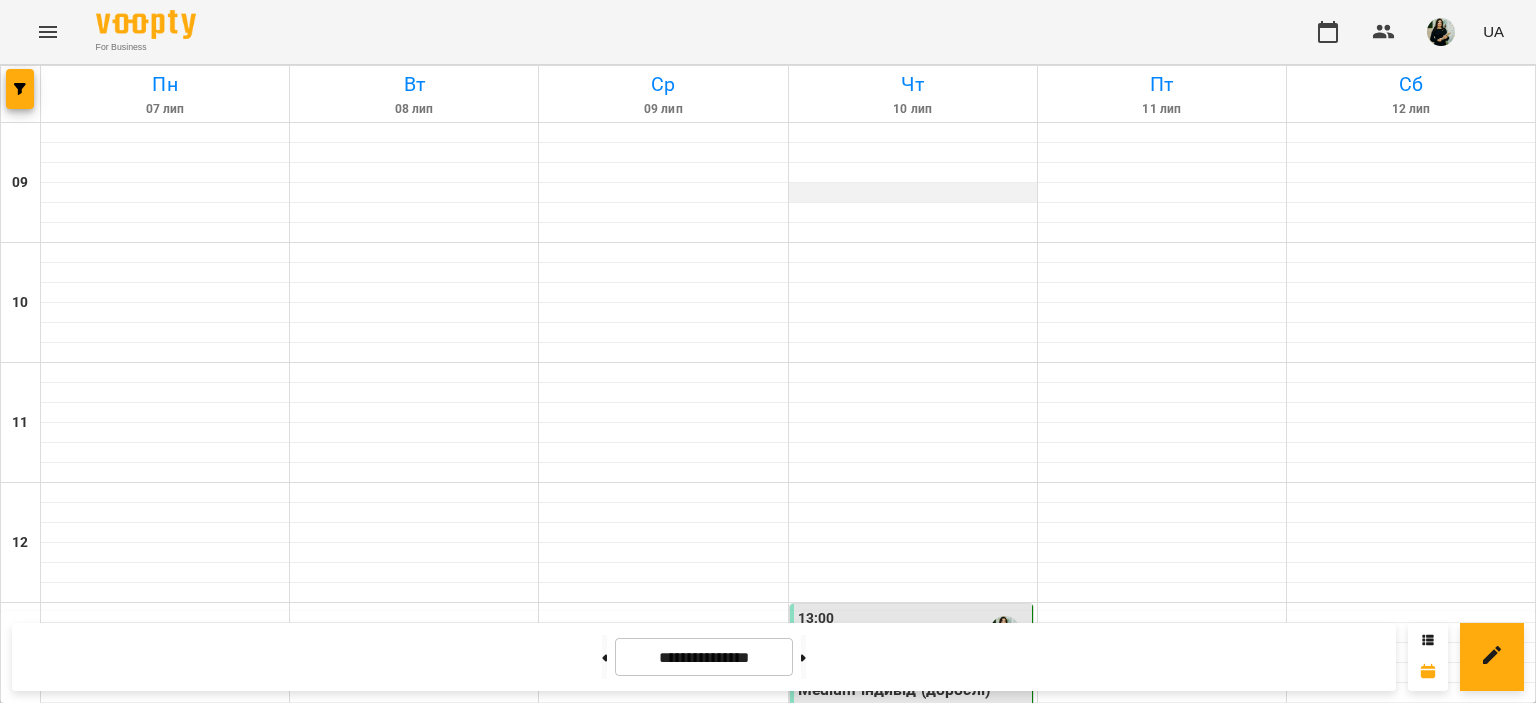 scroll, scrollTop: 0, scrollLeft: 0, axis: both 